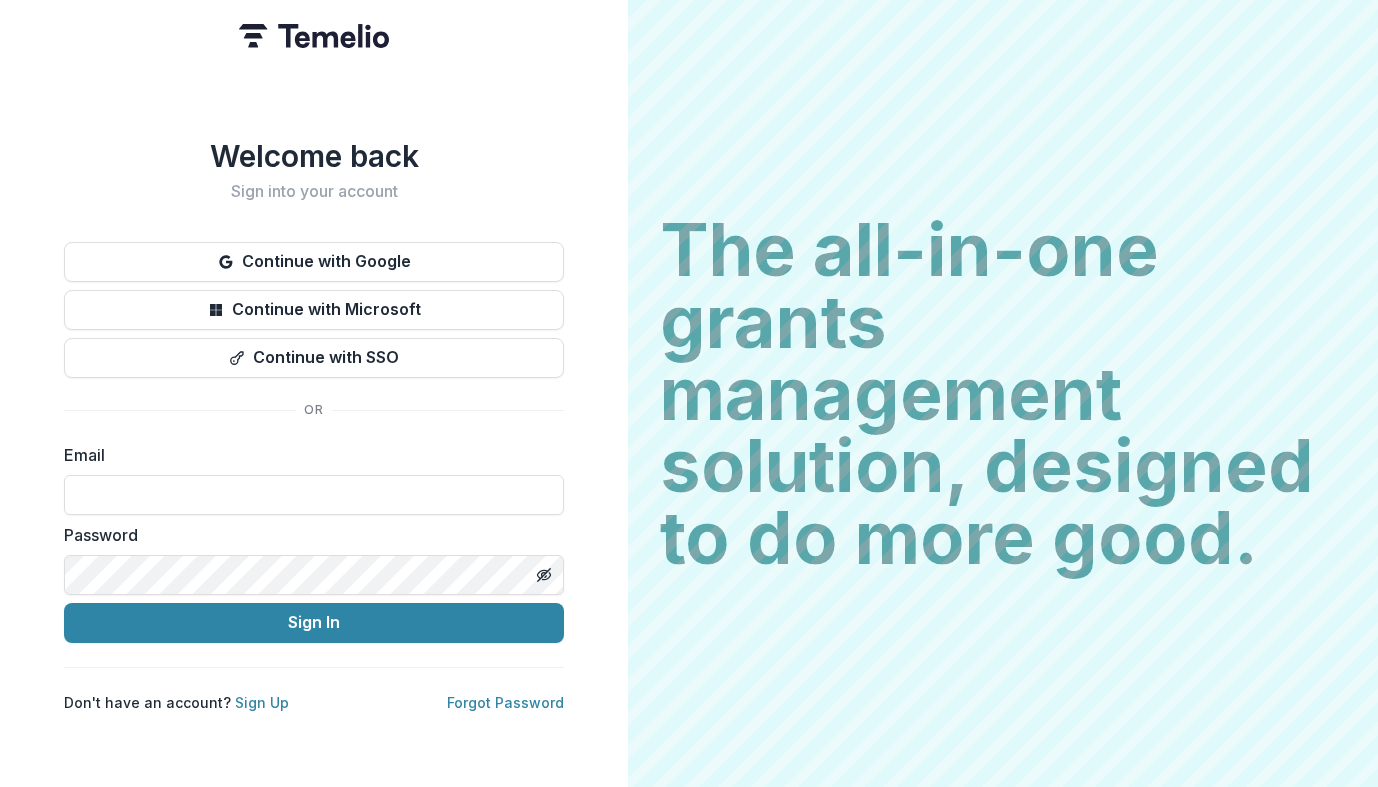 scroll, scrollTop: 0, scrollLeft: 0, axis: both 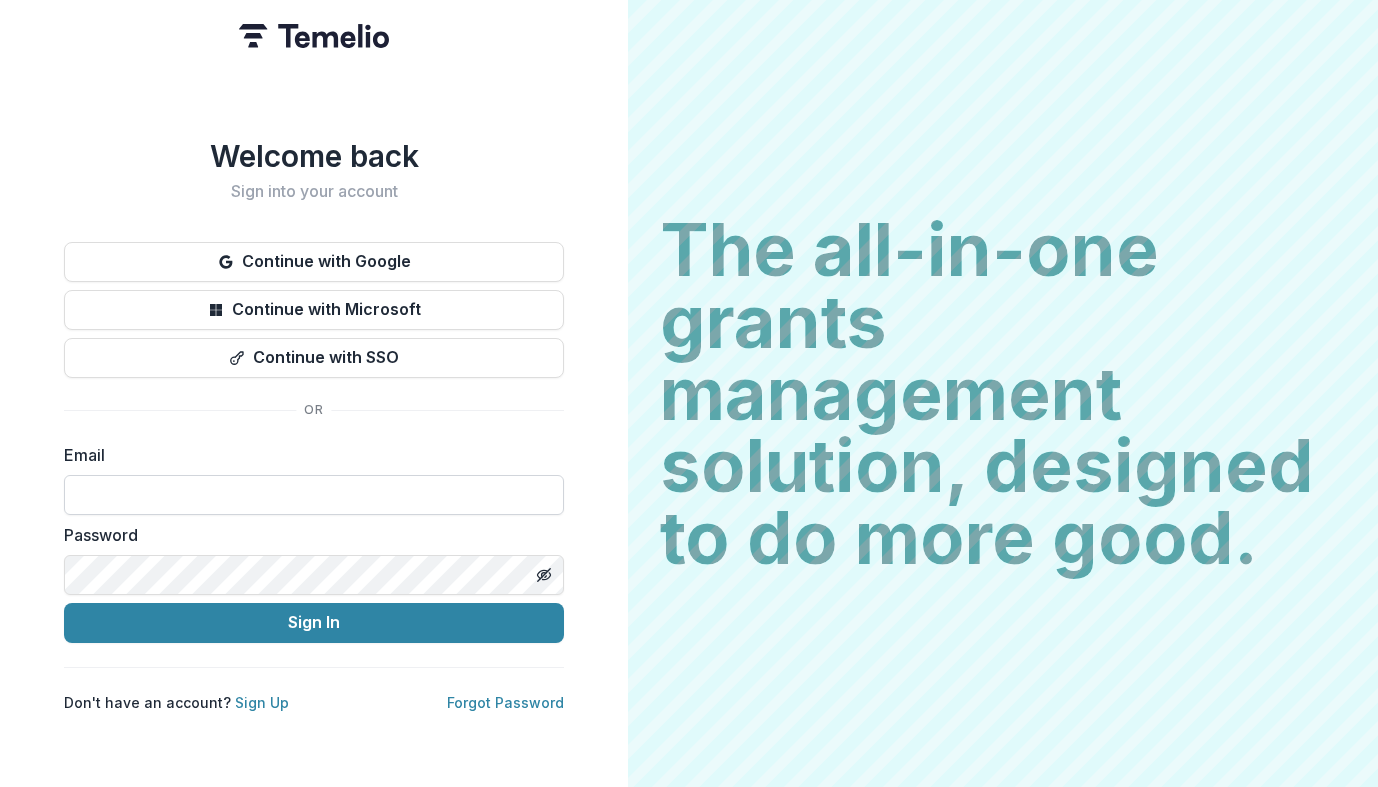 click at bounding box center [314, 495] 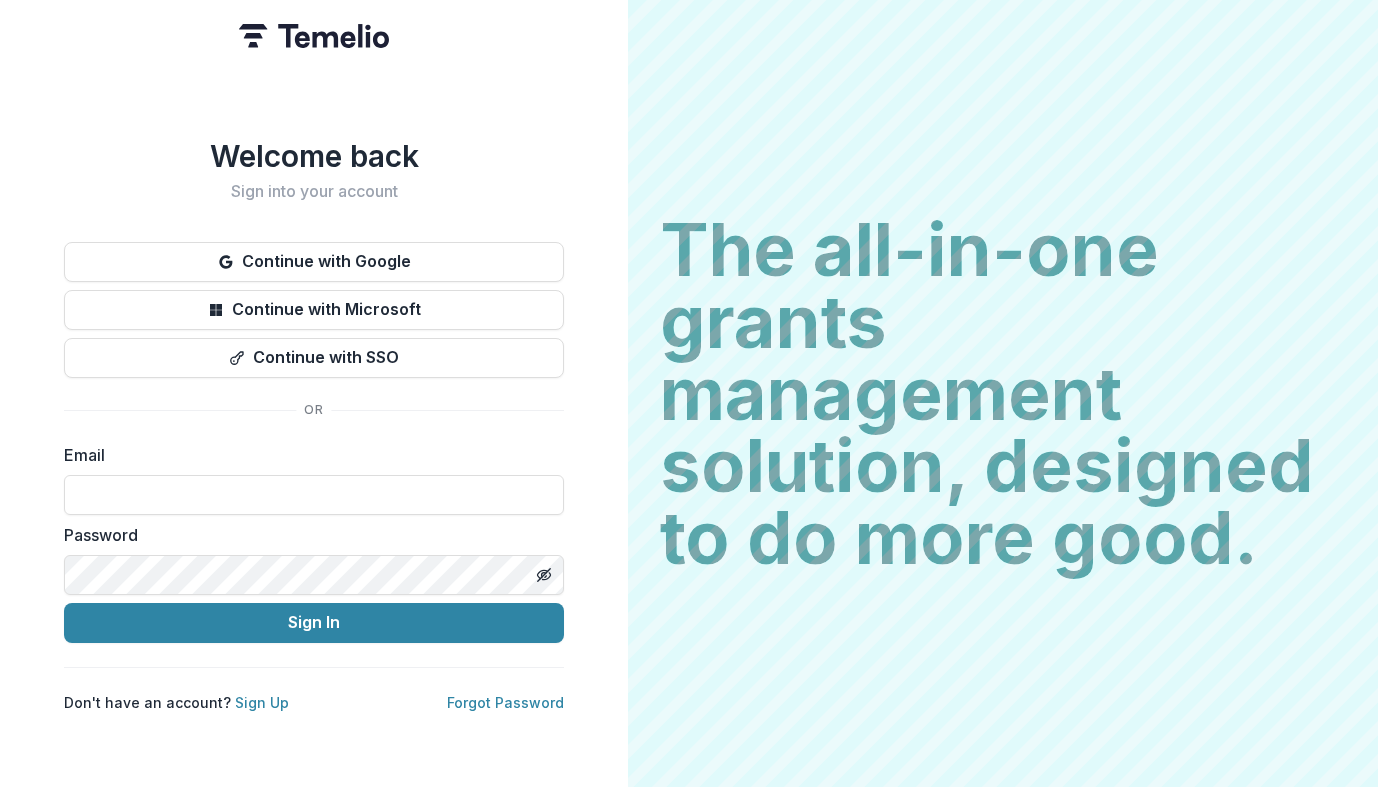 type on "**********" 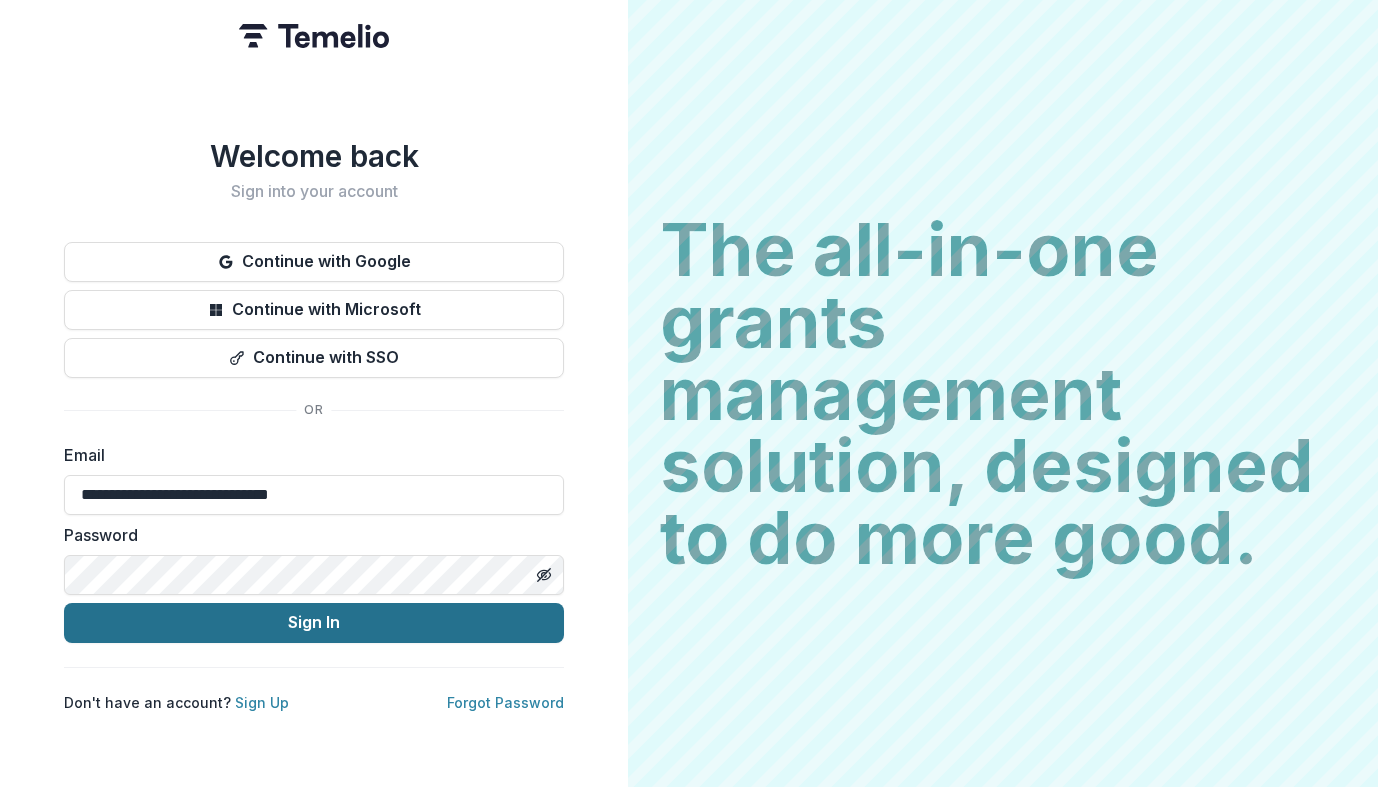 click on "Sign In" at bounding box center [314, 623] 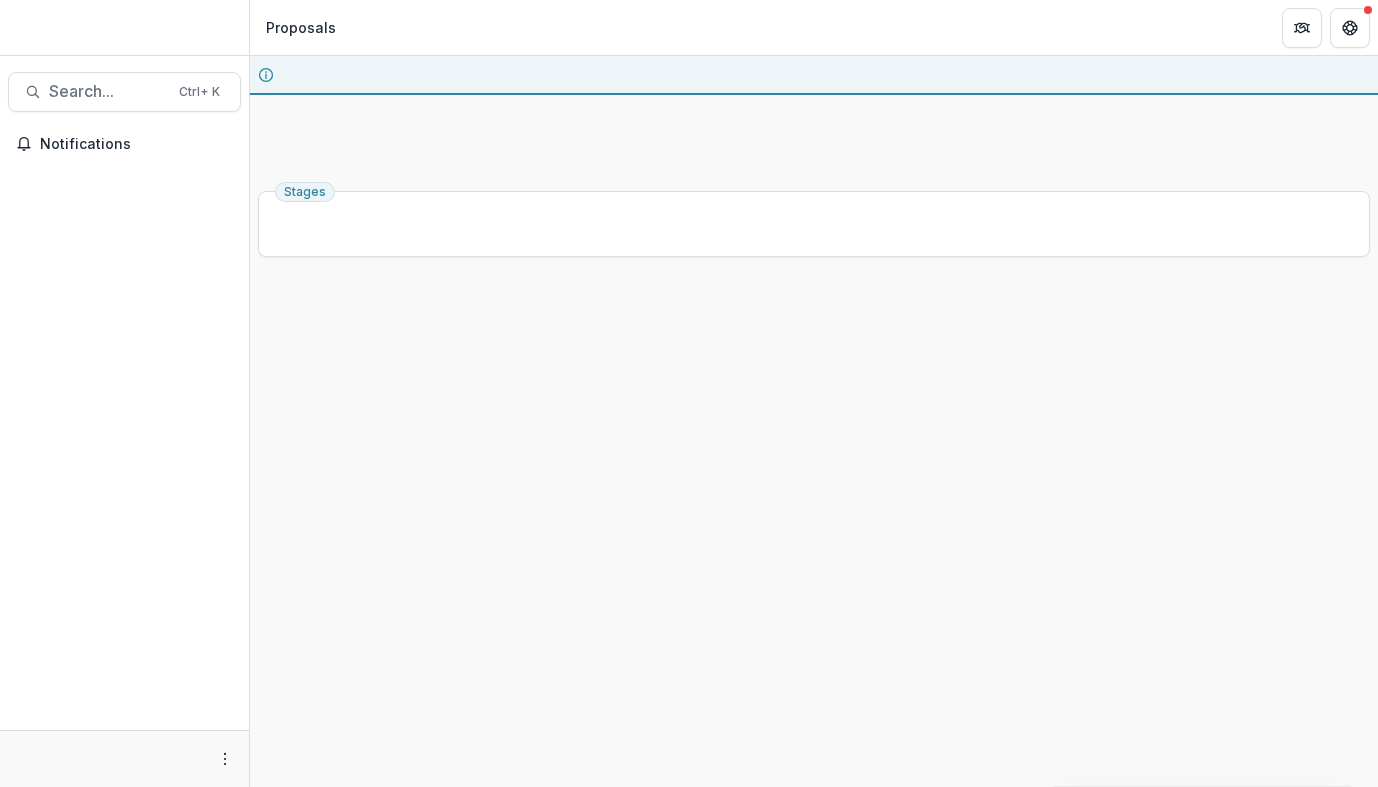 scroll, scrollTop: 0, scrollLeft: 0, axis: both 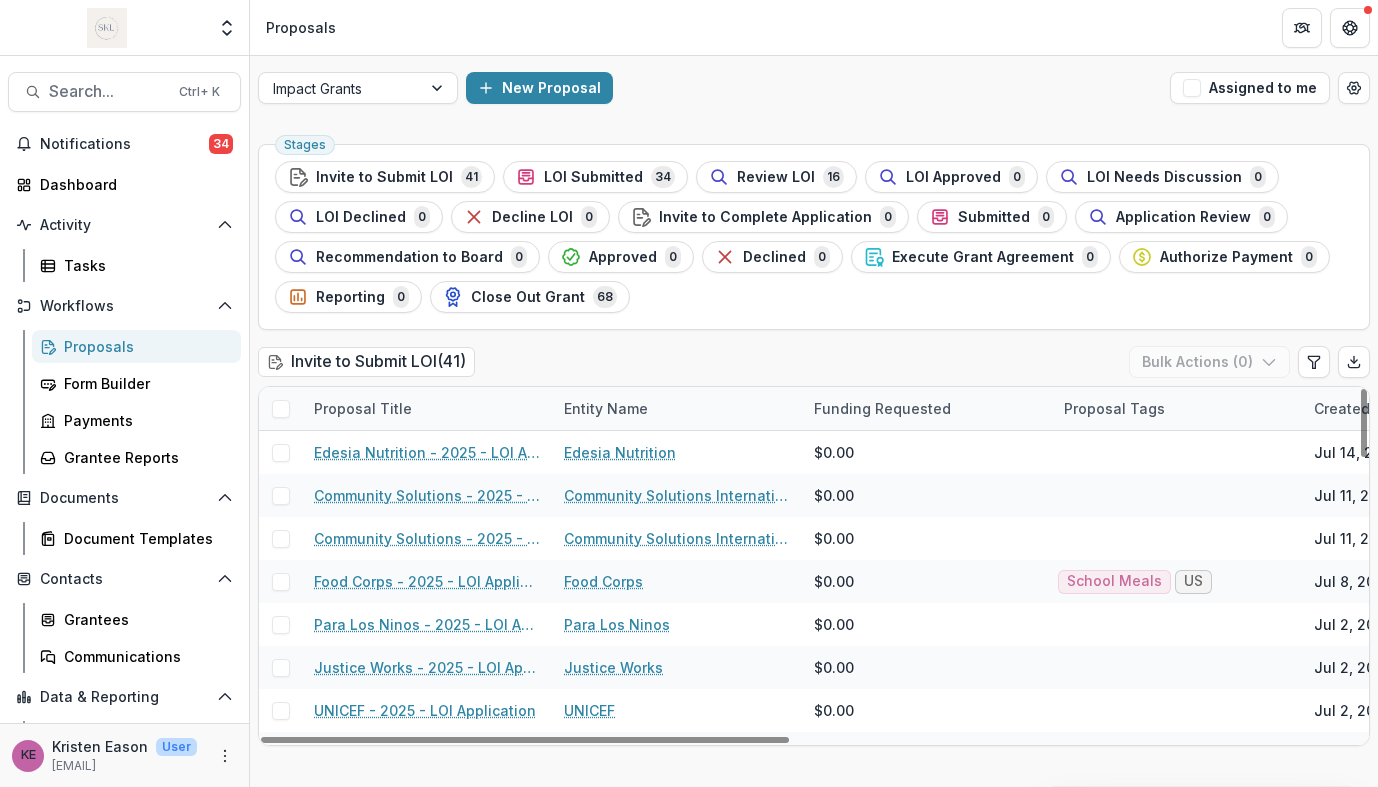 drag, startPoint x: 1118, startPoint y: 69, endPoint x: 621, endPoint y: 193, distance: 512.2353 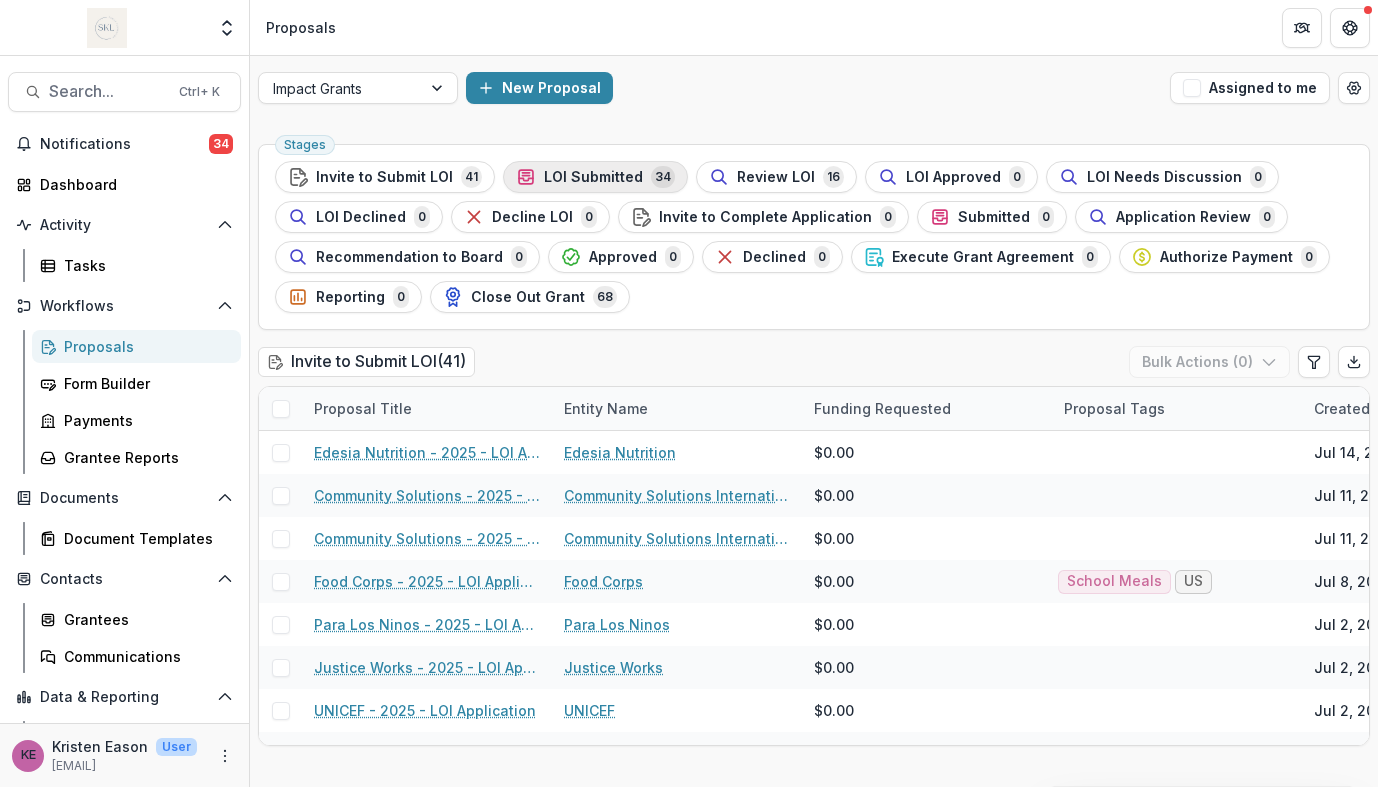 click on "LOI Submitted" at bounding box center [593, 177] 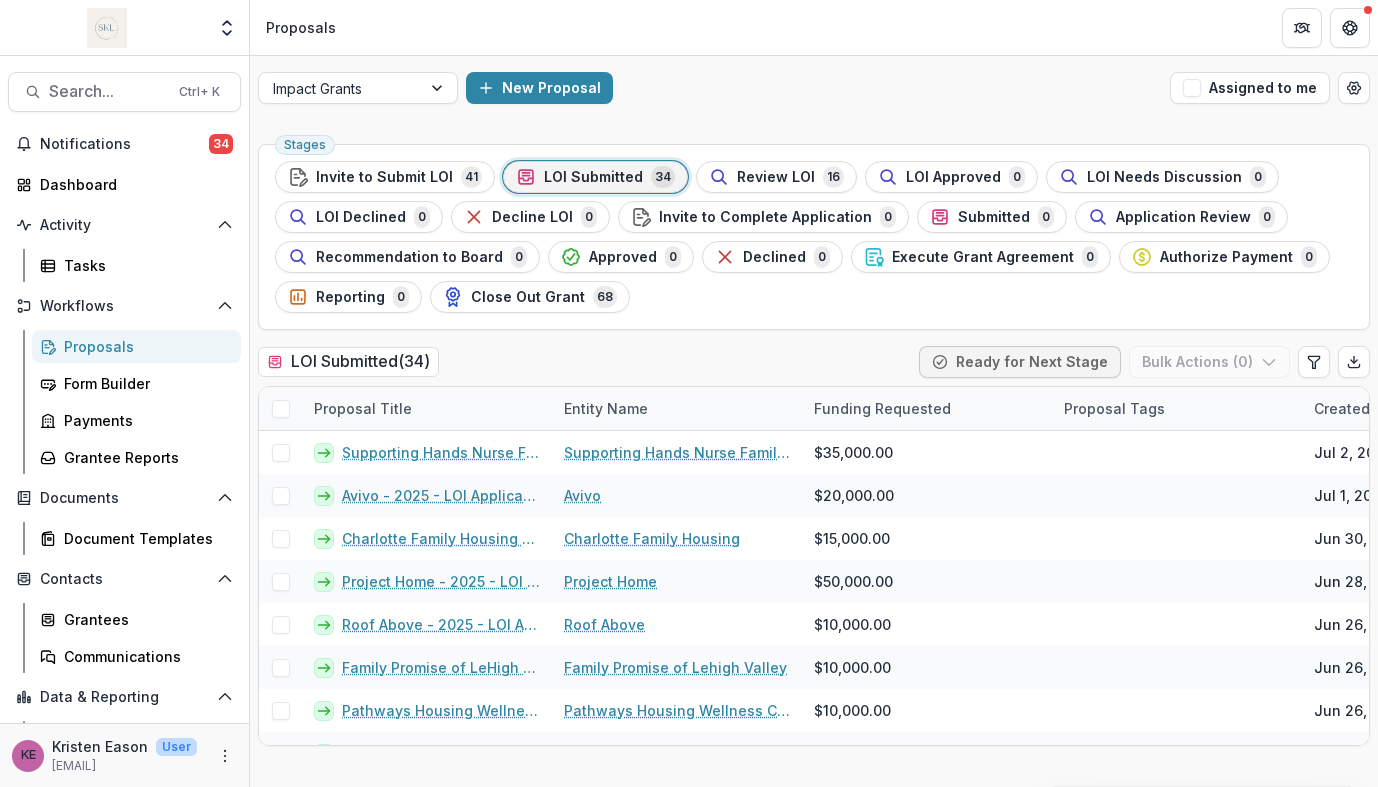 click on "Proposals" at bounding box center [814, 27] 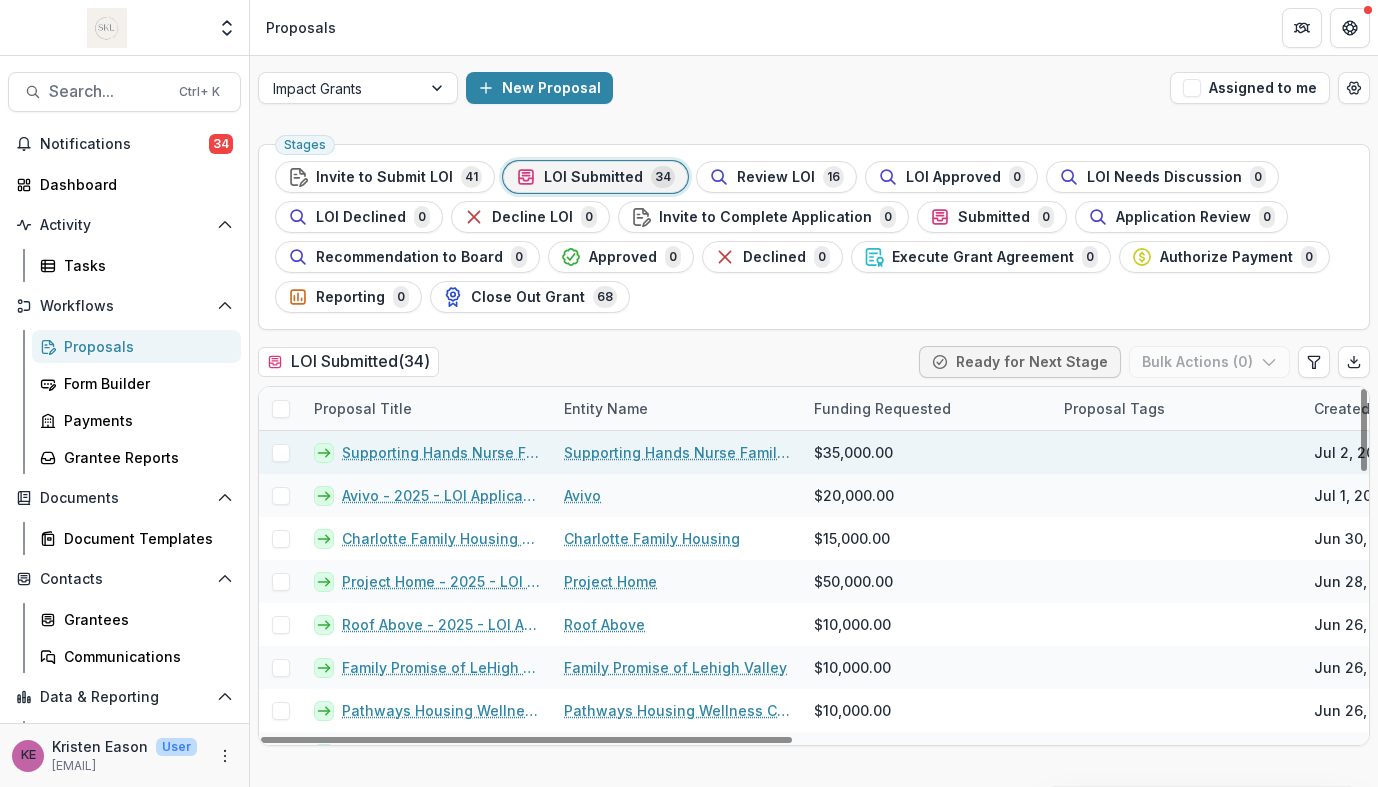 click on "Supporting Hands Nurse Family Partnership - 2025 - LOI Application" at bounding box center (441, 452) 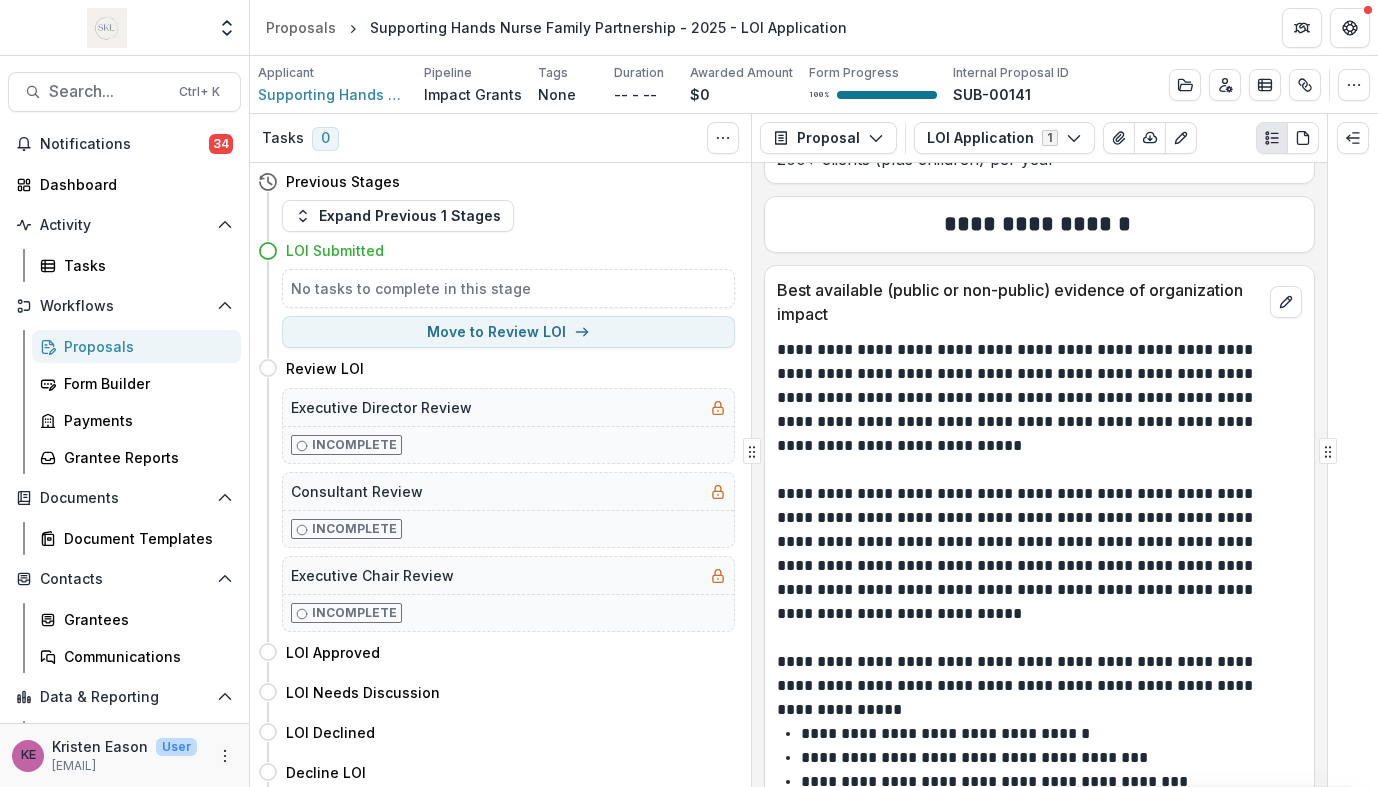 scroll, scrollTop: 2372, scrollLeft: 0, axis: vertical 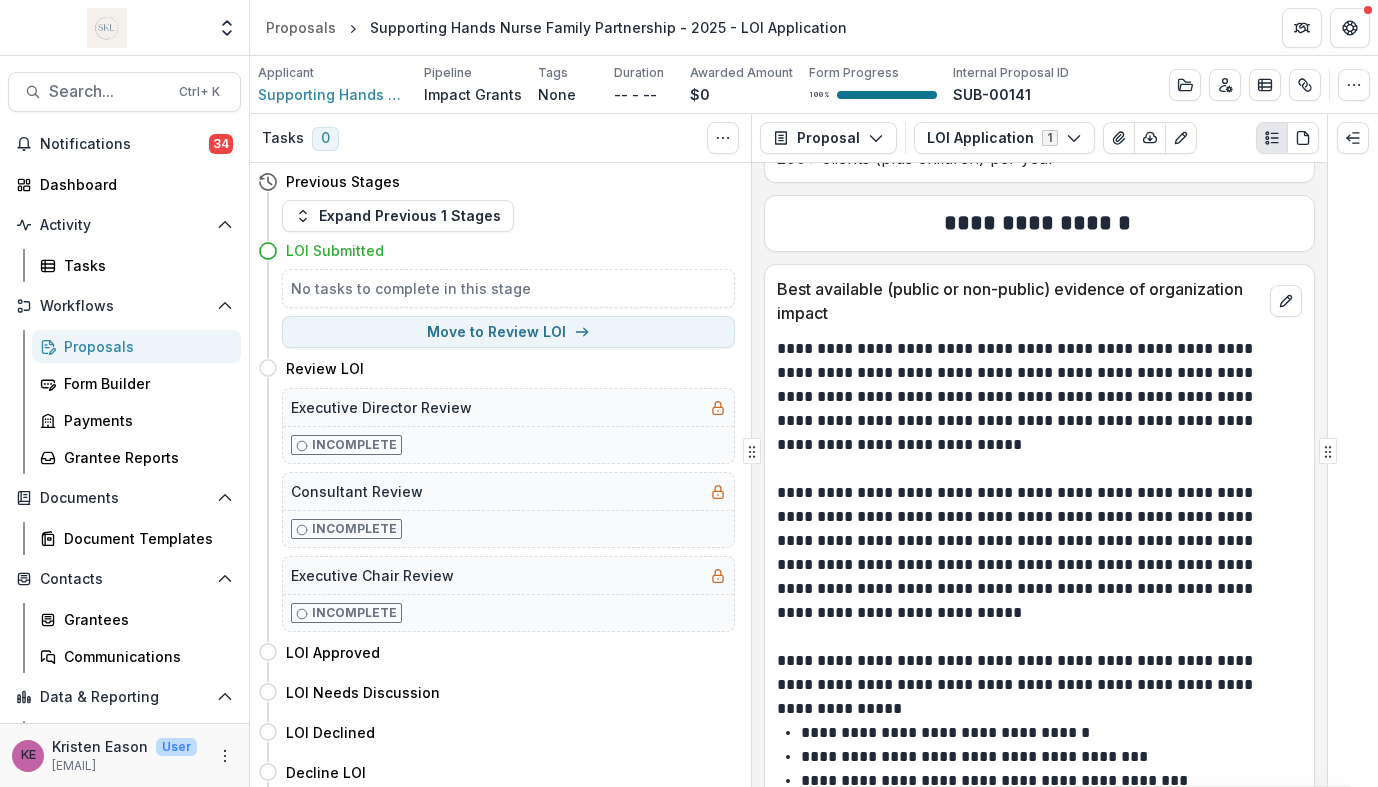 click on "**********" at bounding box center (1036, 397) 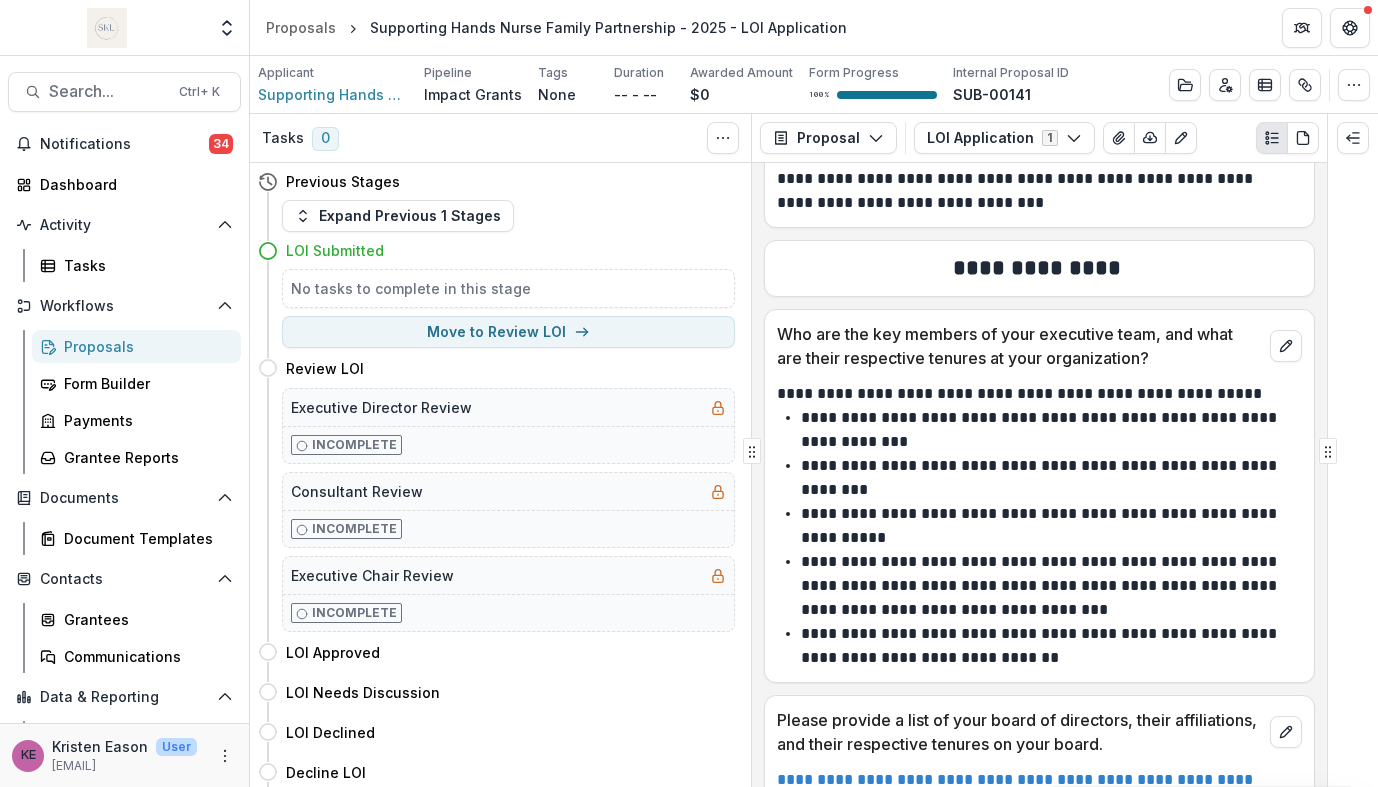 scroll, scrollTop: 4068, scrollLeft: 0, axis: vertical 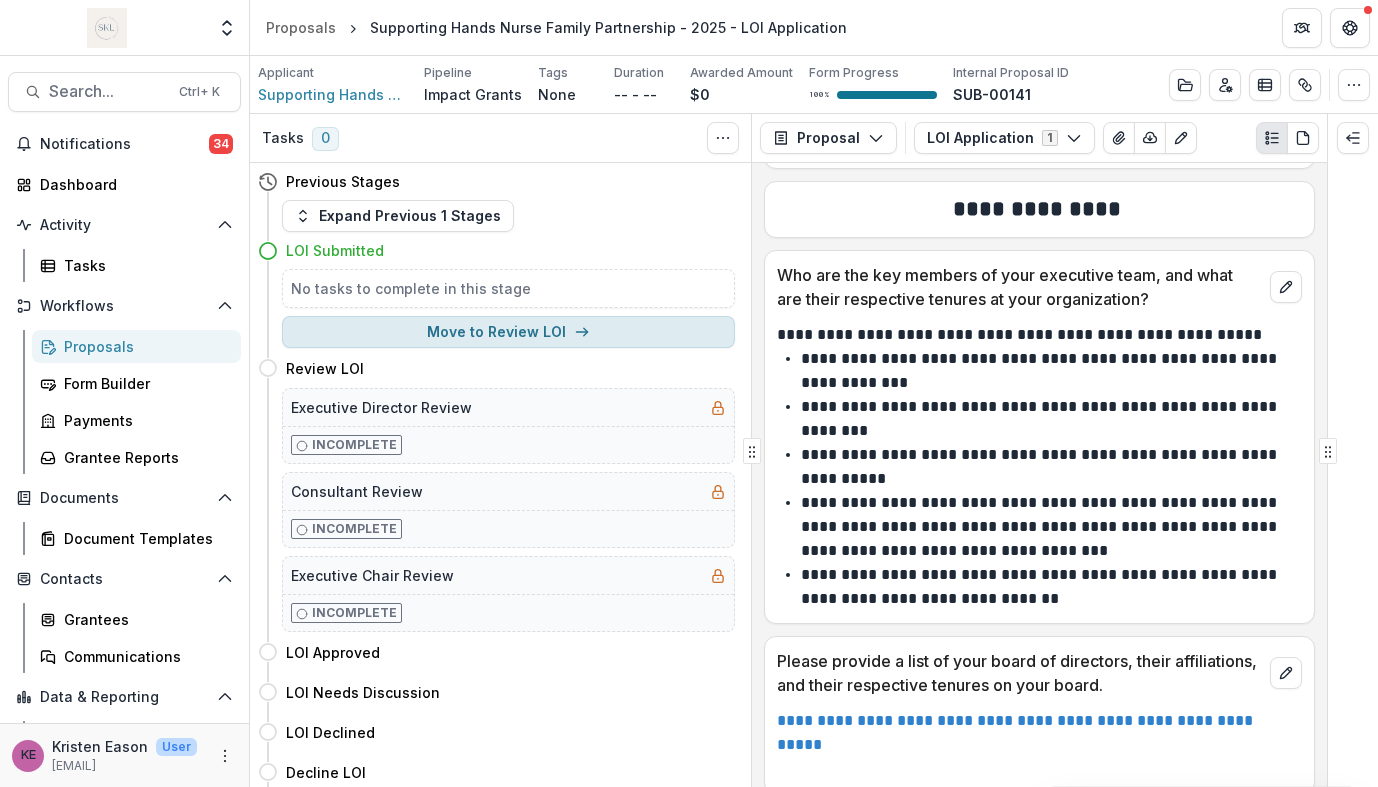 click on "Move to Review LOI" at bounding box center (508, 332) 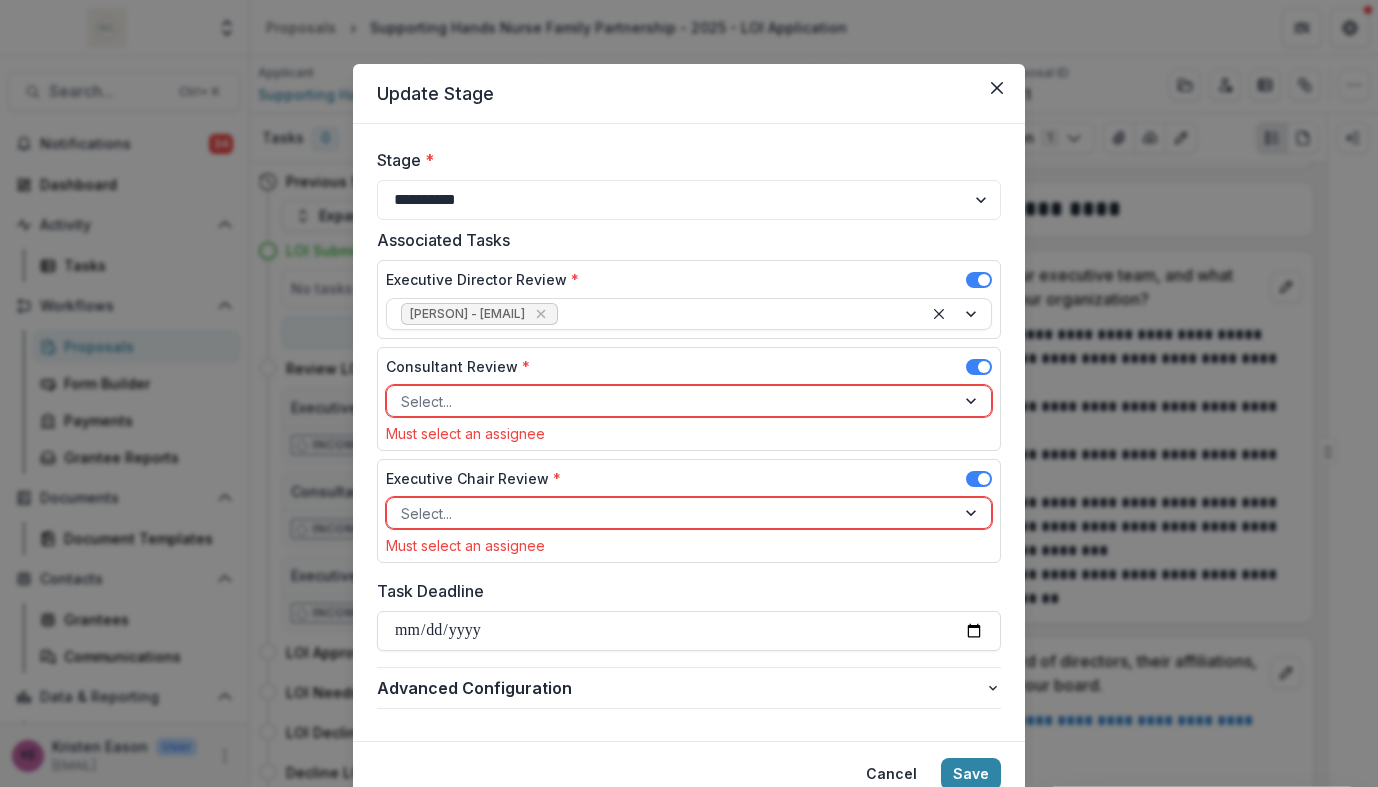 click on "**********" at bounding box center [689, 393] 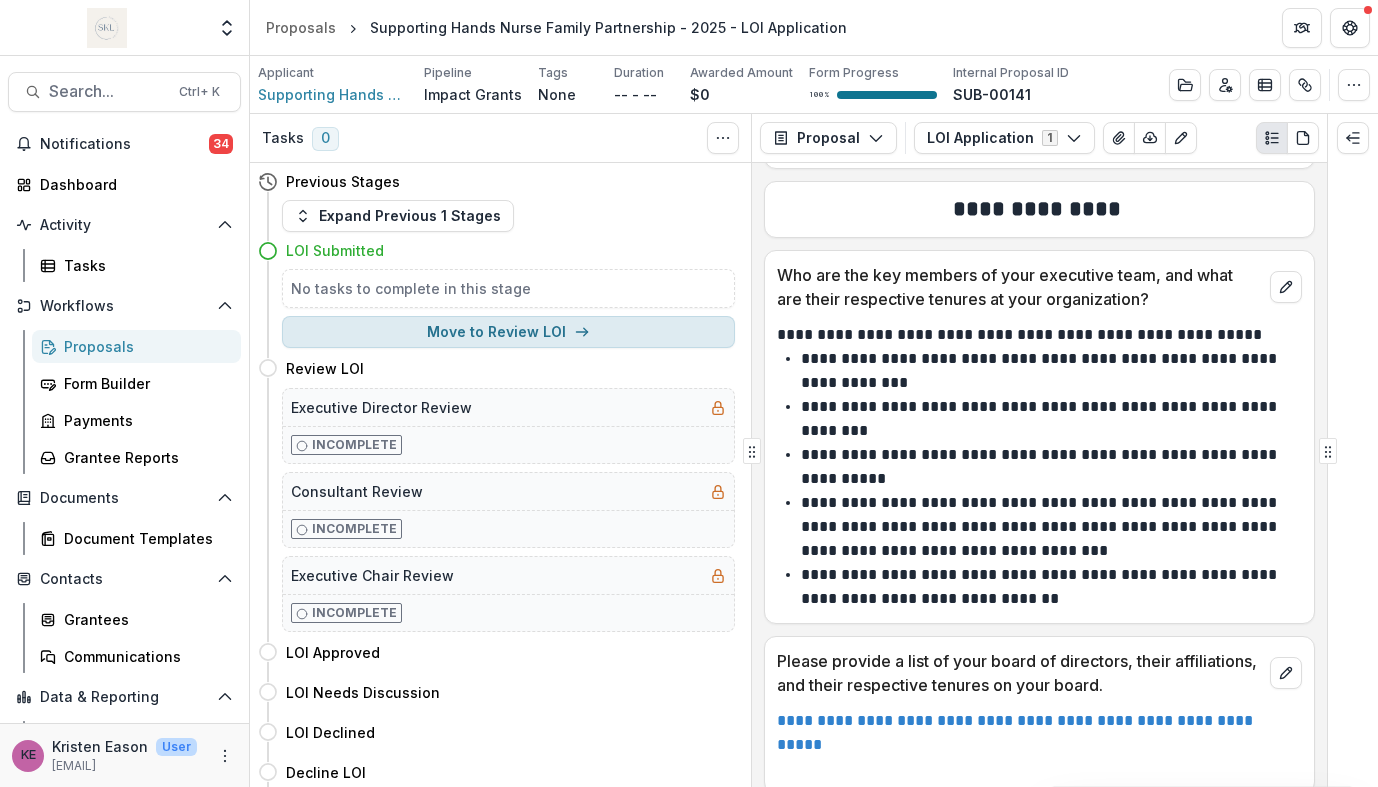 click on "Move to Review LOI" at bounding box center (508, 332) 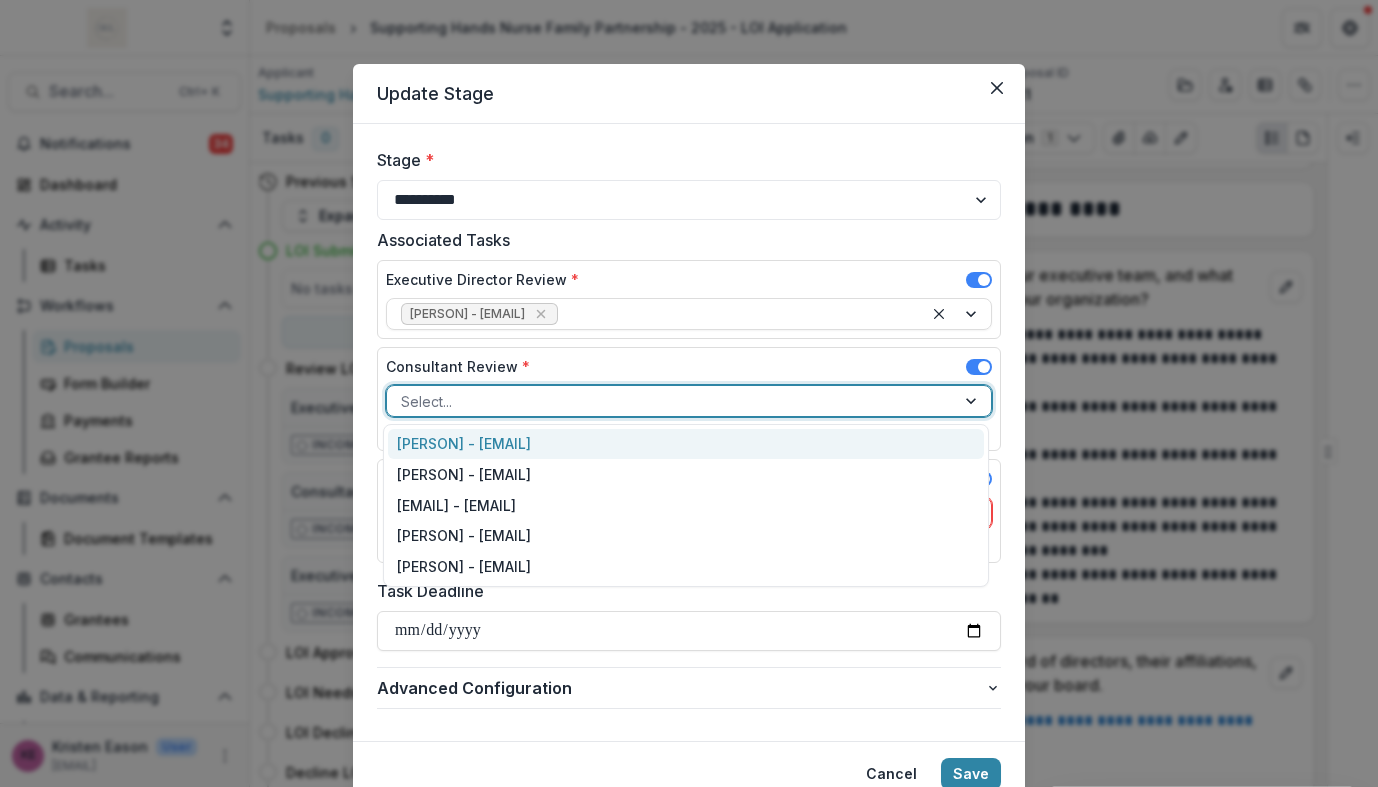 click at bounding box center (671, 401) 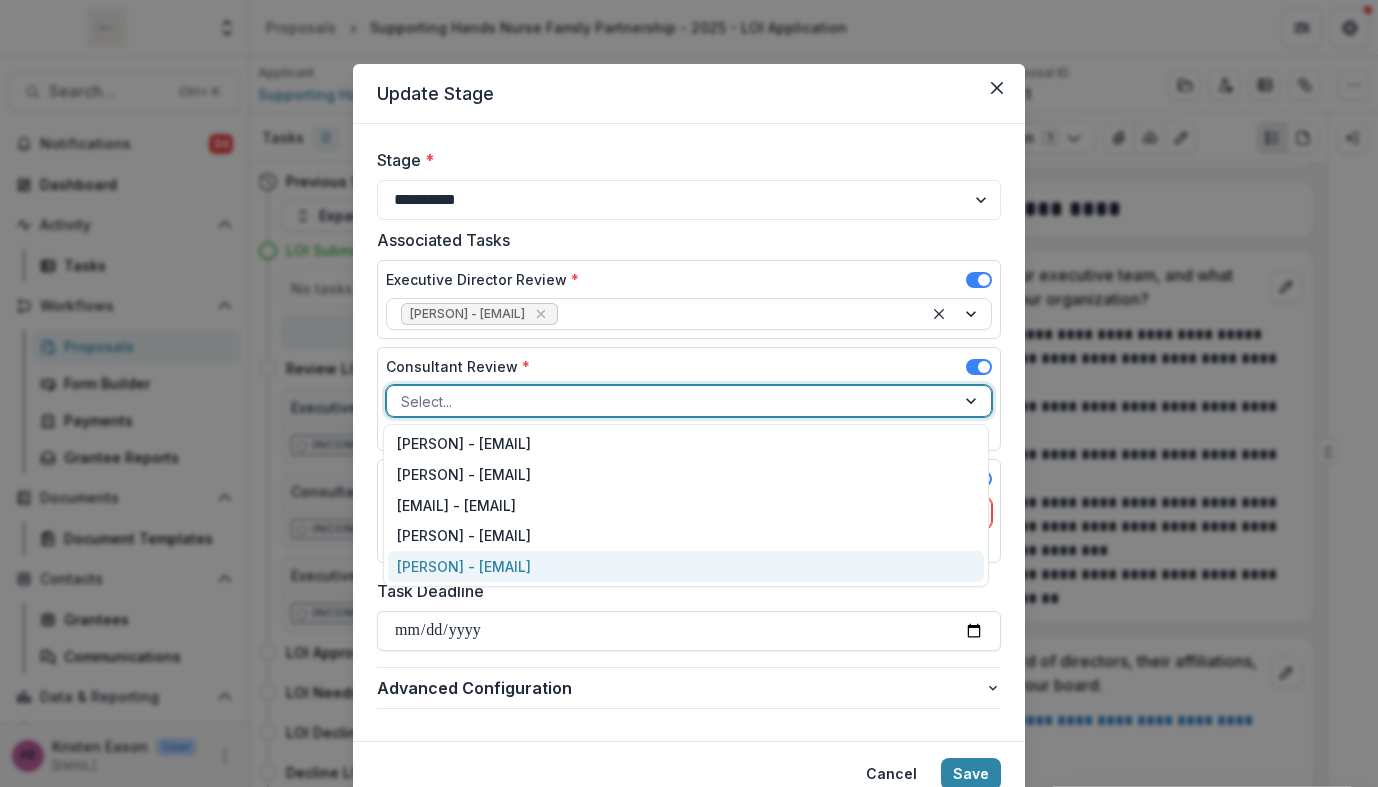 click on "[PERSON] - [EMAIL]" at bounding box center [686, 566] 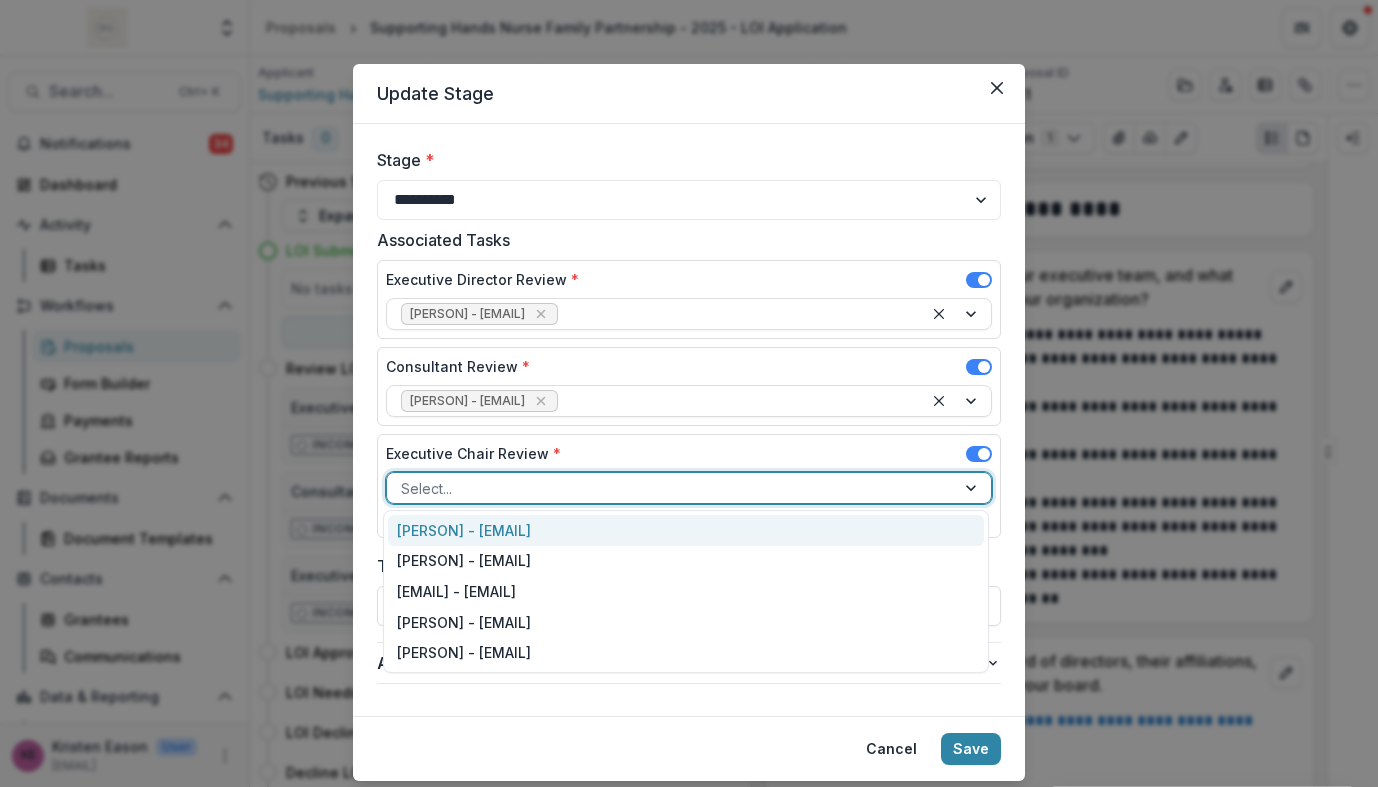click at bounding box center [671, 488] 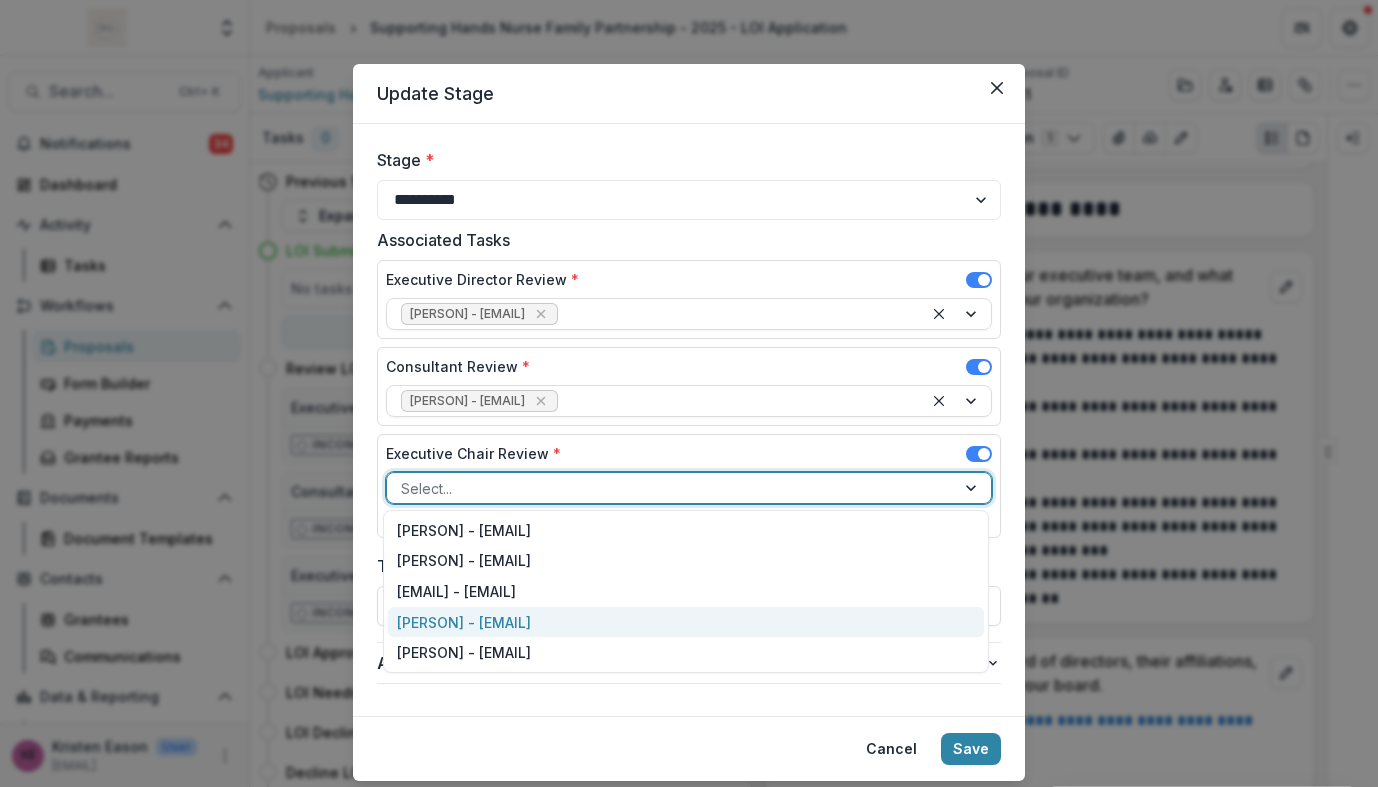 click on "[PERSON] - [EMAIL]" at bounding box center (686, 622) 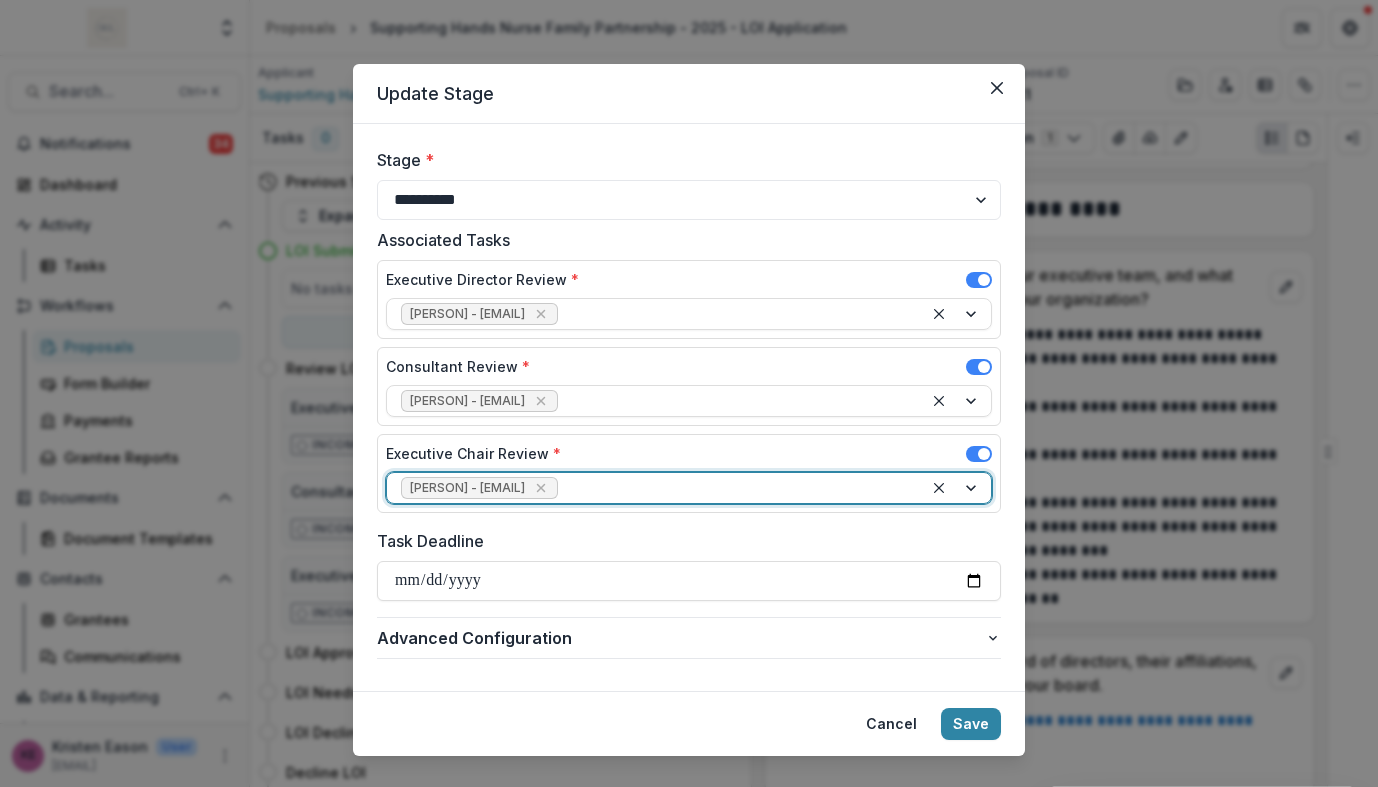scroll, scrollTop: 29, scrollLeft: 0, axis: vertical 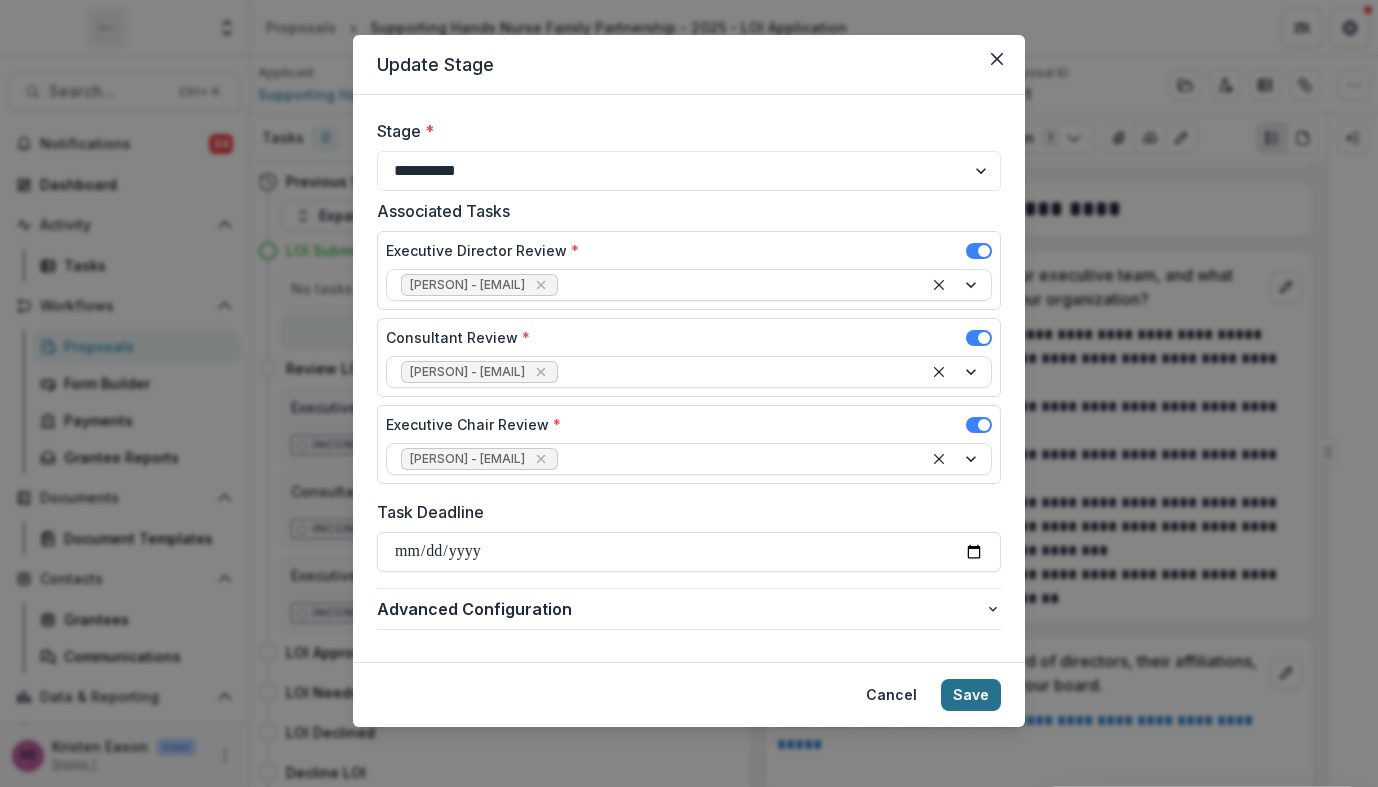 click on "Save" at bounding box center (971, 695) 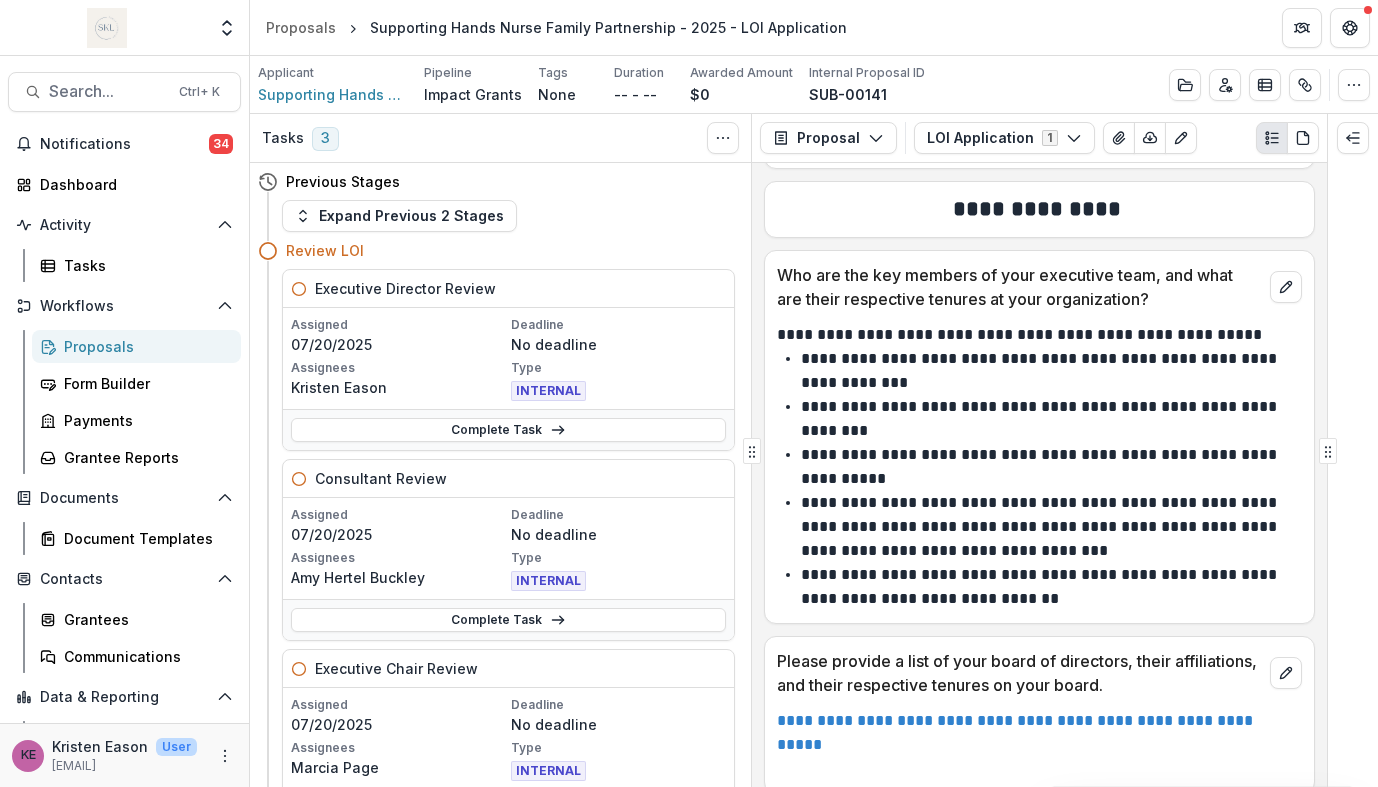 scroll, scrollTop: 141, scrollLeft: 0, axis: vertical 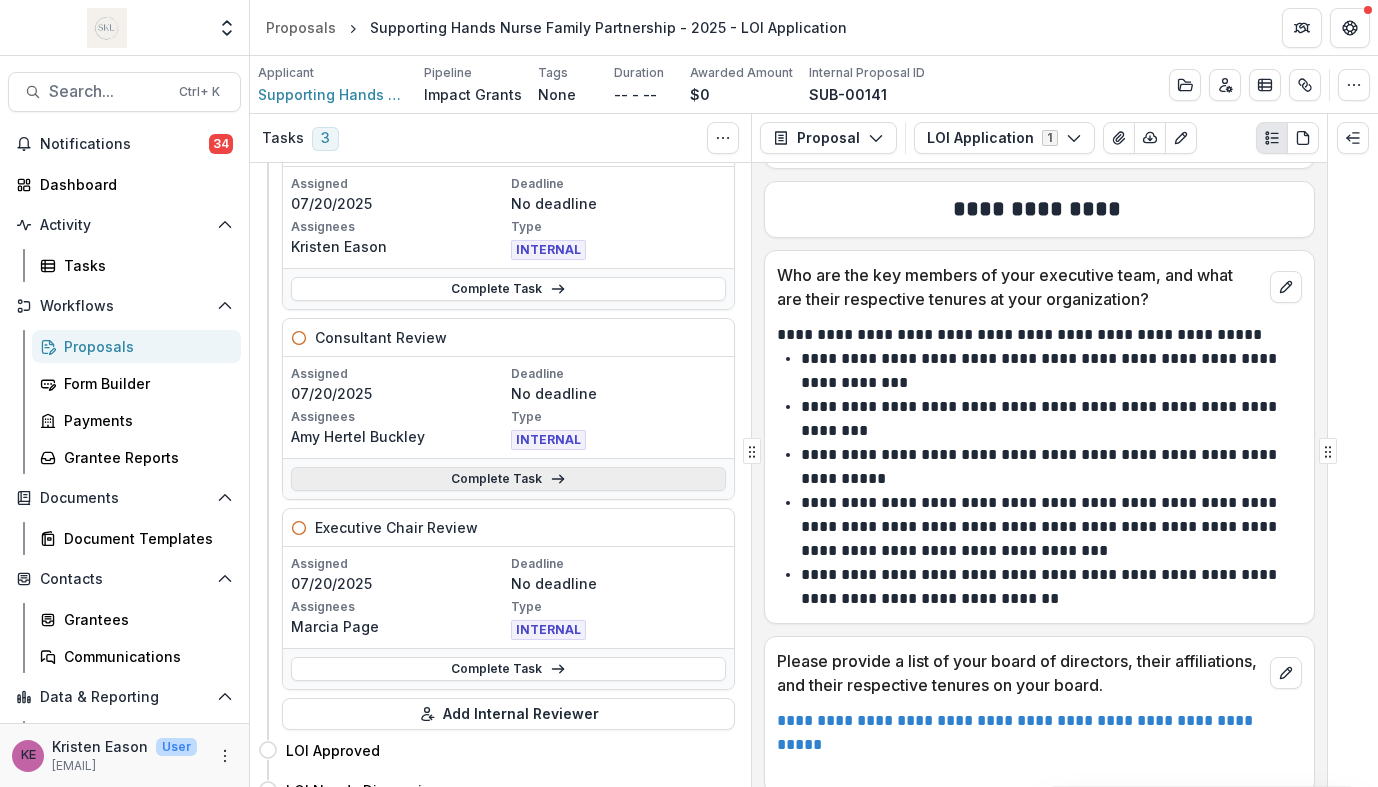 click on "Complete Task" at bounding box center (508, 479) 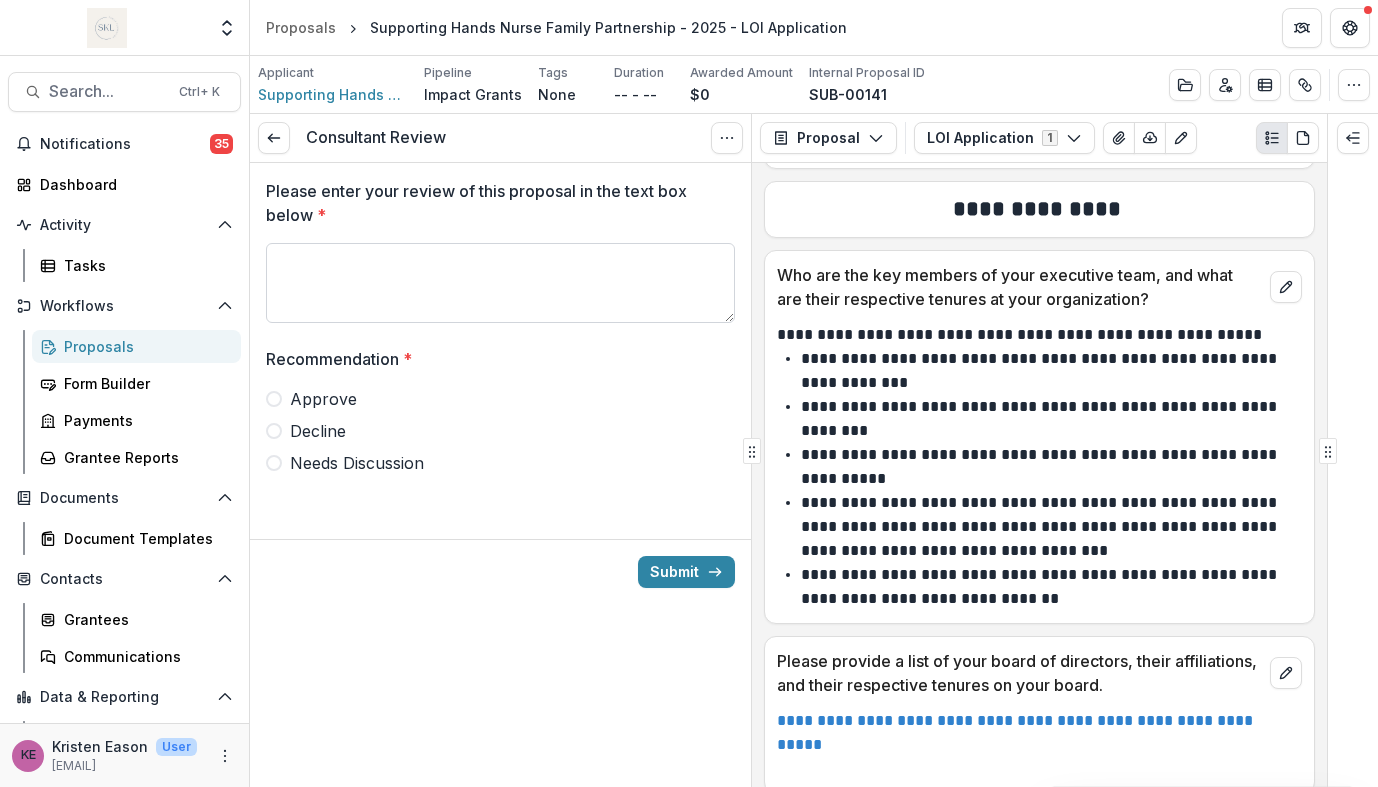 click on "Please enter your review of this proposal in the text box below *" at bounding box center [500, 283] 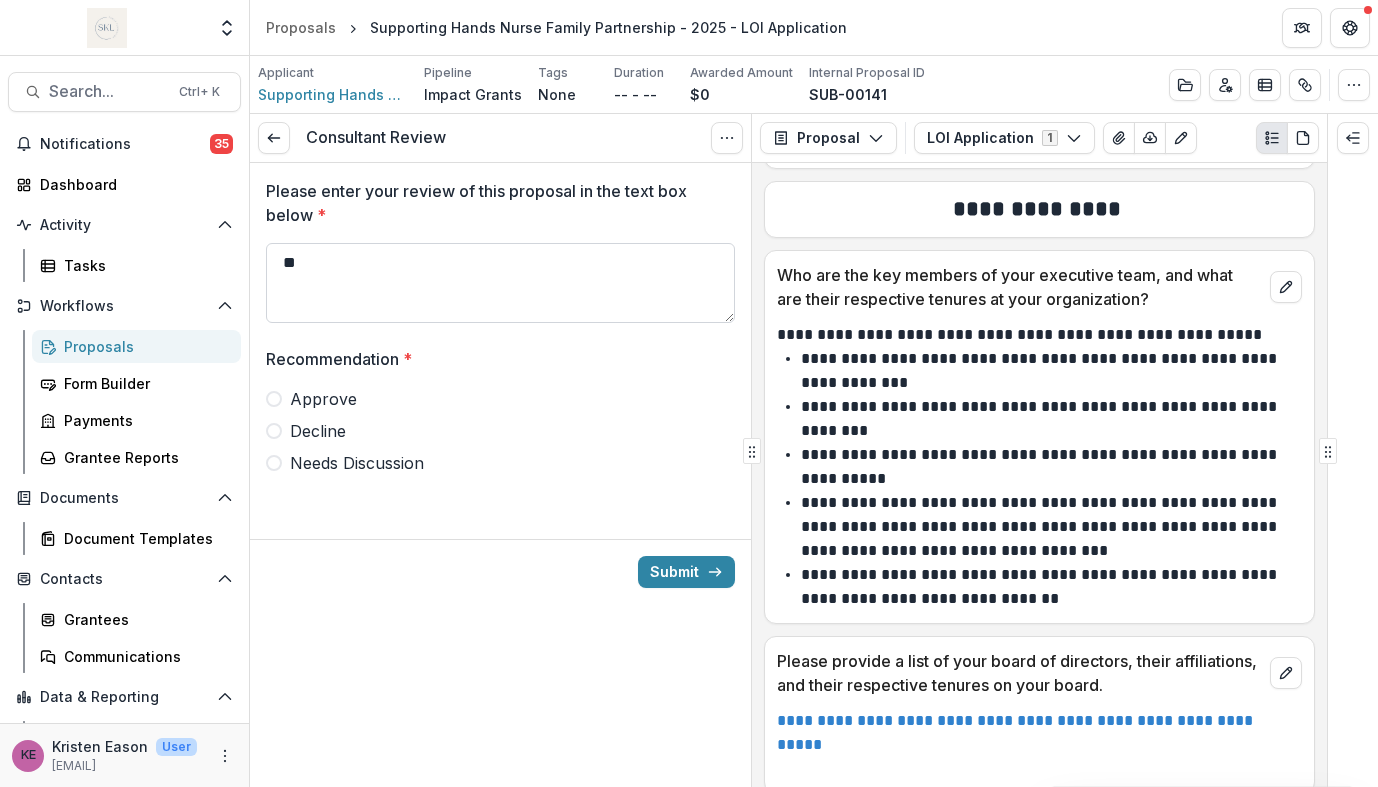 type on "*" 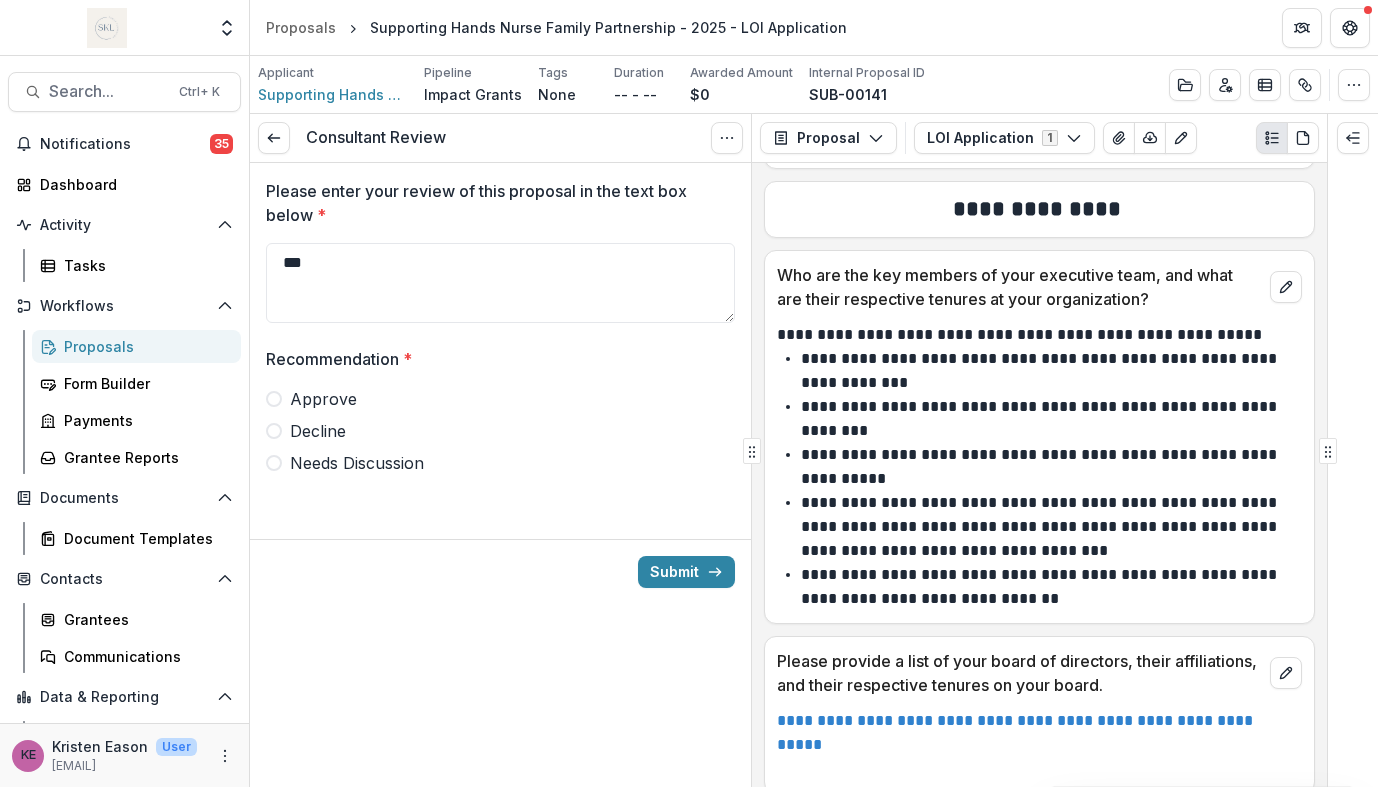 type on "***" 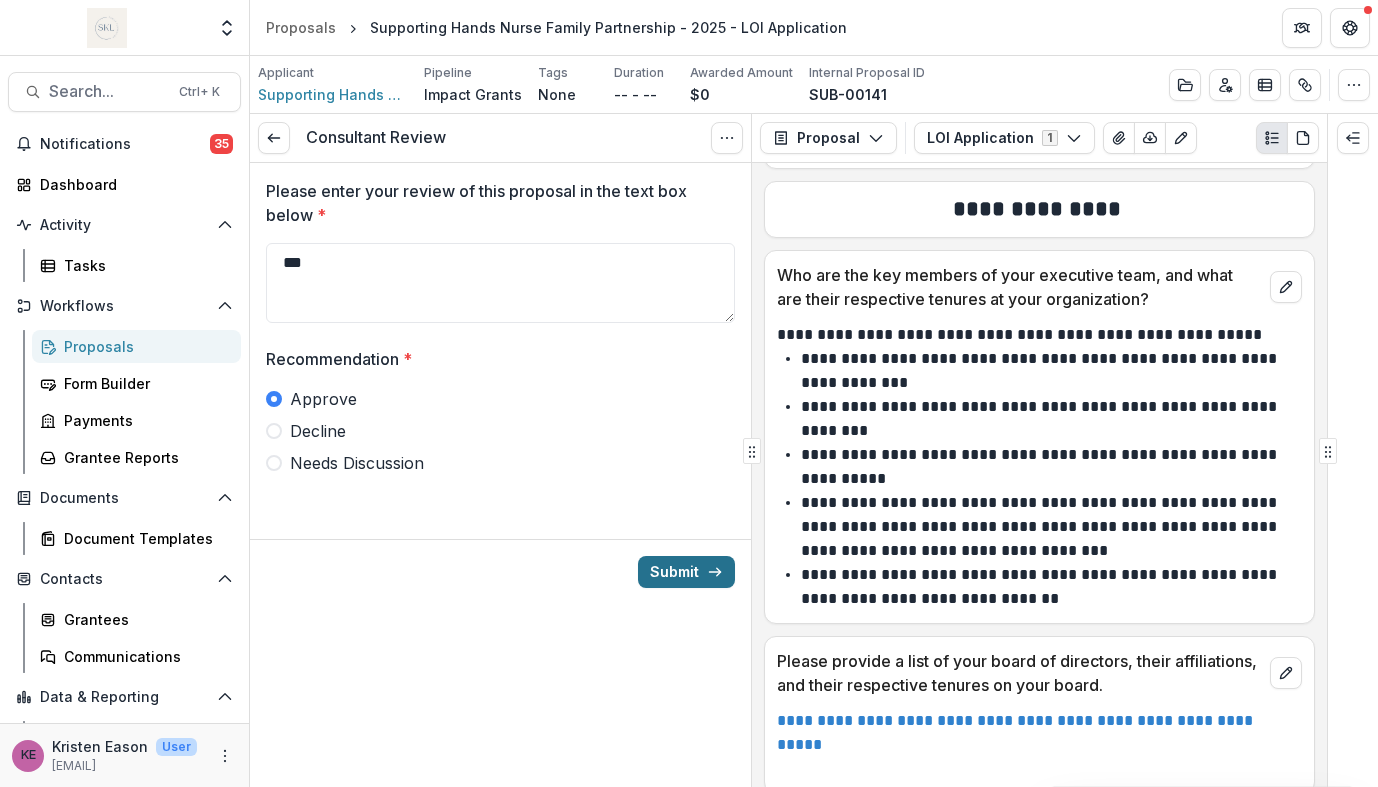 click on "Submit" at bounding box center [686, 572] 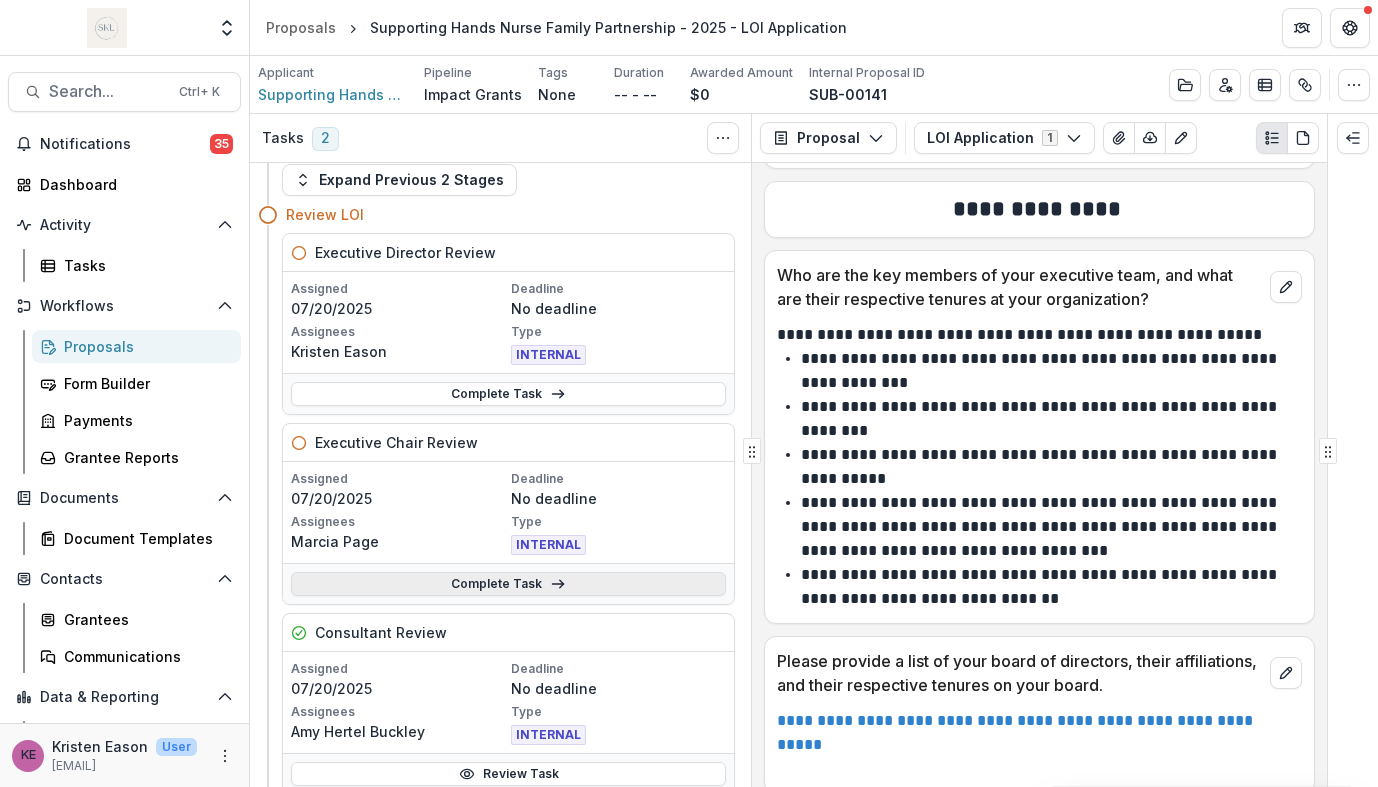 scroll, scrollTop: 0, scrollLeft: 0, axis: both 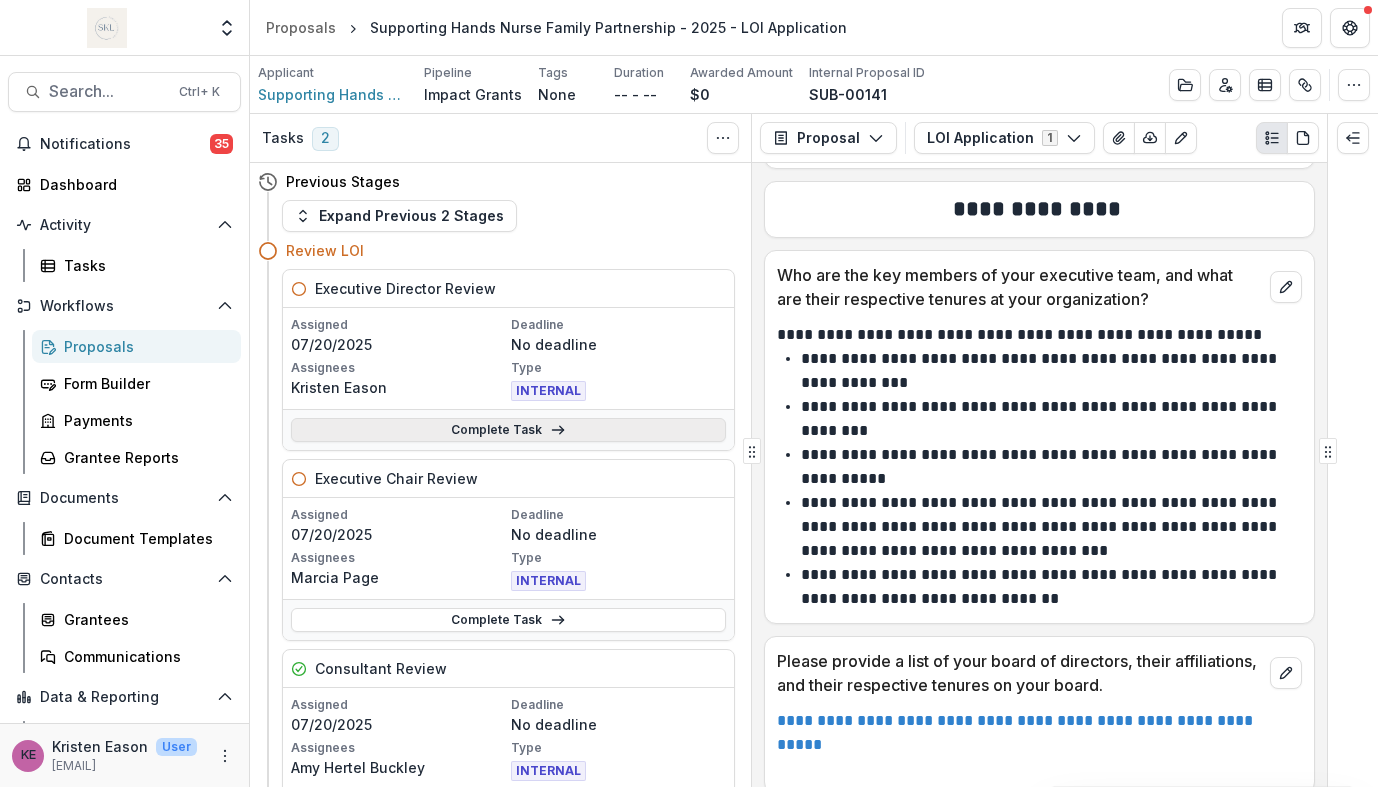 click on "Complete Task" at bounding box center (508, 430) 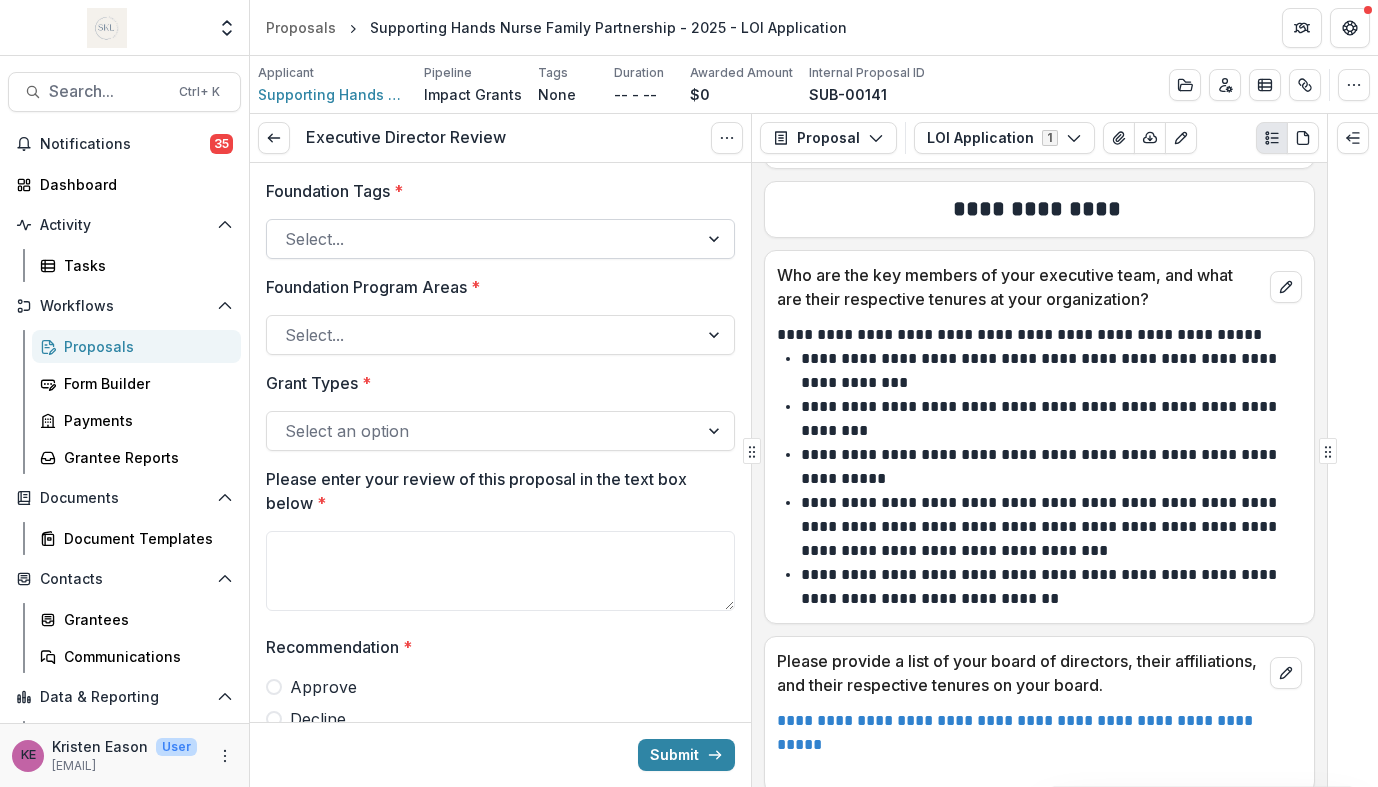 click at bounding box center (482, 239) 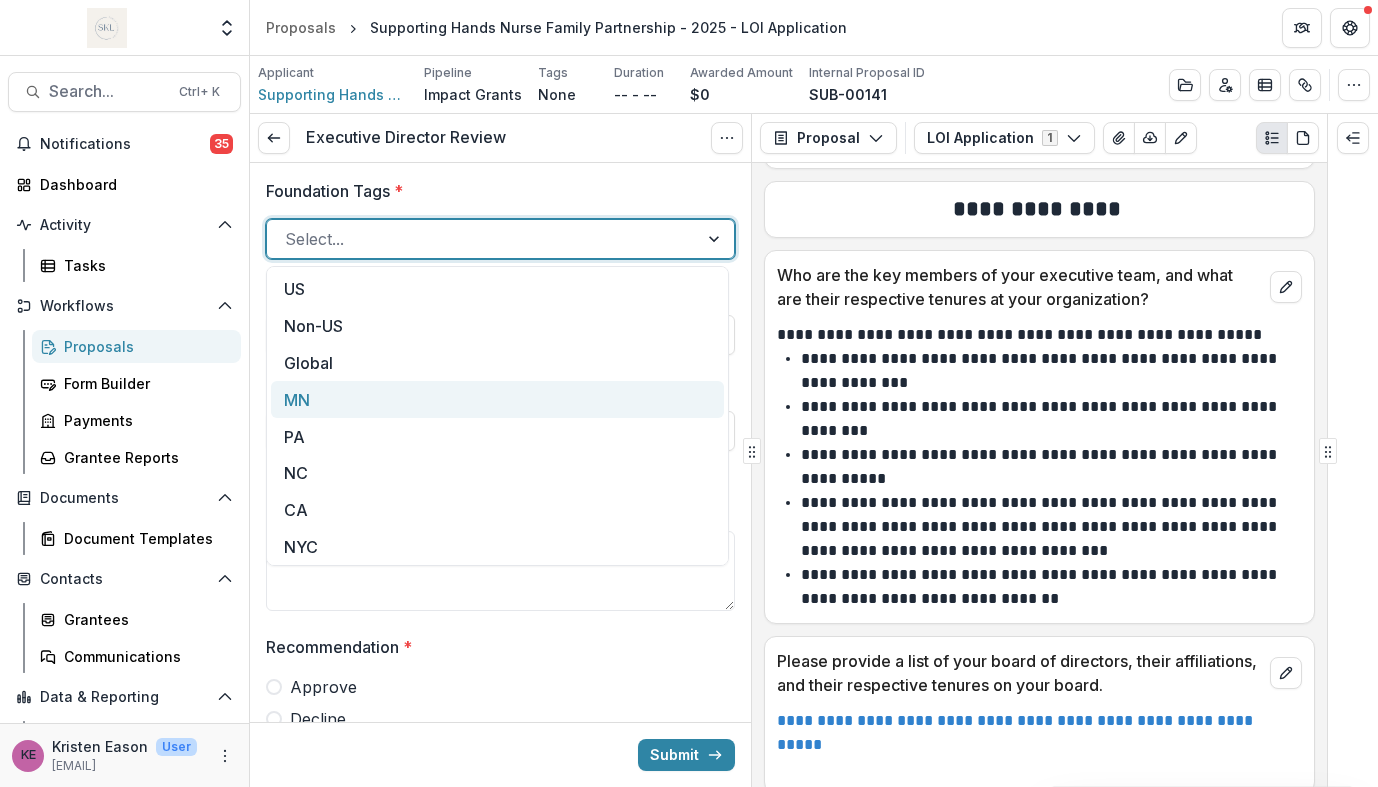 click on "MN" at bounding box center [497, 399] 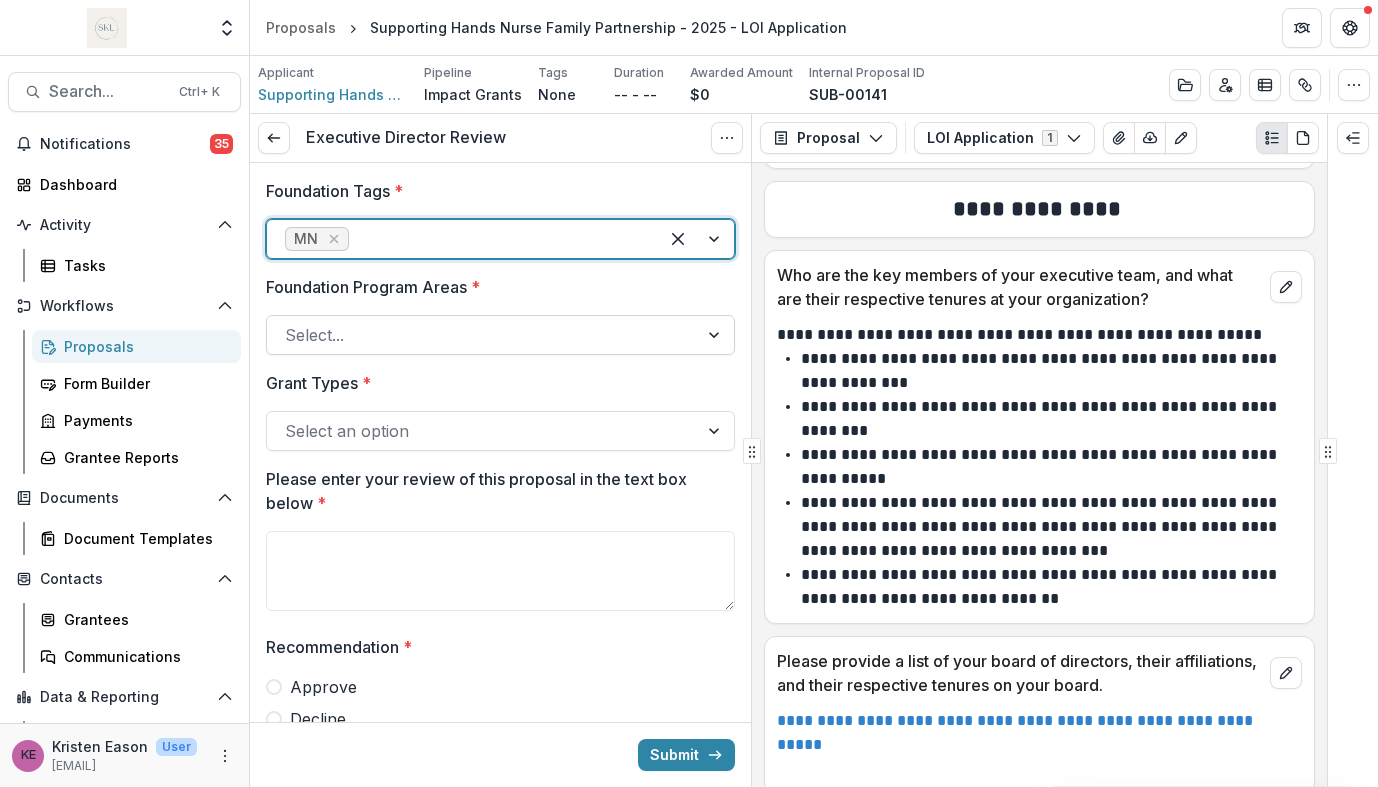 click at bounding box center [482, 335] 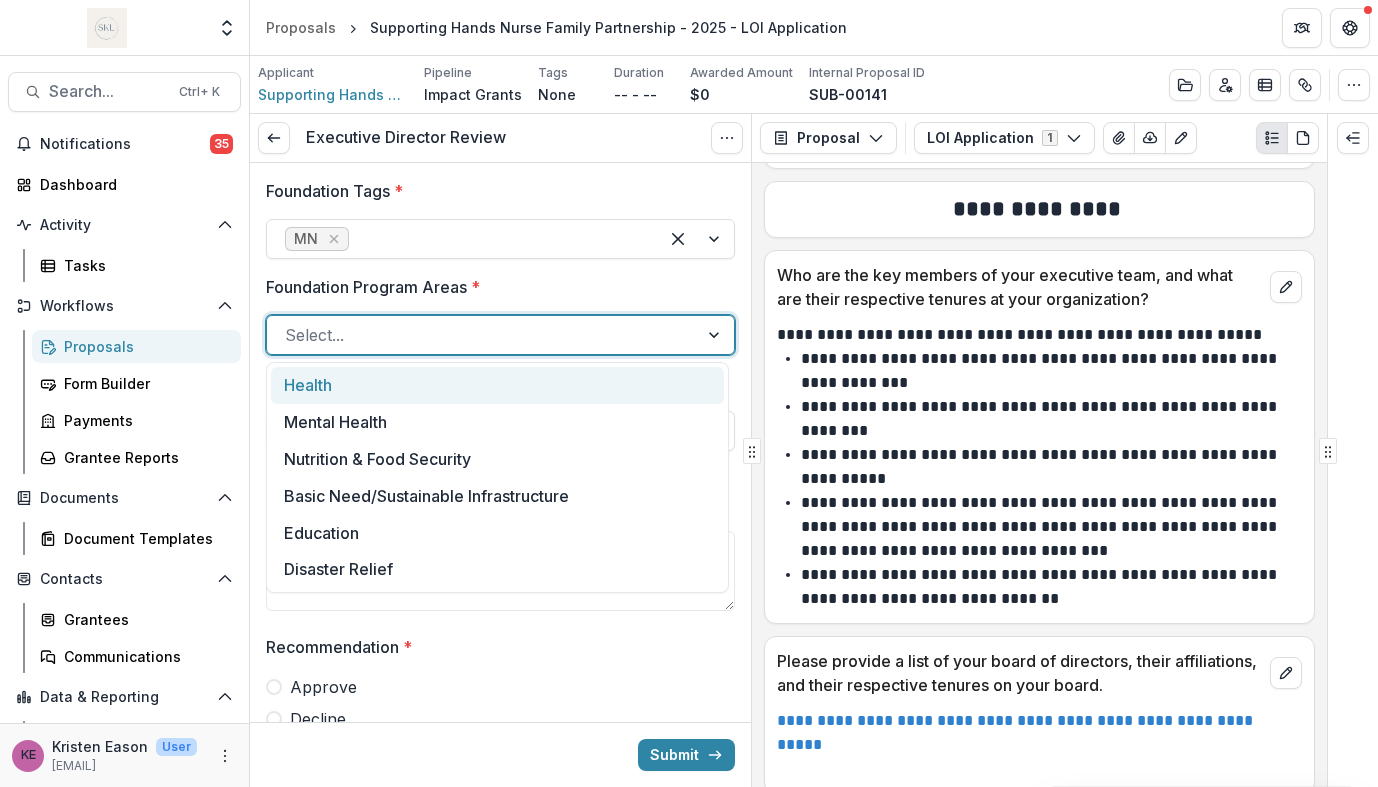 click on "Health" at bounding box center [497, 385] 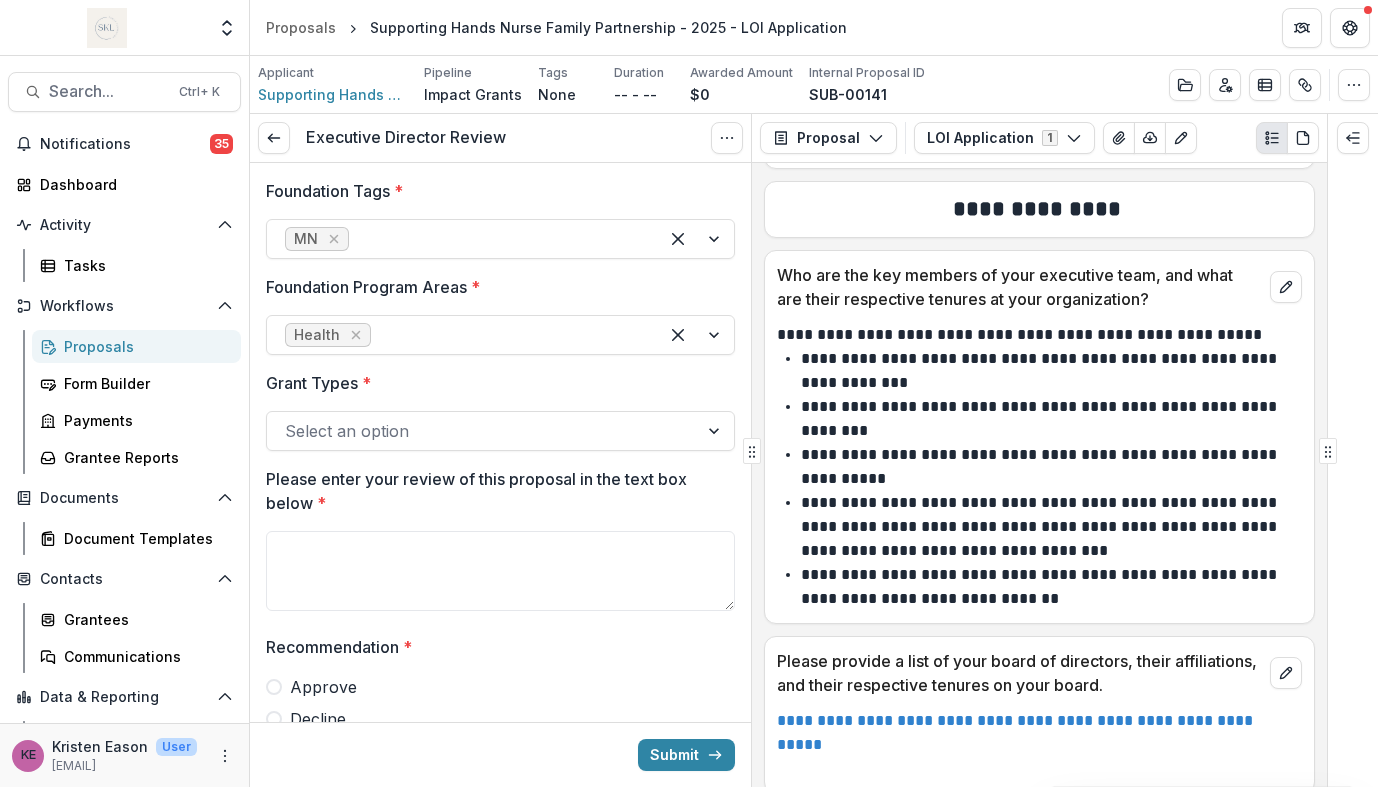 click on "Foundation Program Areas * Health" at bounding box center [500, 315] 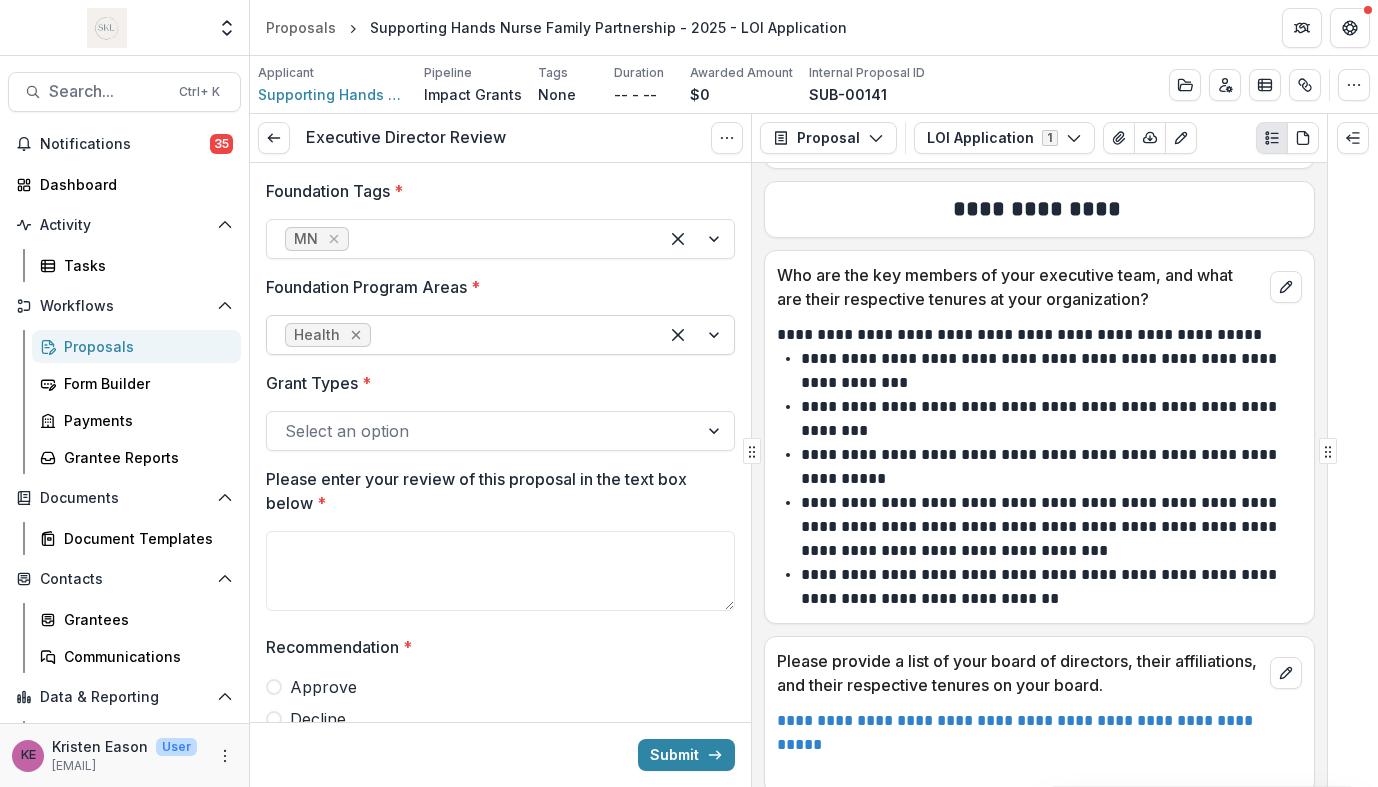 click 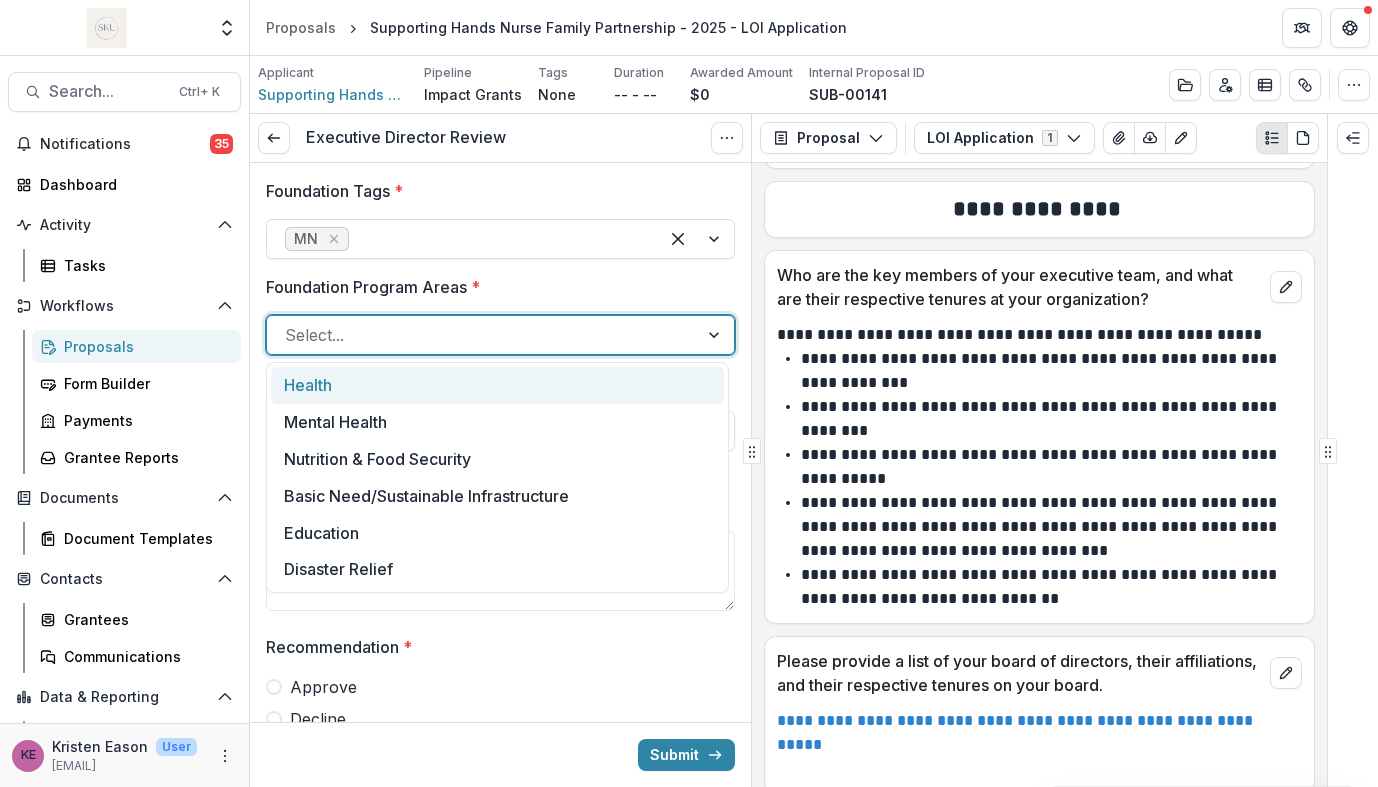 click at bounding box center [716, 335] 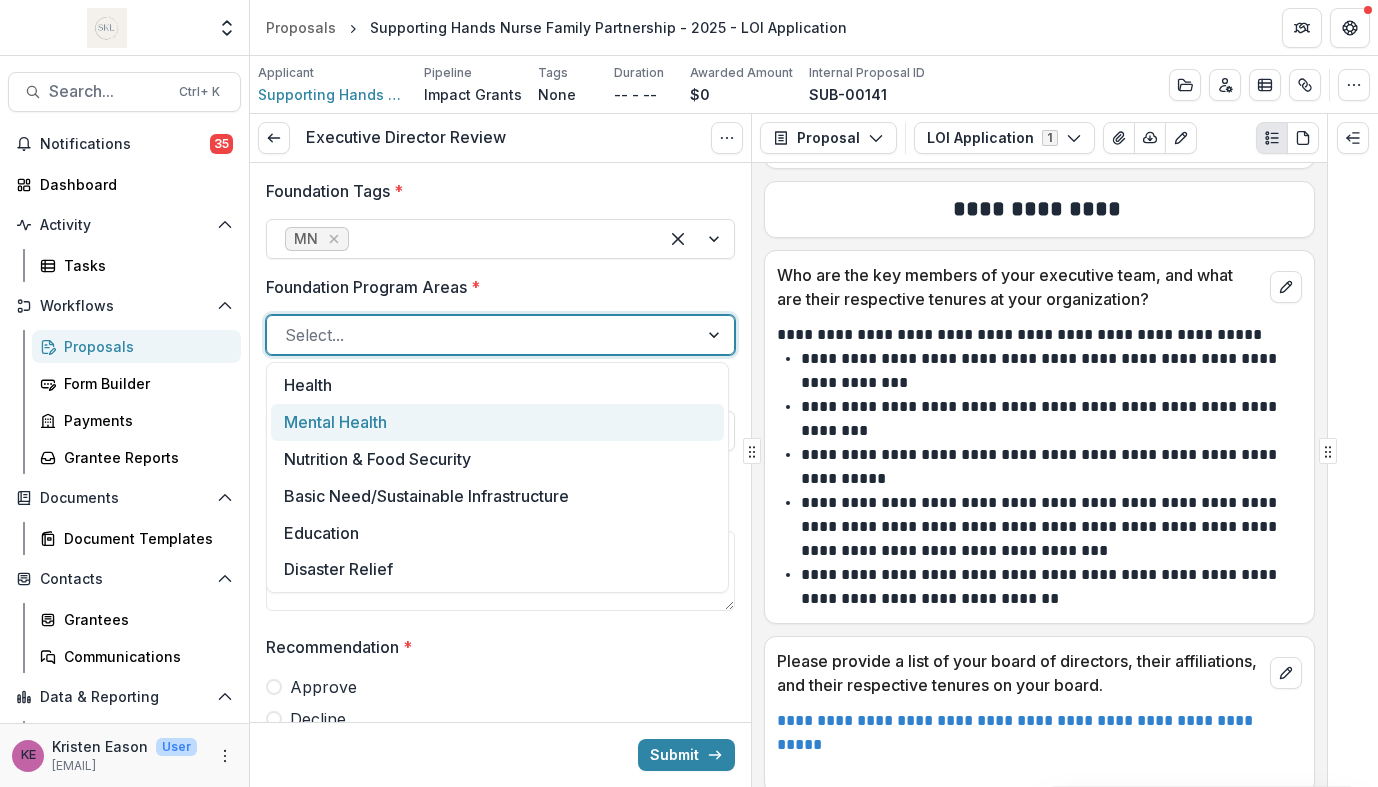 click on "Mental Health" at bounding box center [497, 422] 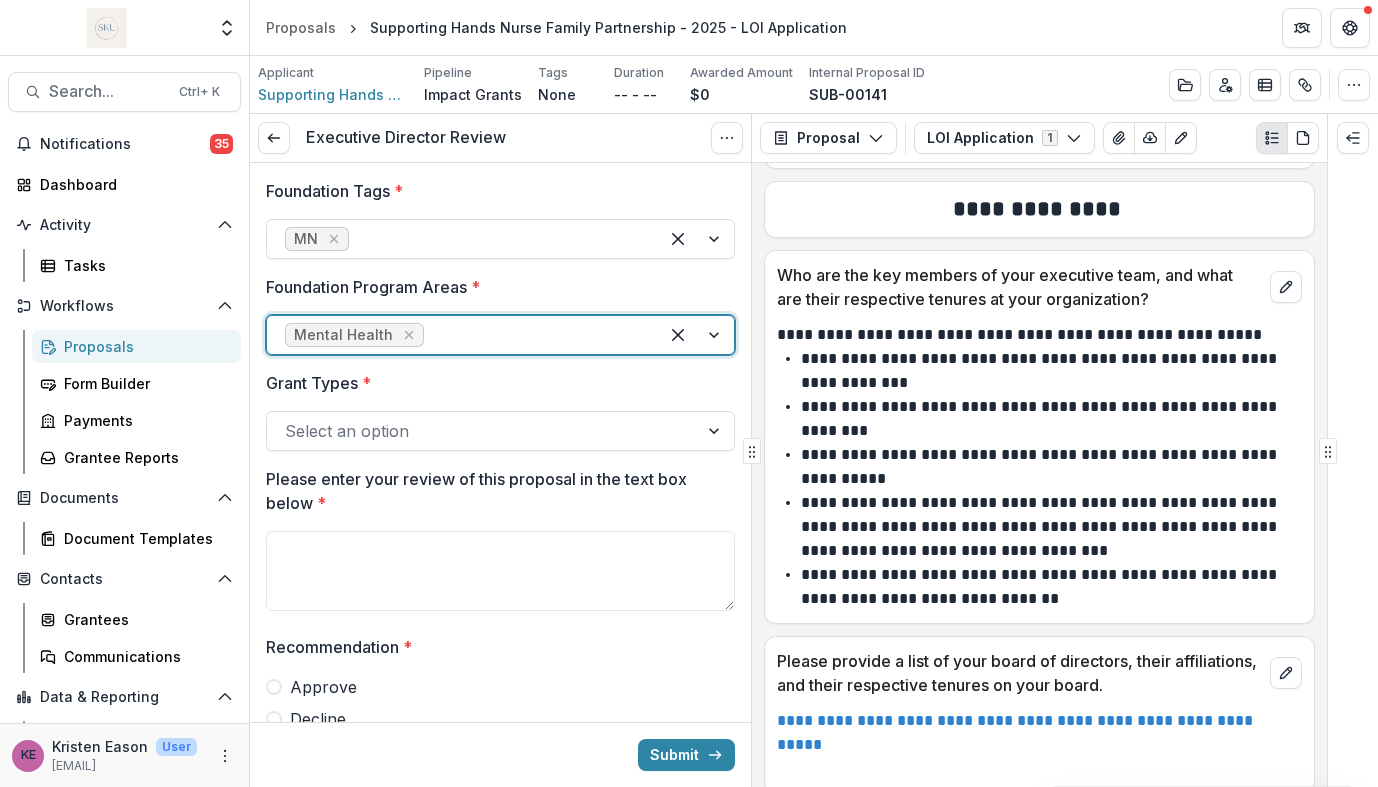 click on "Select an option" at bounding box center [482, 431] 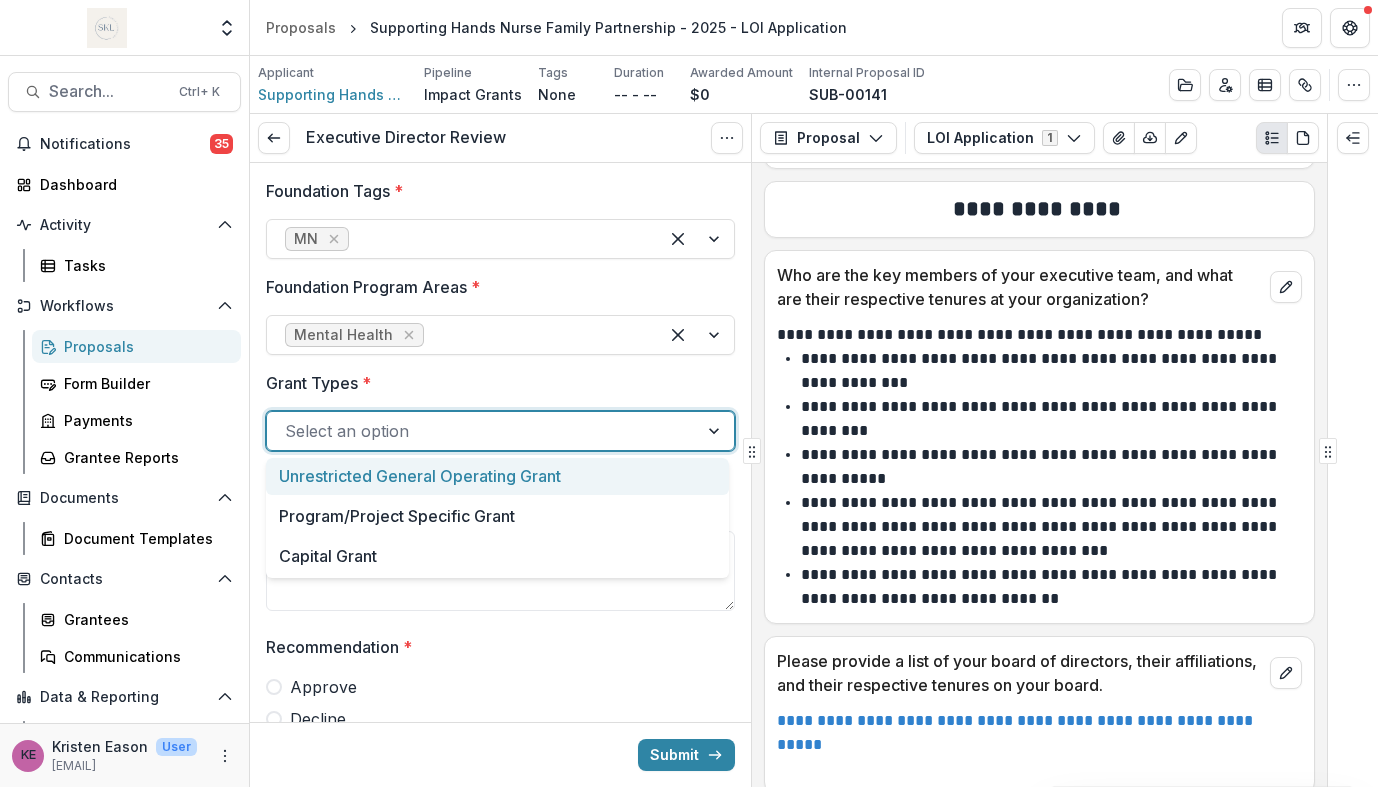 click on "Unrestricted General Operating Grant" at bounding box center (497, 476) 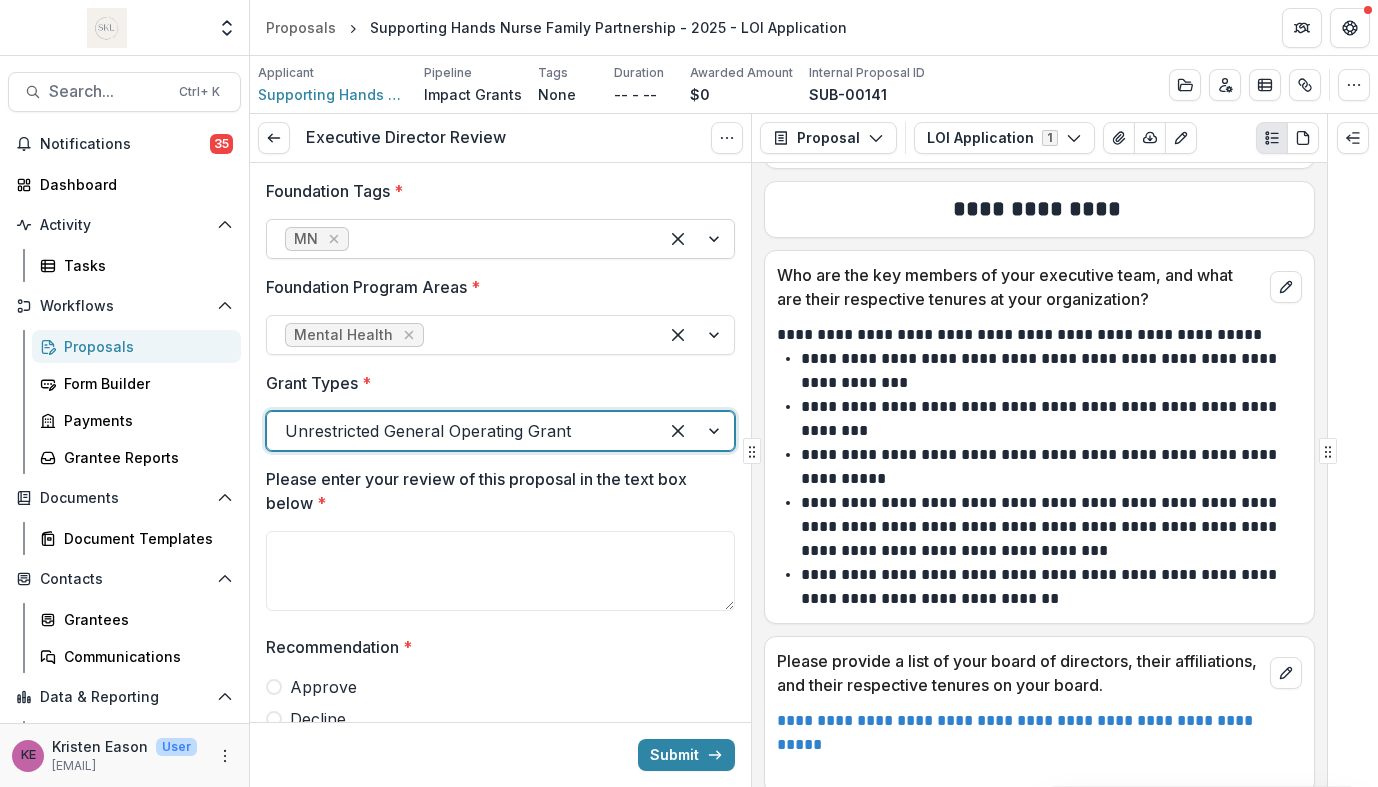 click at bounding box center (696, 239) 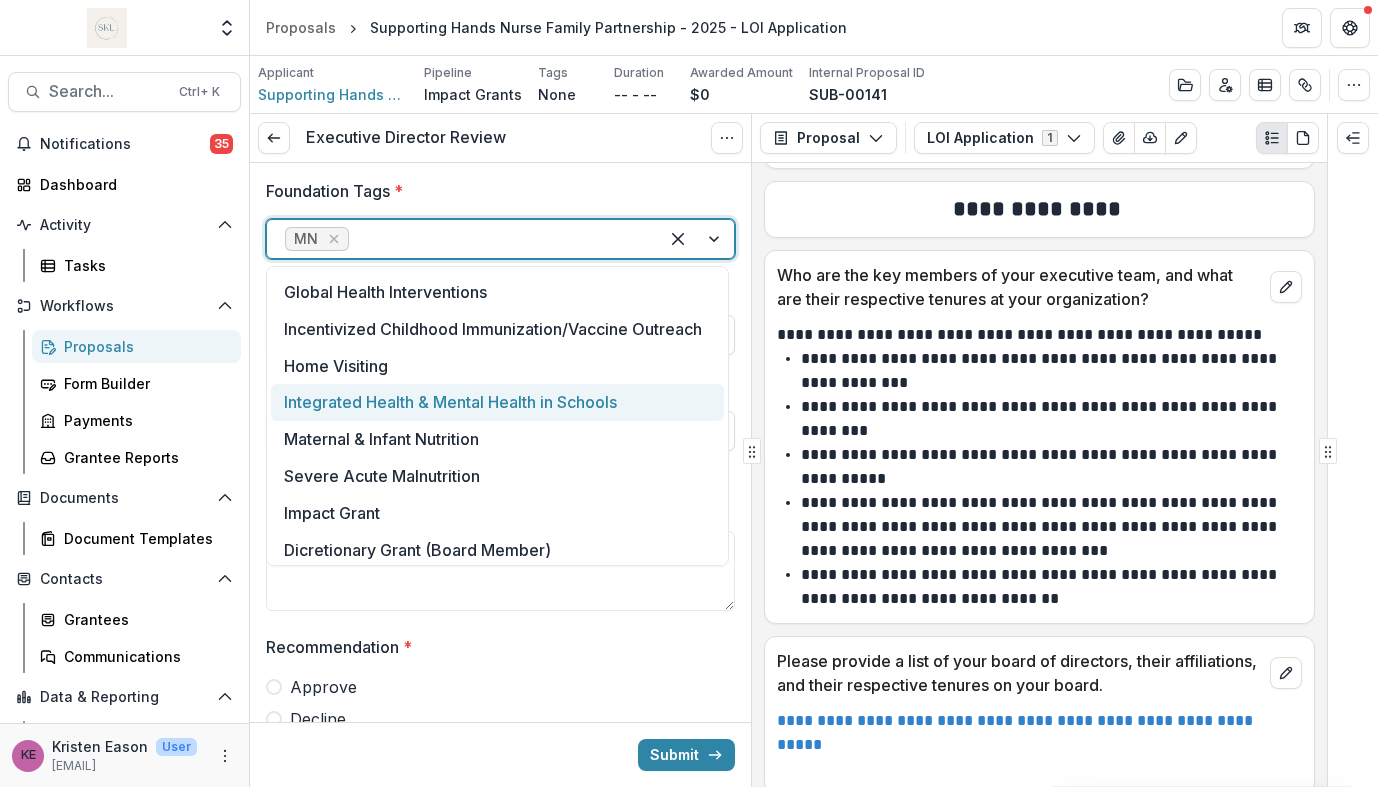 scroll, scrollTop: 574, scrollLeft: 0, axis: vertical 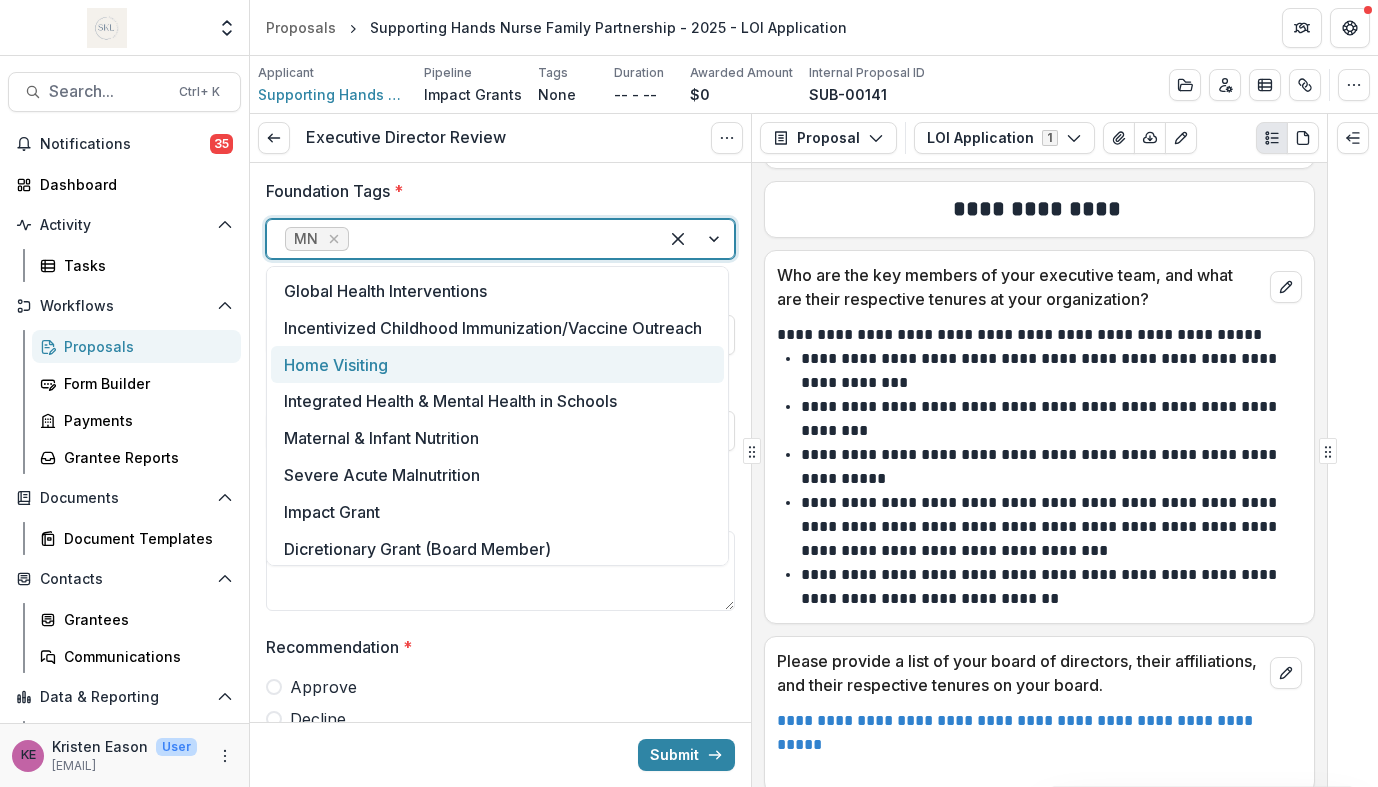 click on "Home Visiting" at bounding box center [497, 364] 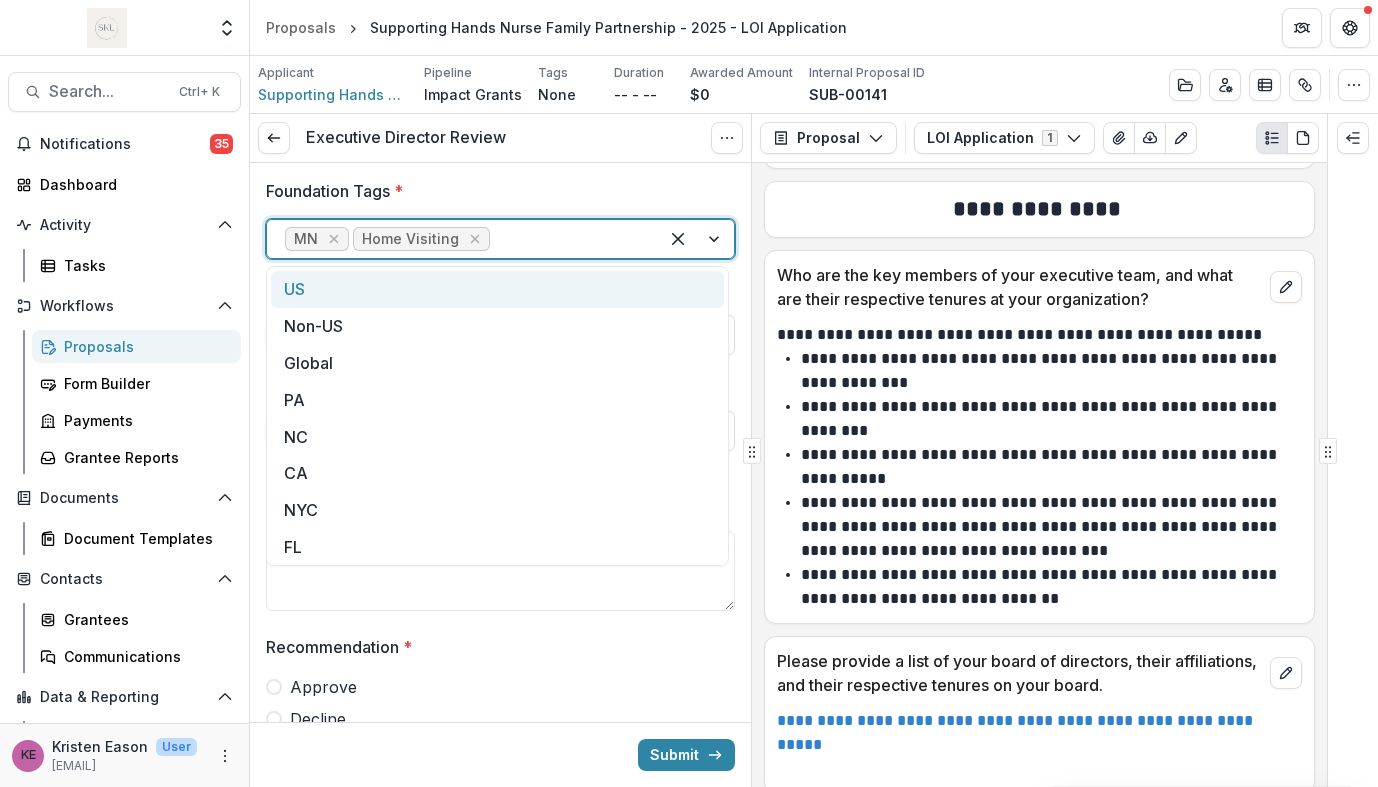 click at bounding box center [696, 239] 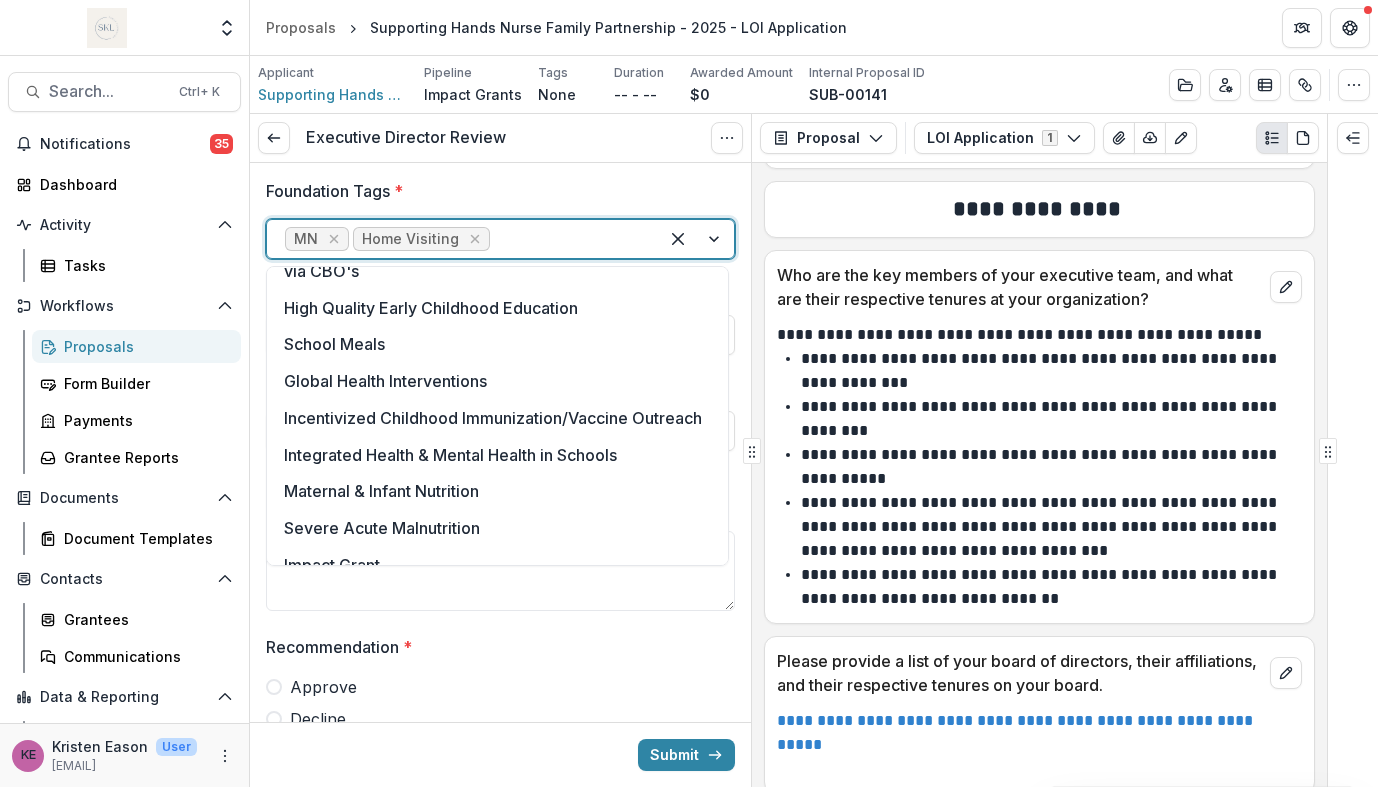 scroll, scrollTop: 603, scrollLeft: 0, axis: vertical 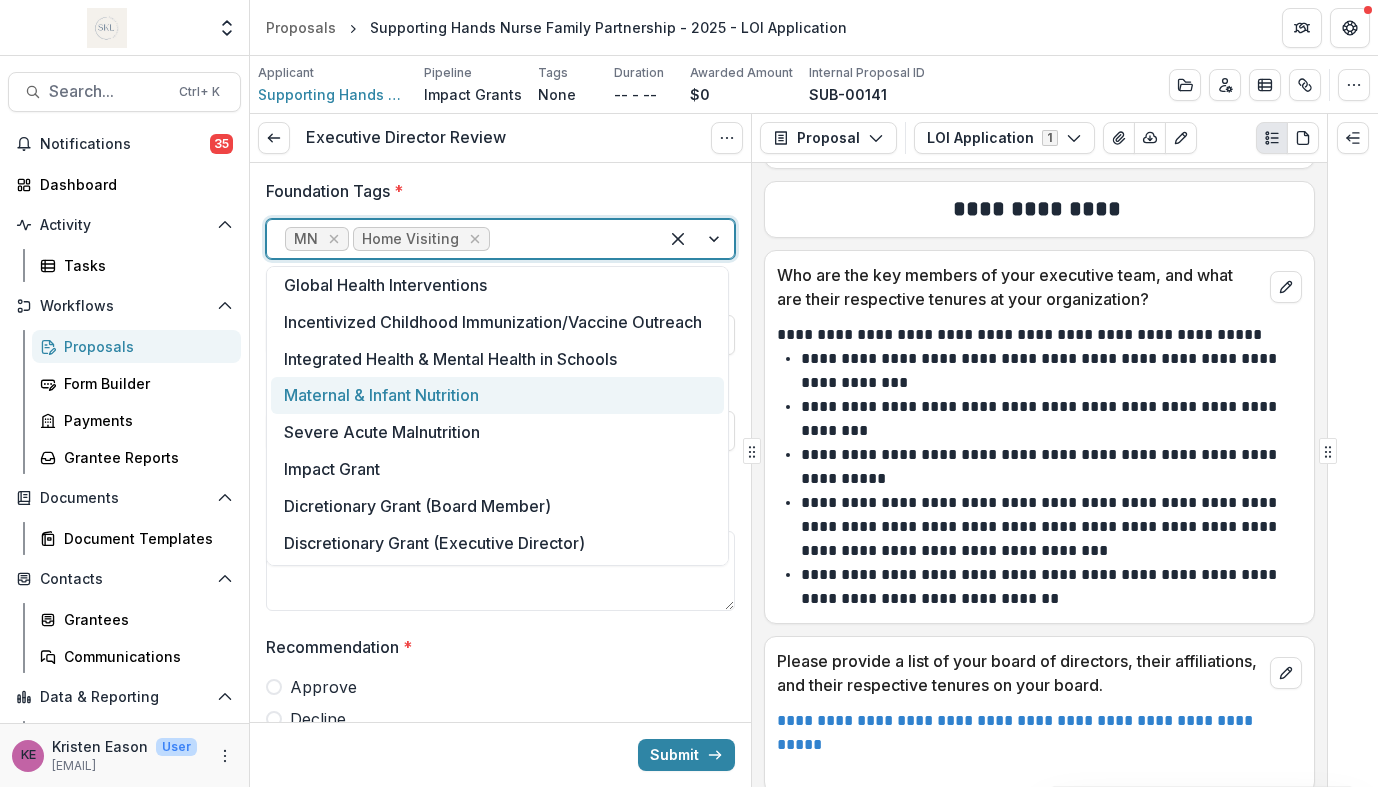click on "Maternal & Infant Nutrition" at bounding box center [497, 395] 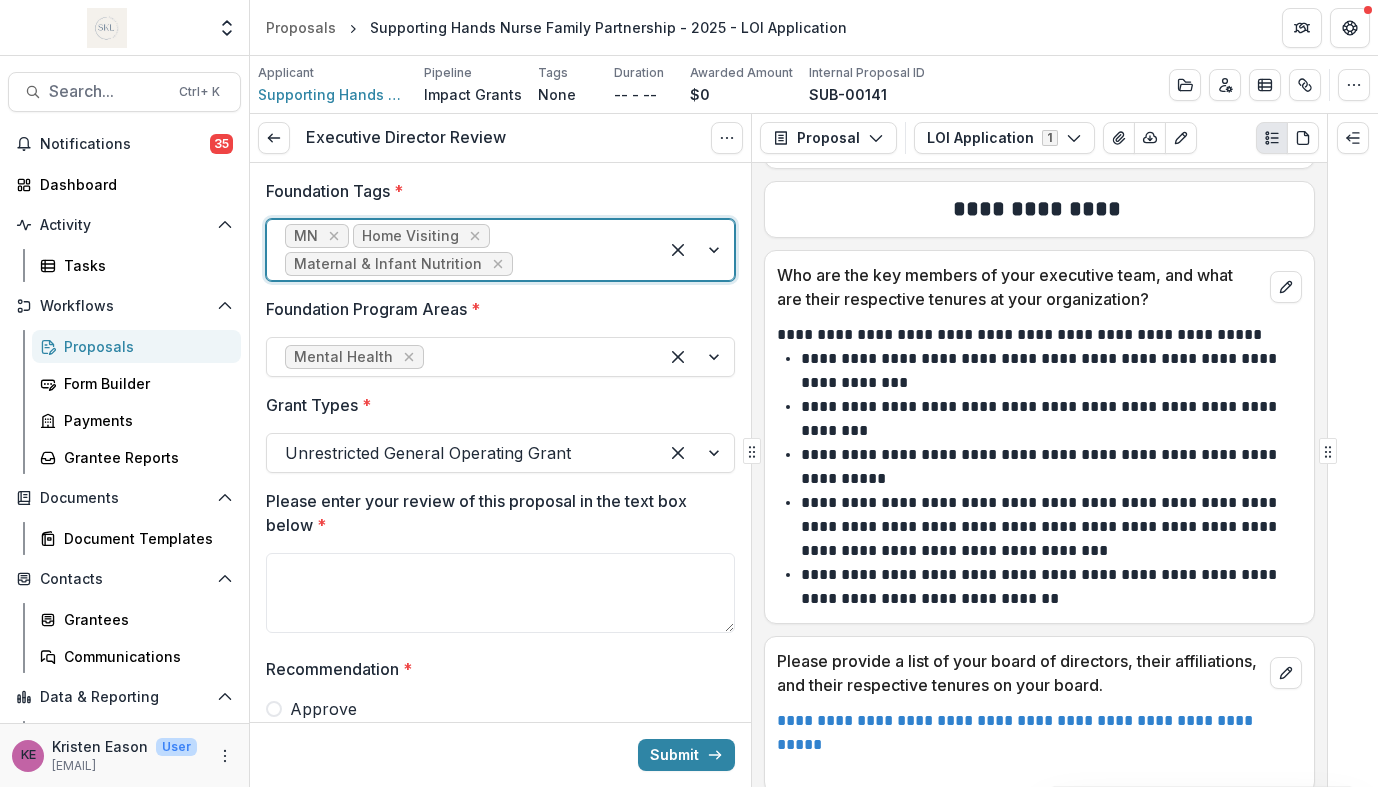 scroll, scrollTop: 124, scrollLeft: 0, axis: vertical 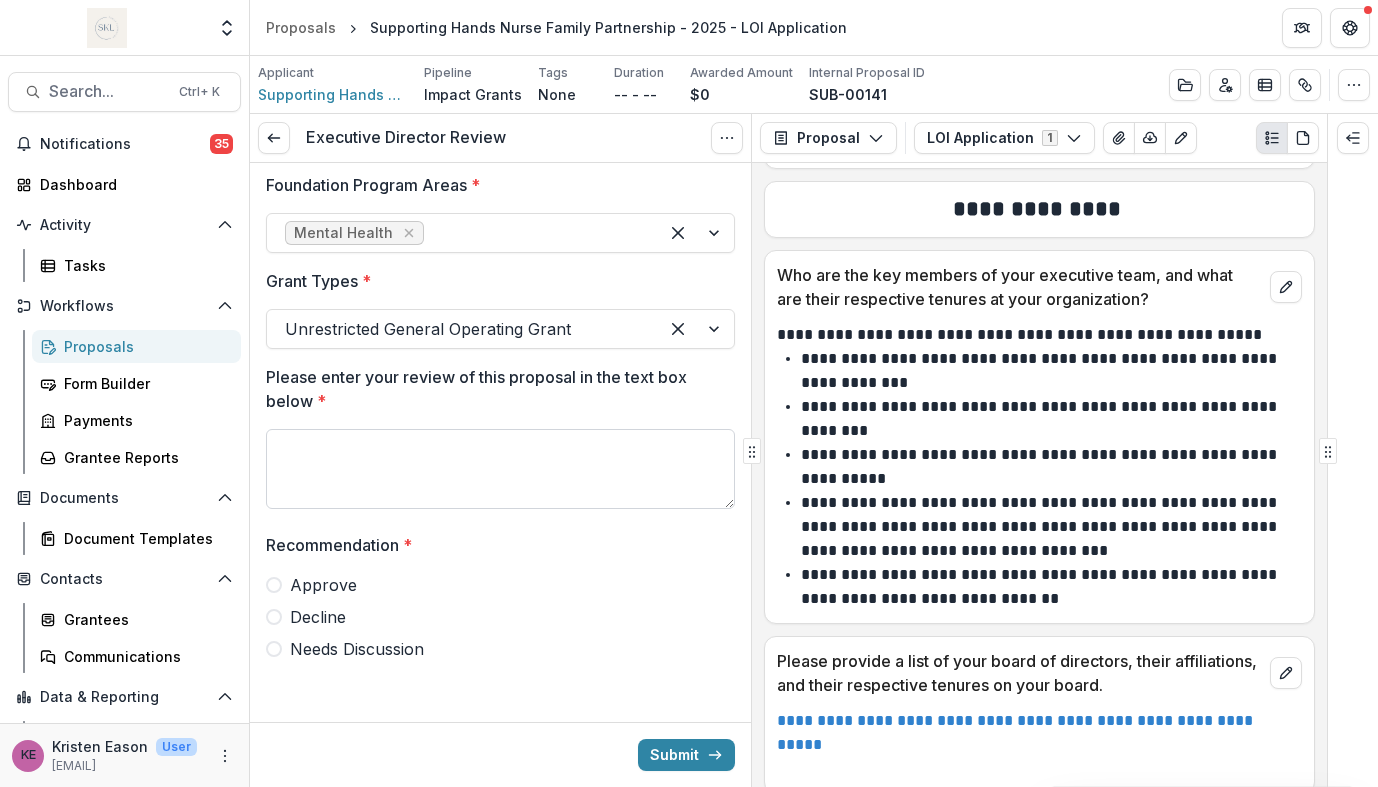 click on "Please enter your review of this proposal in the text box below *" at bounding box center (500, 469) 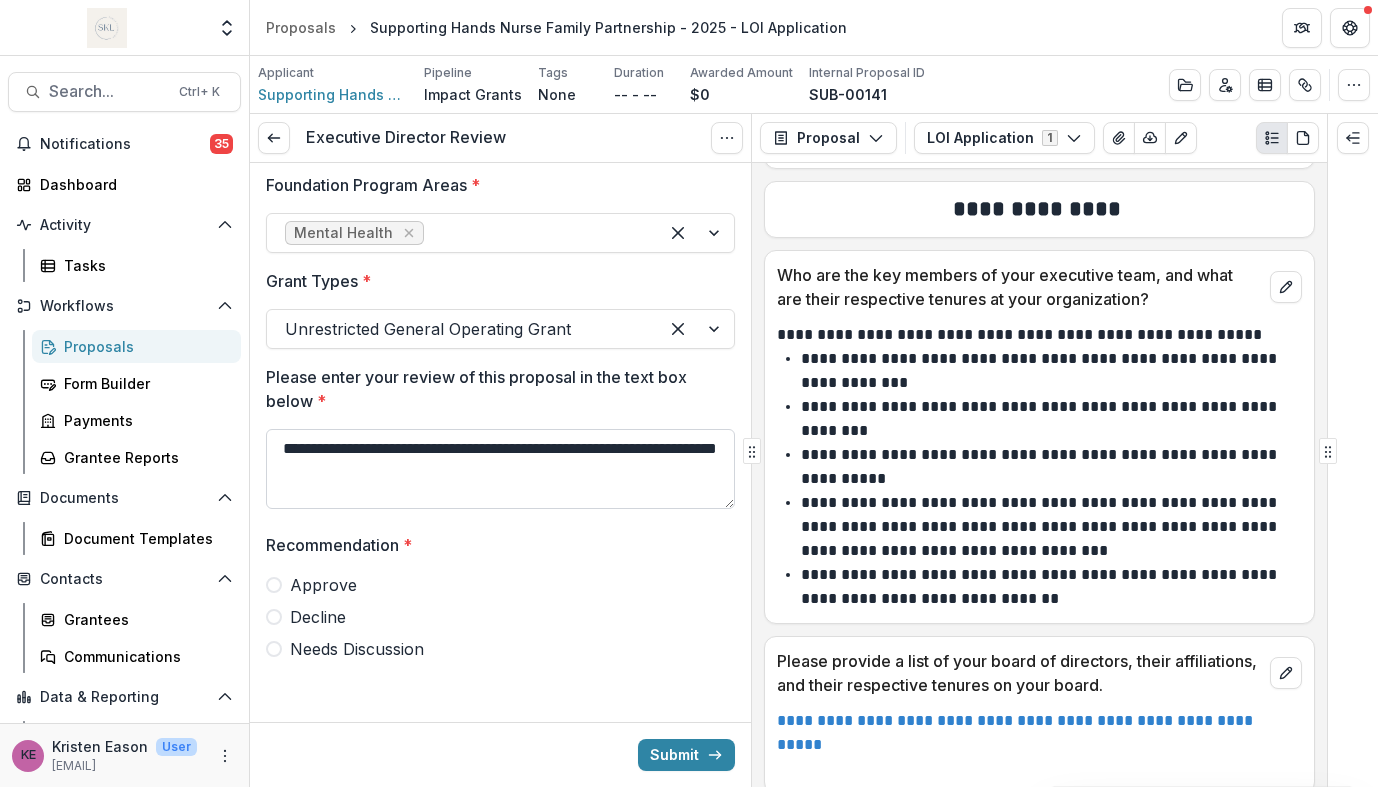 click on "**********" at bounding box center (500, 469) 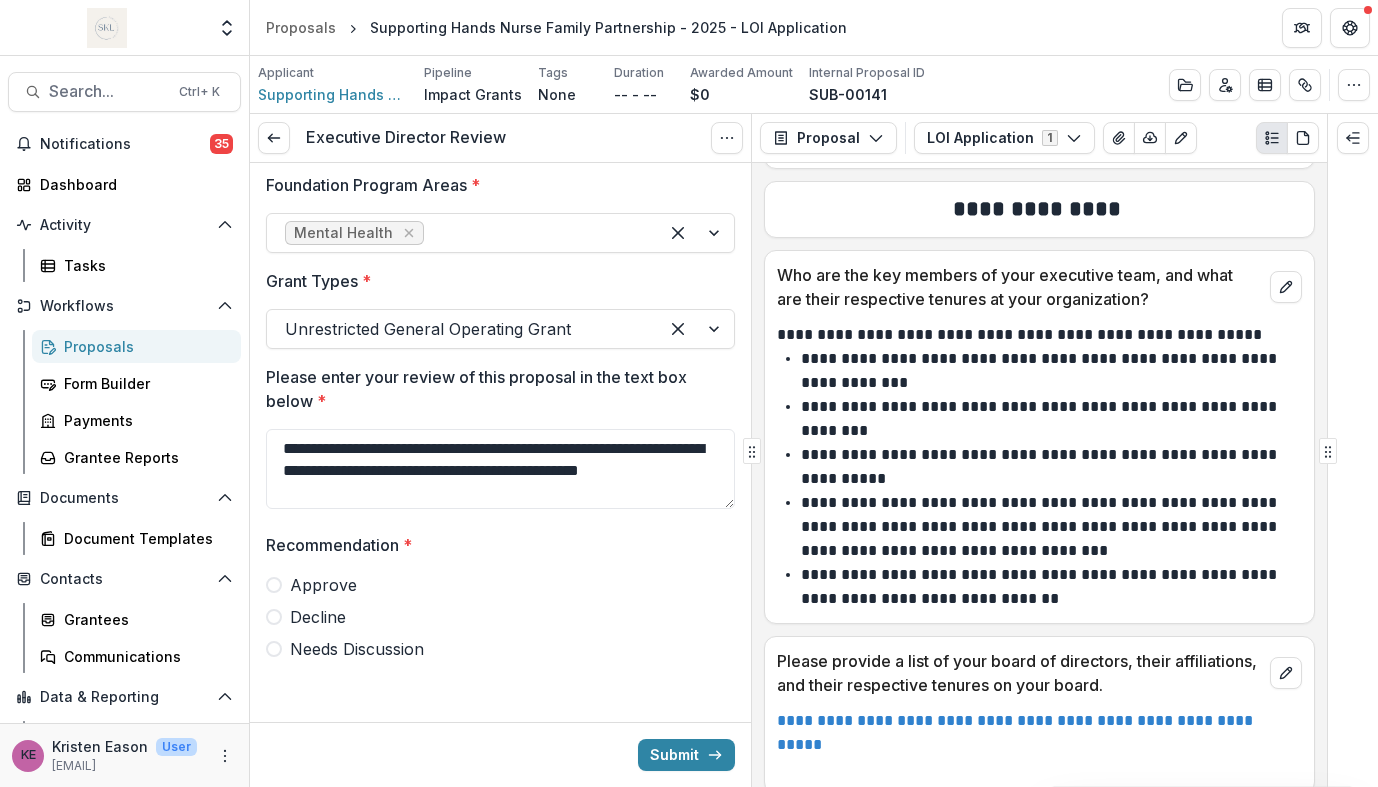 type on "**********" 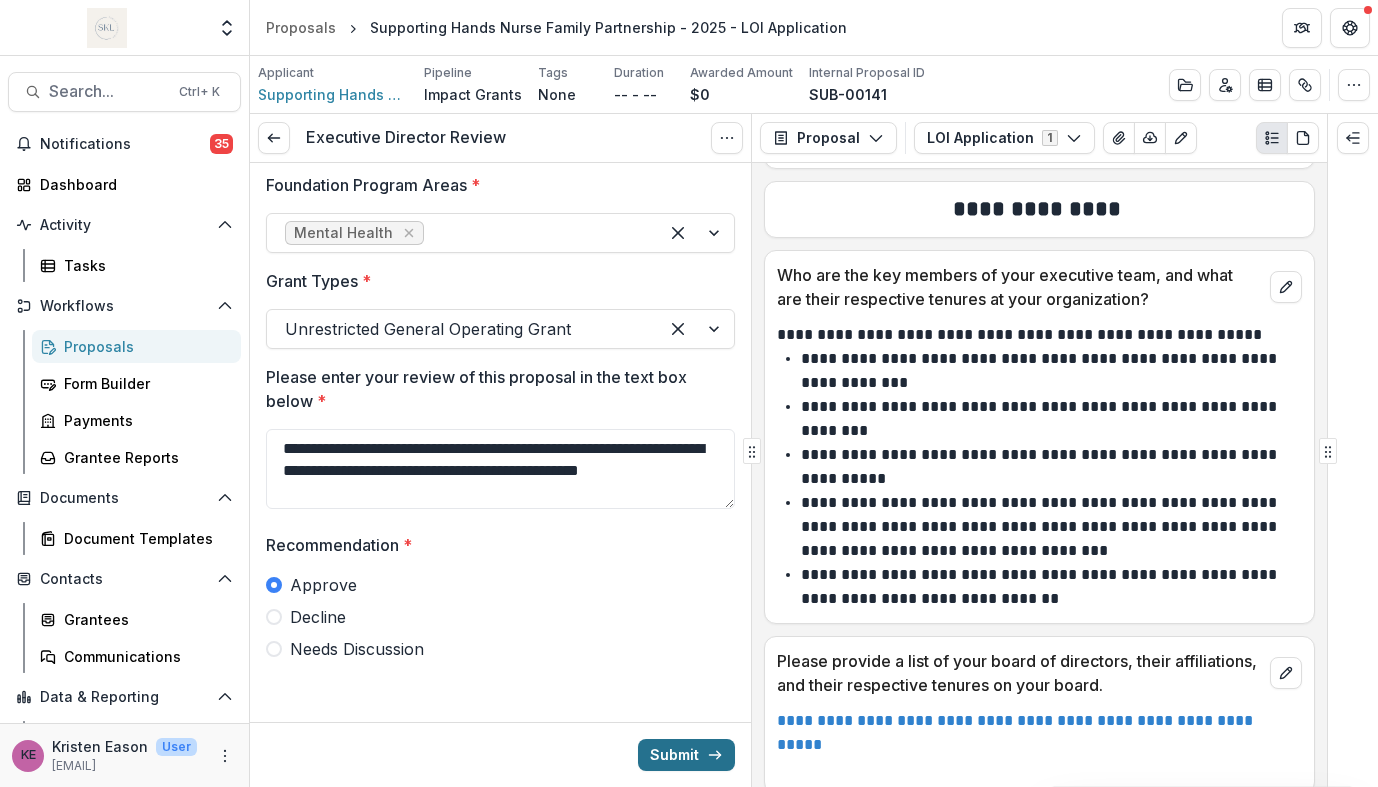 click on "Submit" at bounding box center (686, 755) 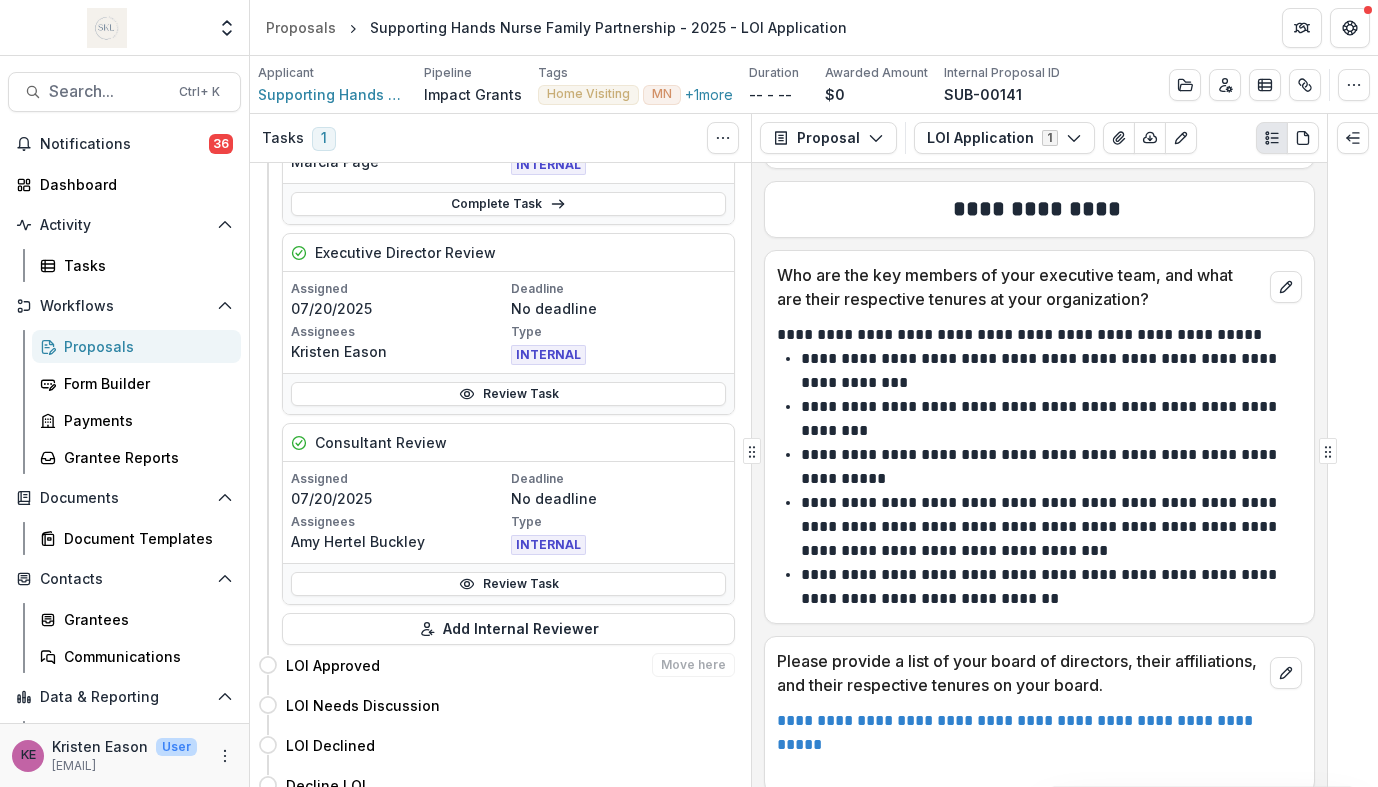 scroll, scrollTop: 0, scrollLeft: 0, axis: both 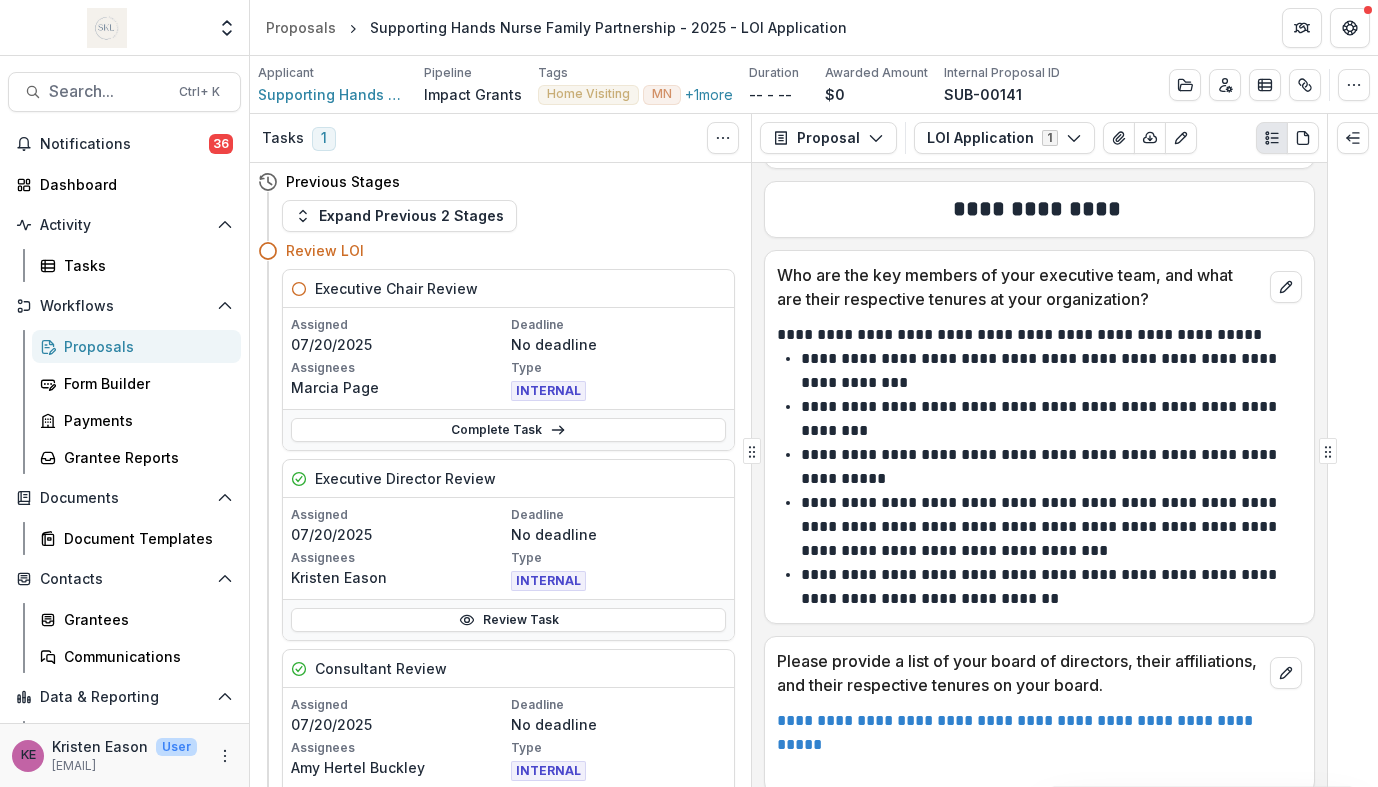 click on "Previous Stages" at bounding box center [496, 181] 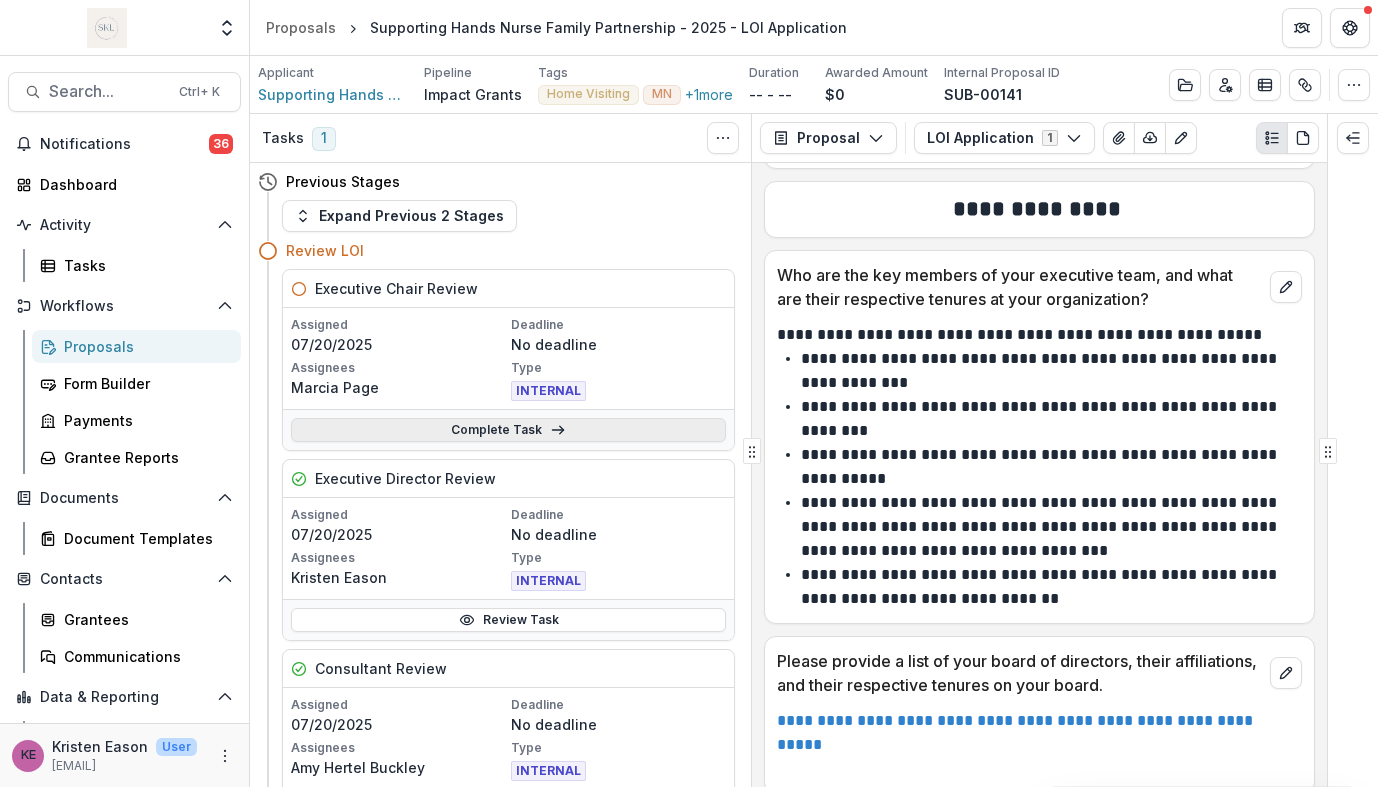 click on "Complete Task" at bounding box center [508, 430] 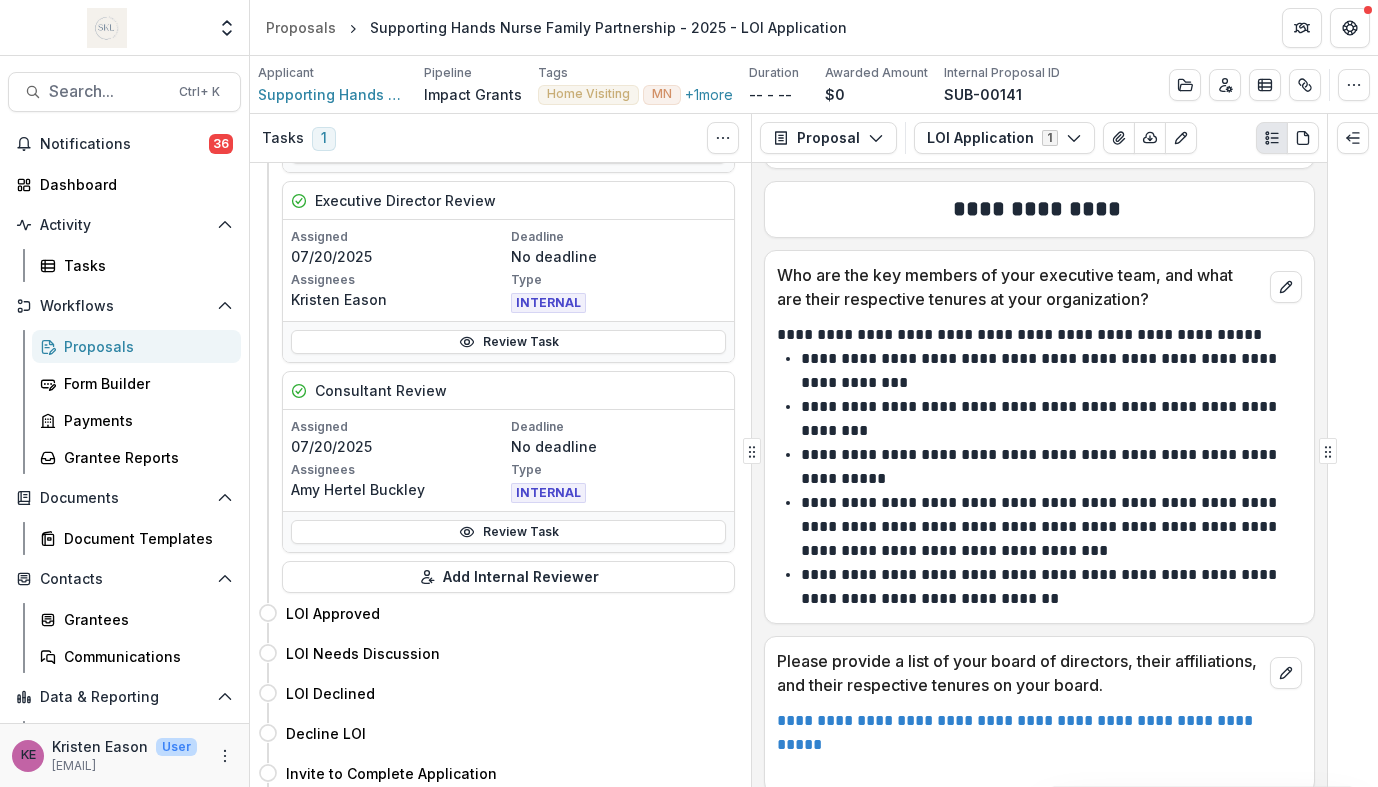 scroll, scrollTop: 286, scrollLeft: 0, axis: vertical 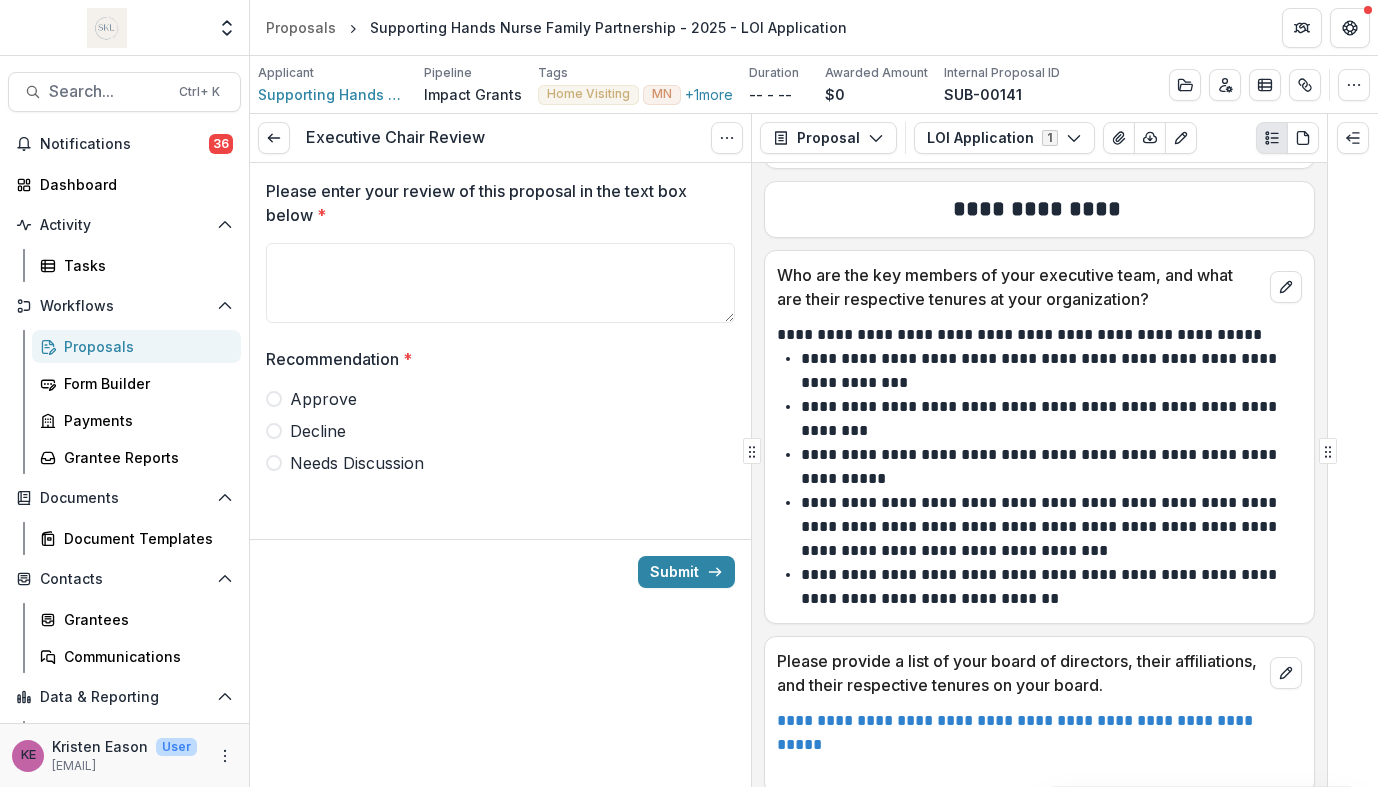 click at bounding box center (274, 399) 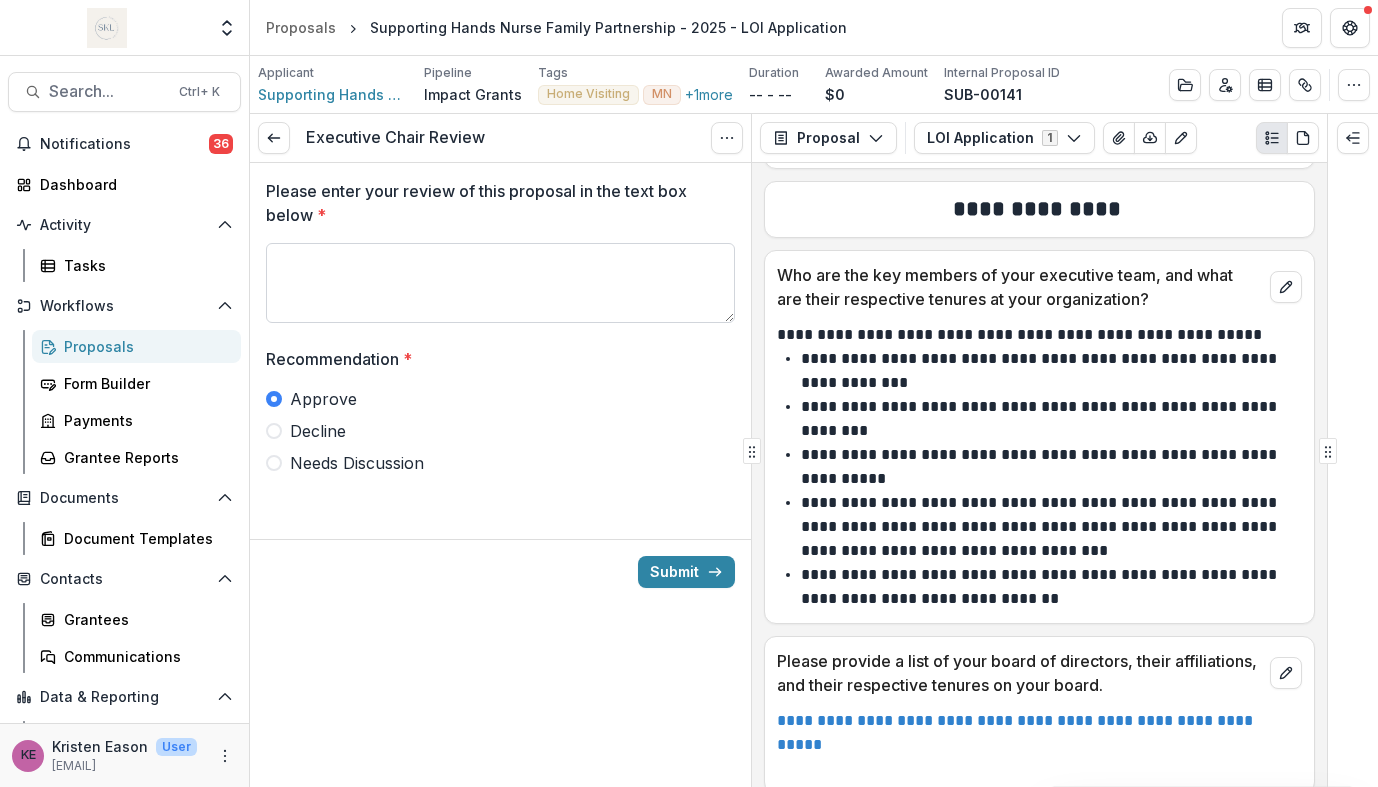 click on "Please enter your review of this proposal in the text box below *" at bounding box center (500, 283) 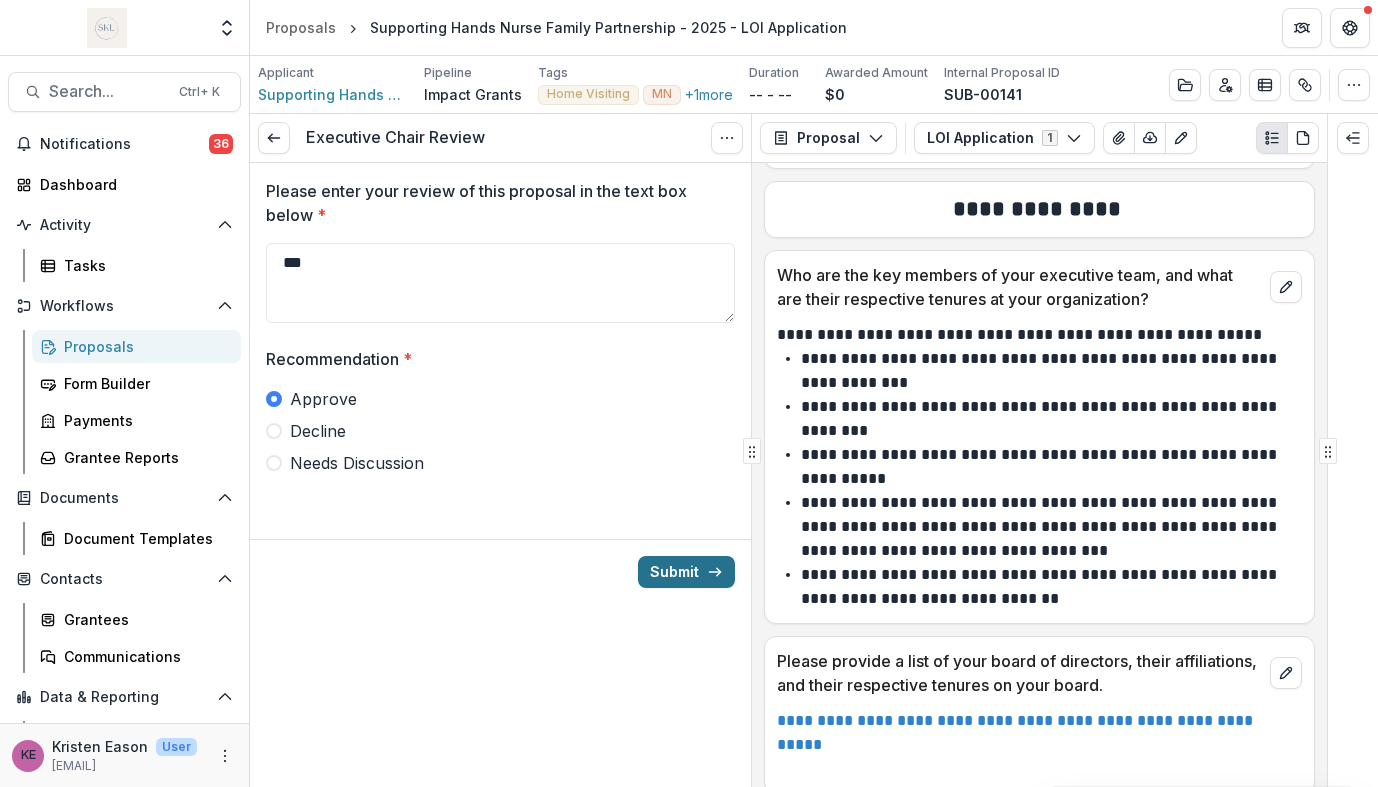 type on "***" 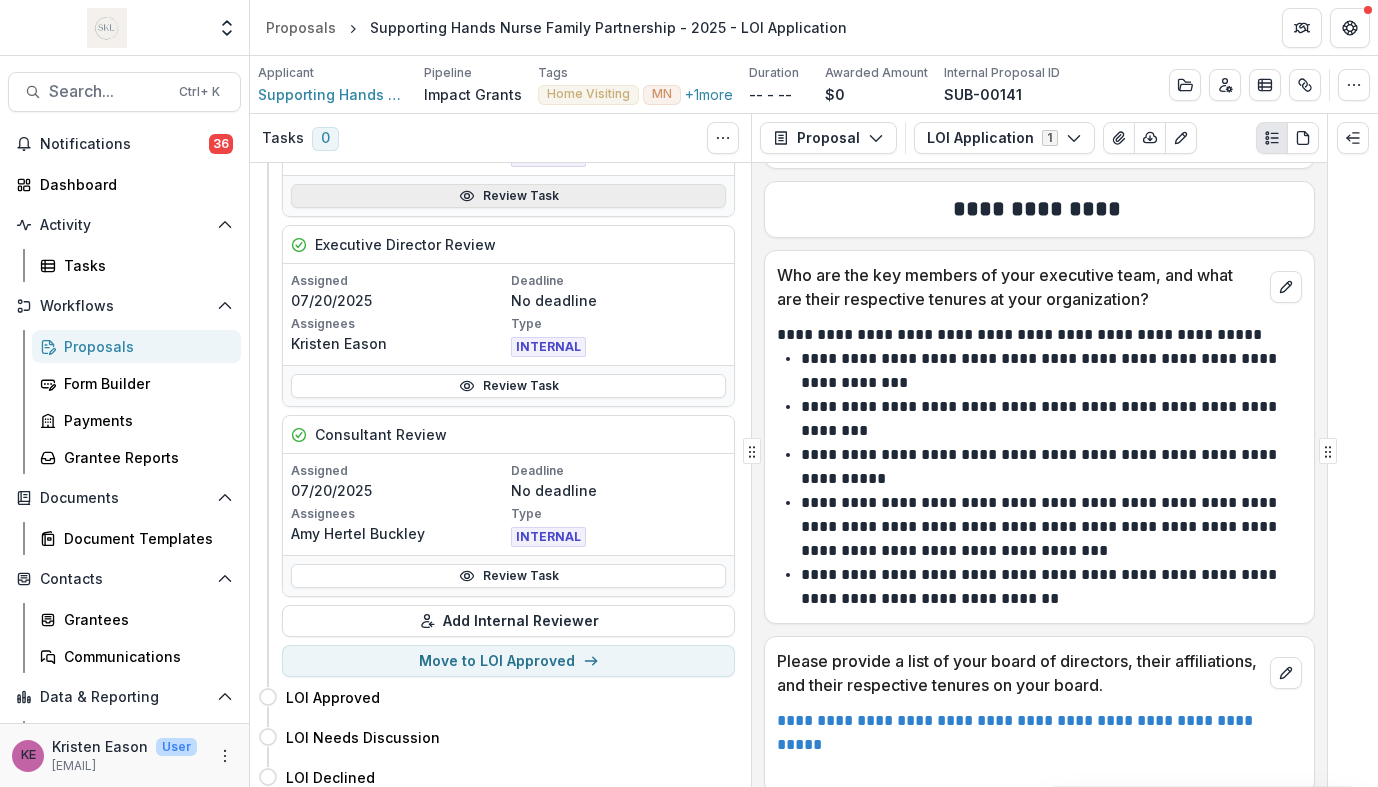 scroll, scrollTop: 417, scrollLeft: 0, axis: vertical 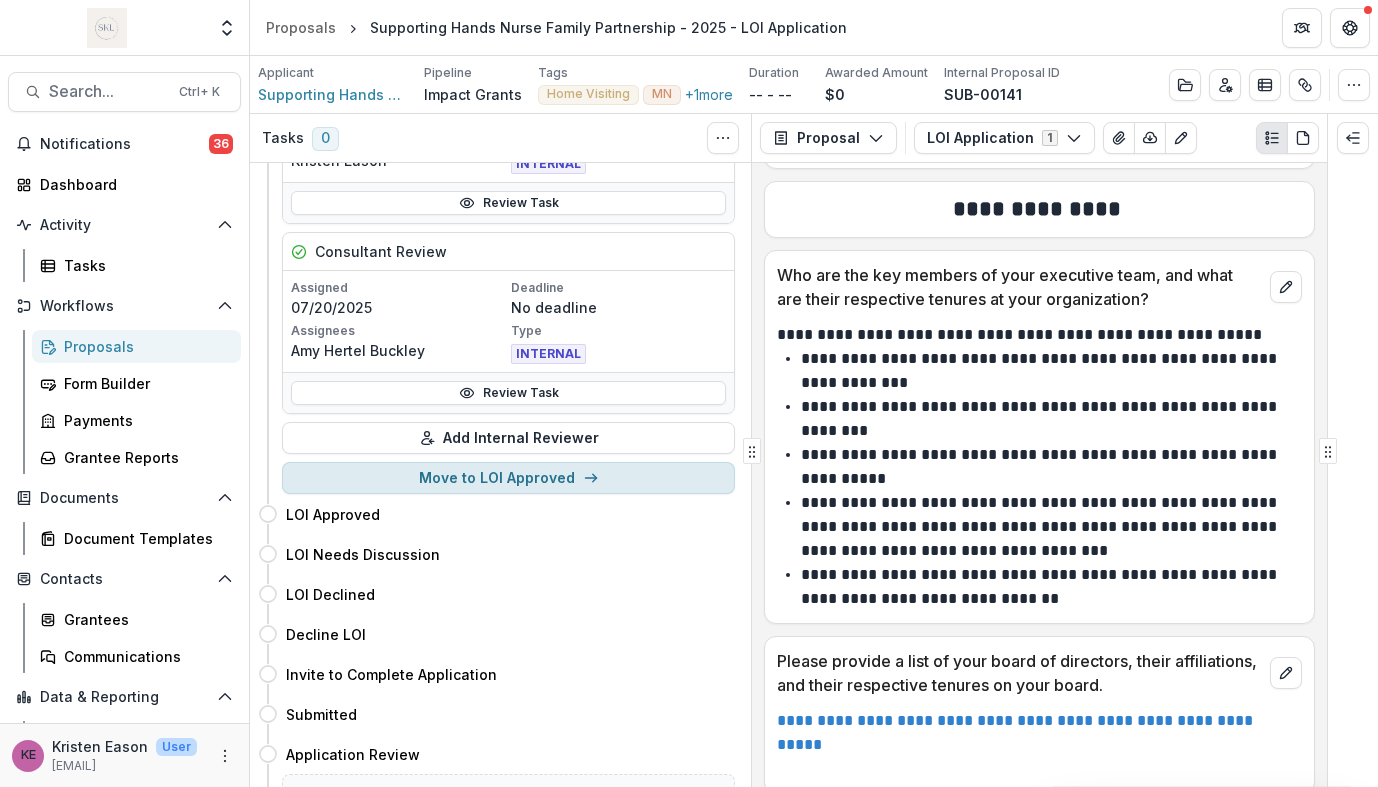 click on "Move to LOI Approved" at bounding box center (508, 478) 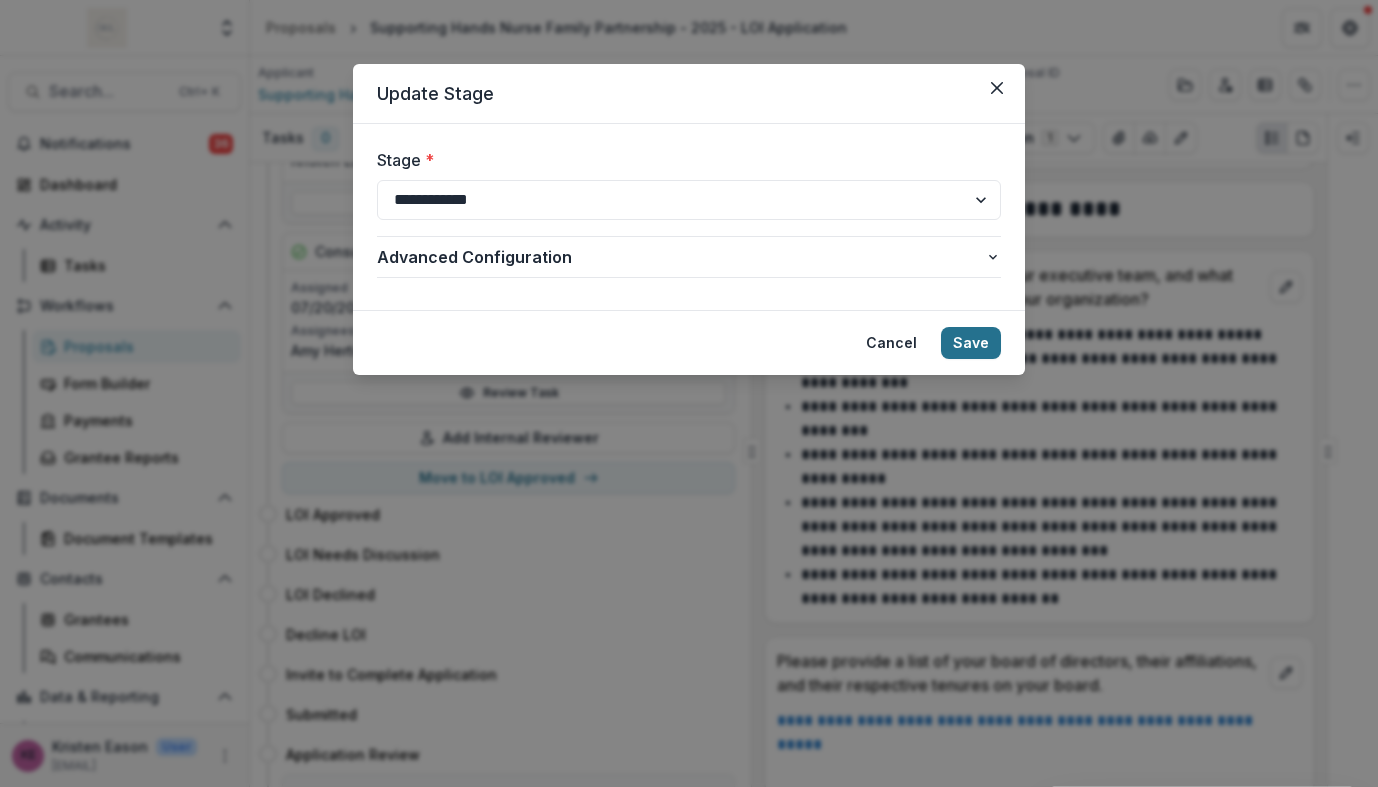 click on "Save" at bounding box center [971, 343] 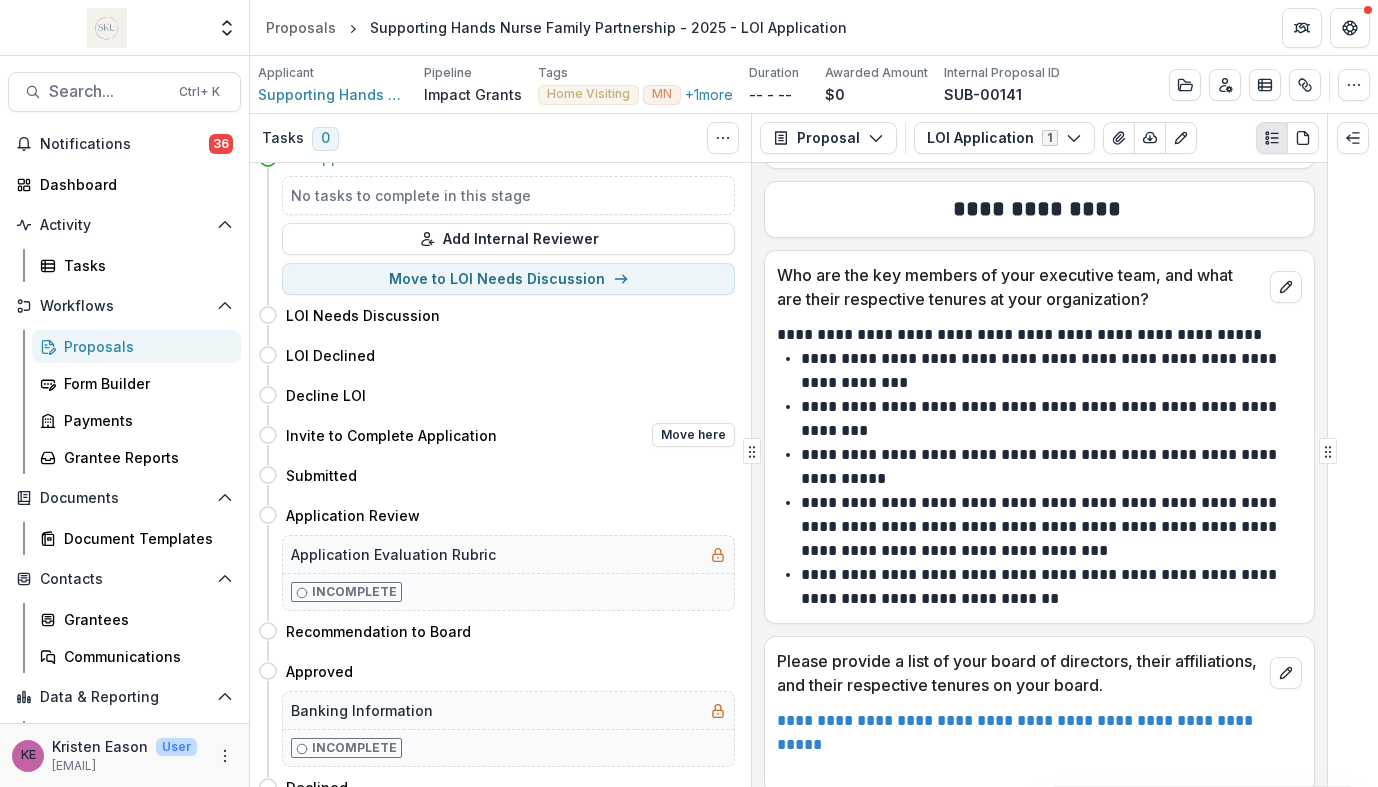 scroll, scrollTop: 85, scrollLeft: 0, axis: vertical 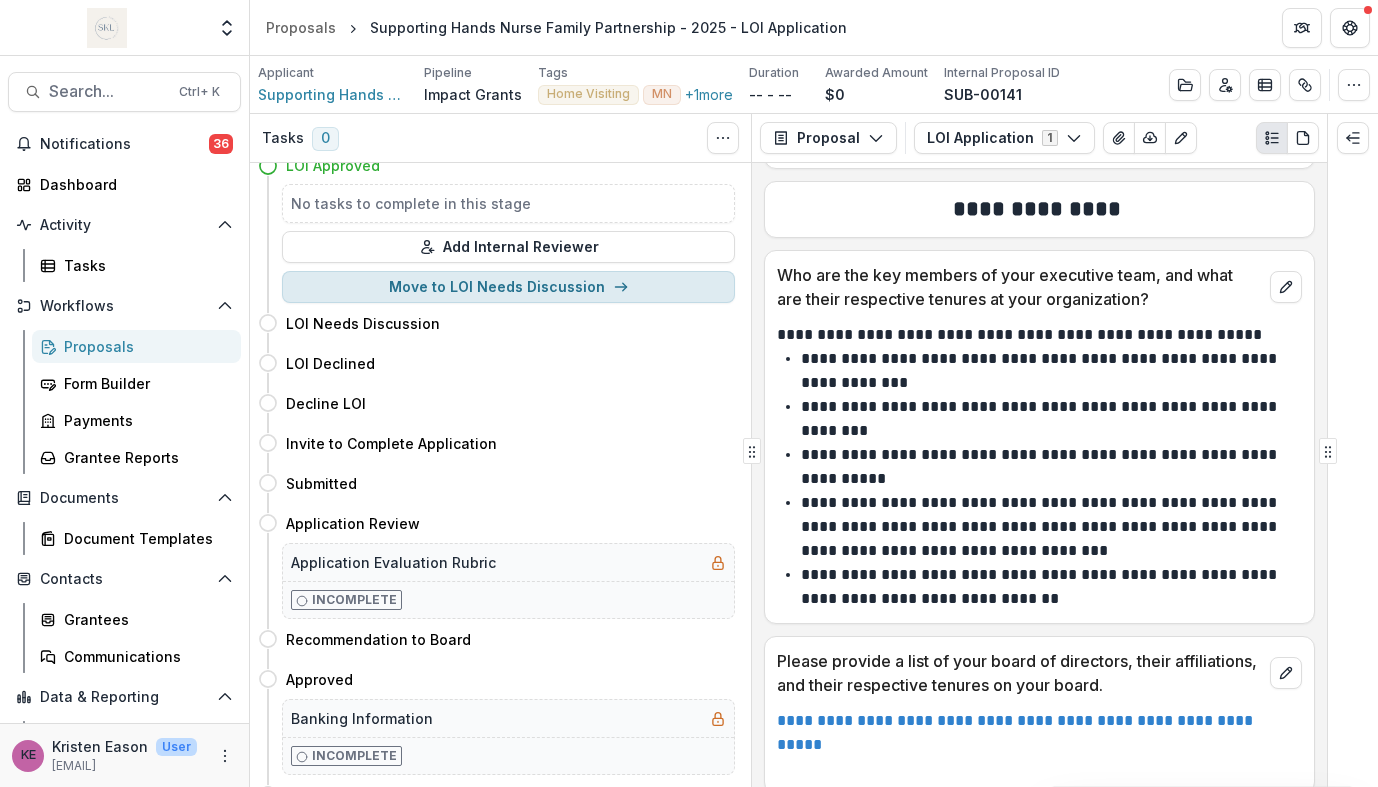 click on "Move to LOI Needs Discussion" at bounding box center [508, 287] 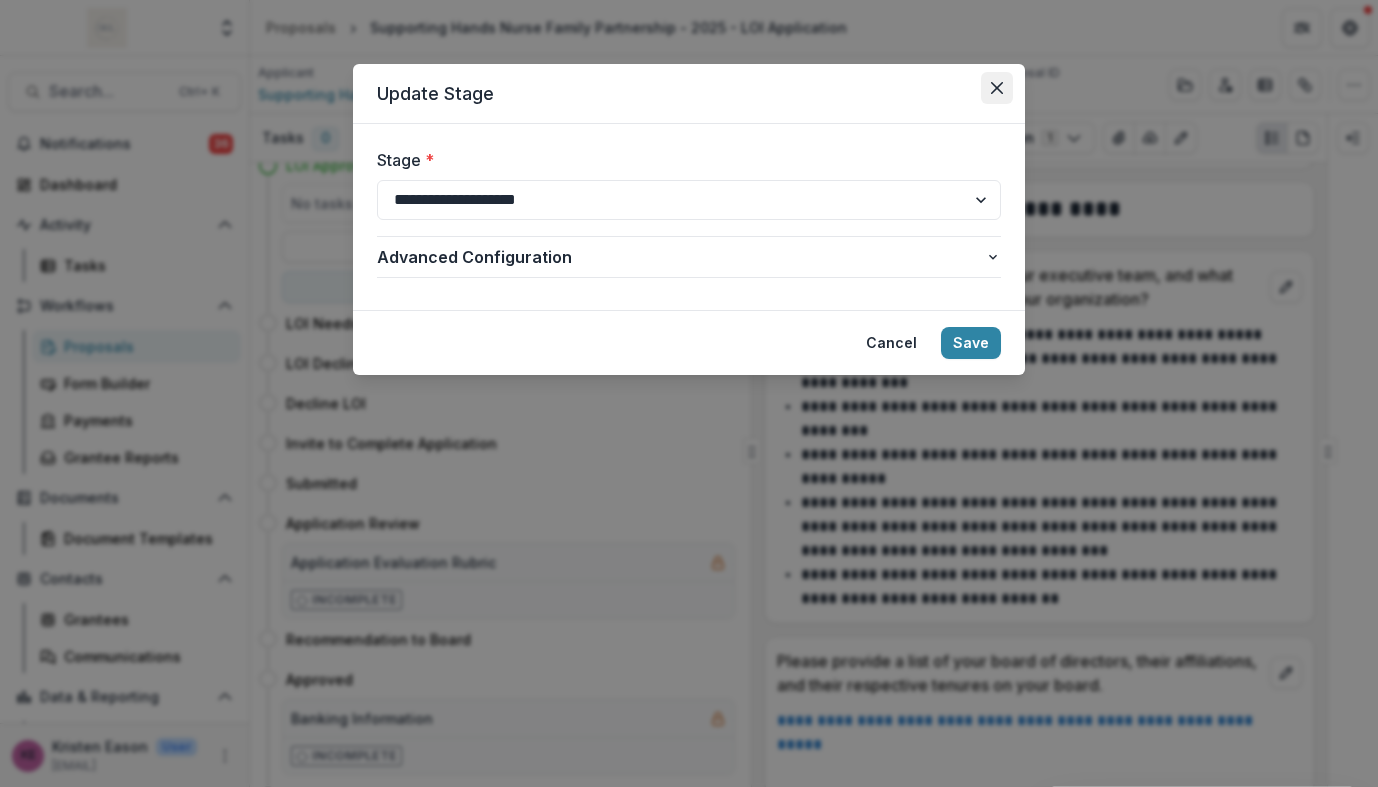 click 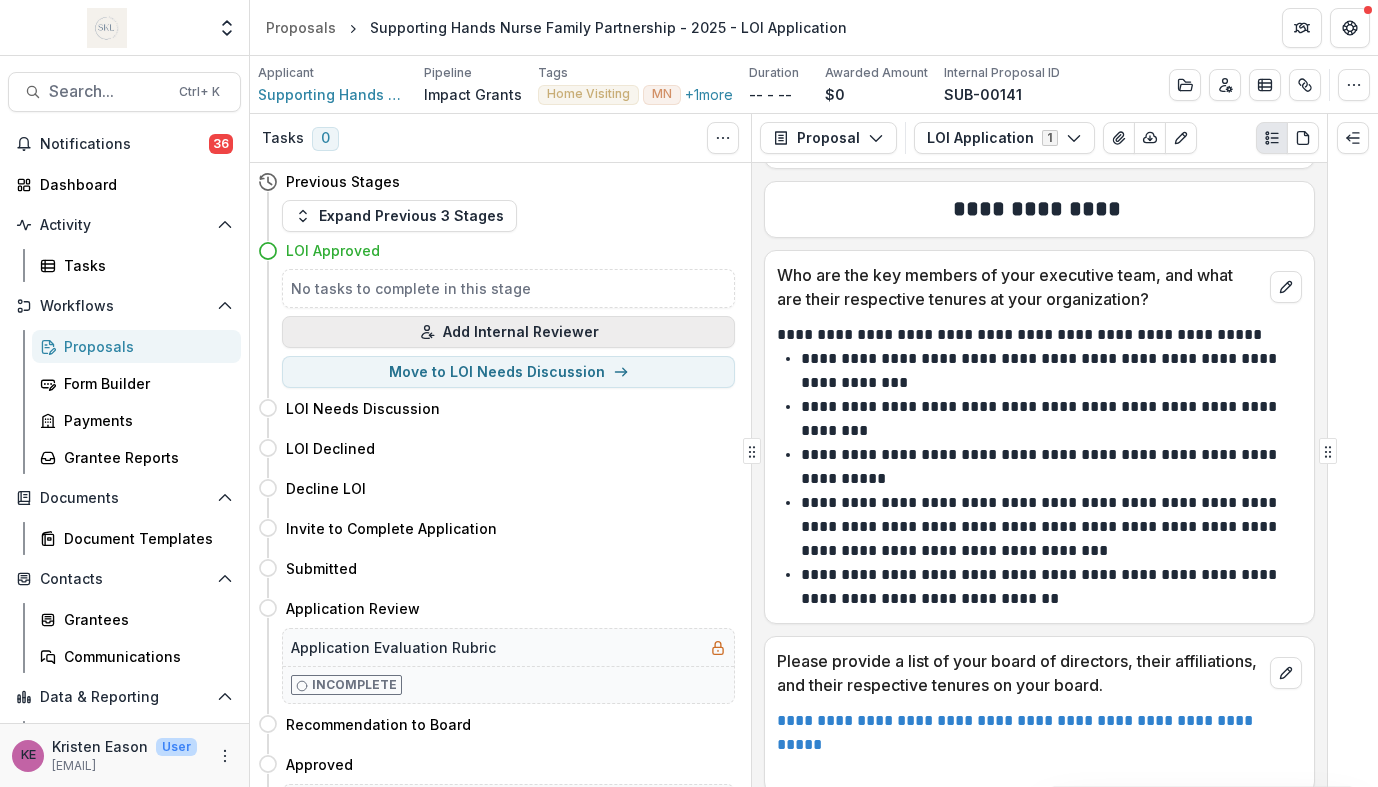 scroll, scrollTop: 1, scrollLeft: 0, axis: vertical 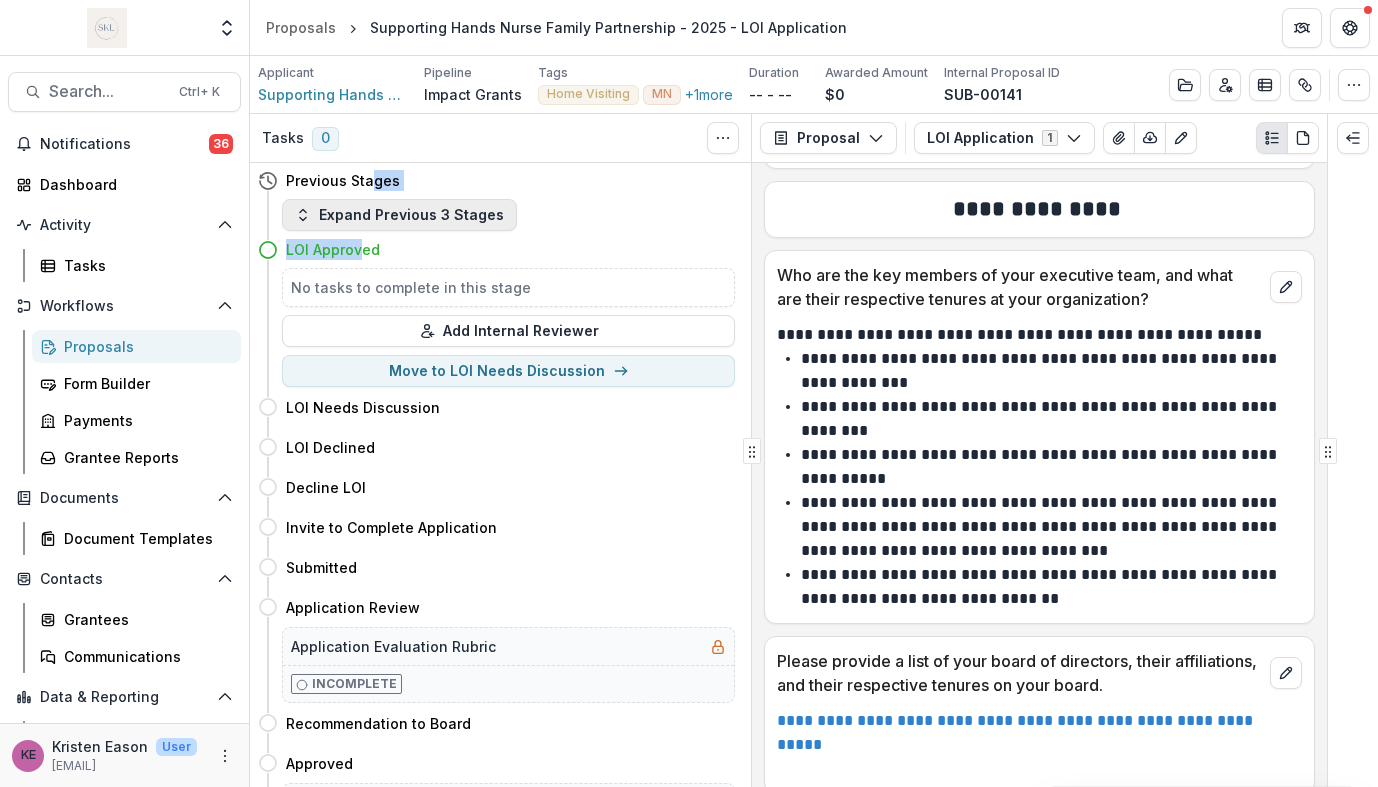 drag, startPoint x: 356, startPoint y: 247, endPoint x: 370, endPoint y: 198, distance: 50.96077 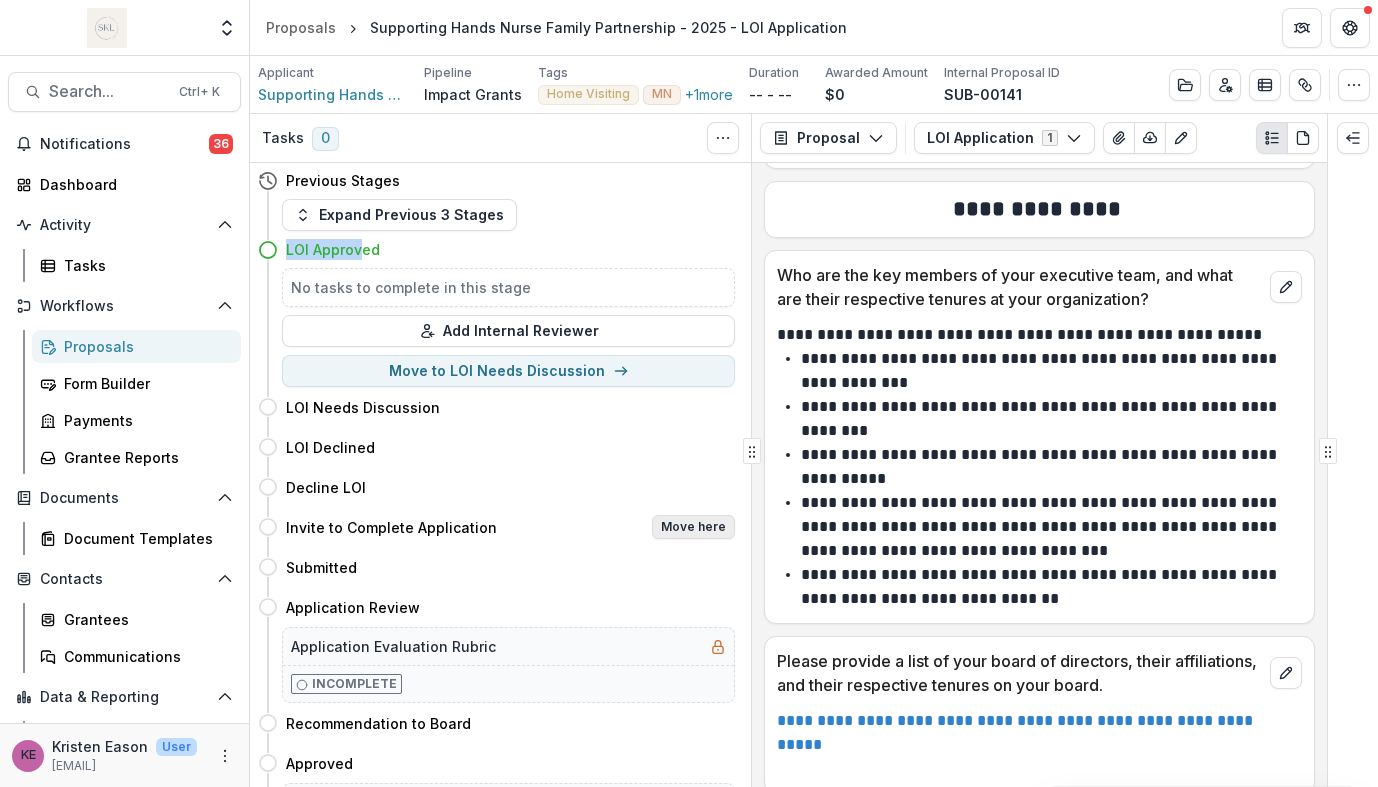 click on "Move here" at bounding box center (693, 527) 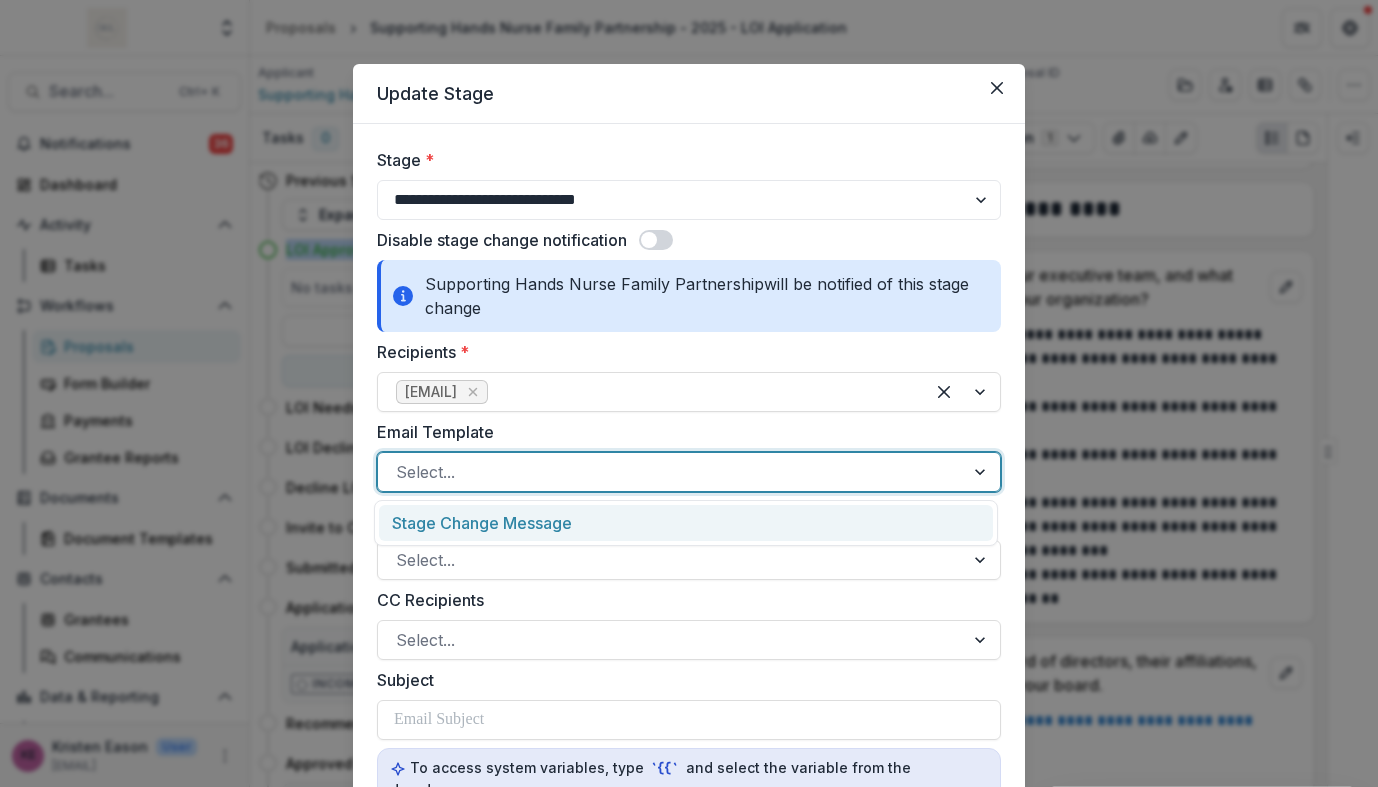 click at bounding box center [671, 472] 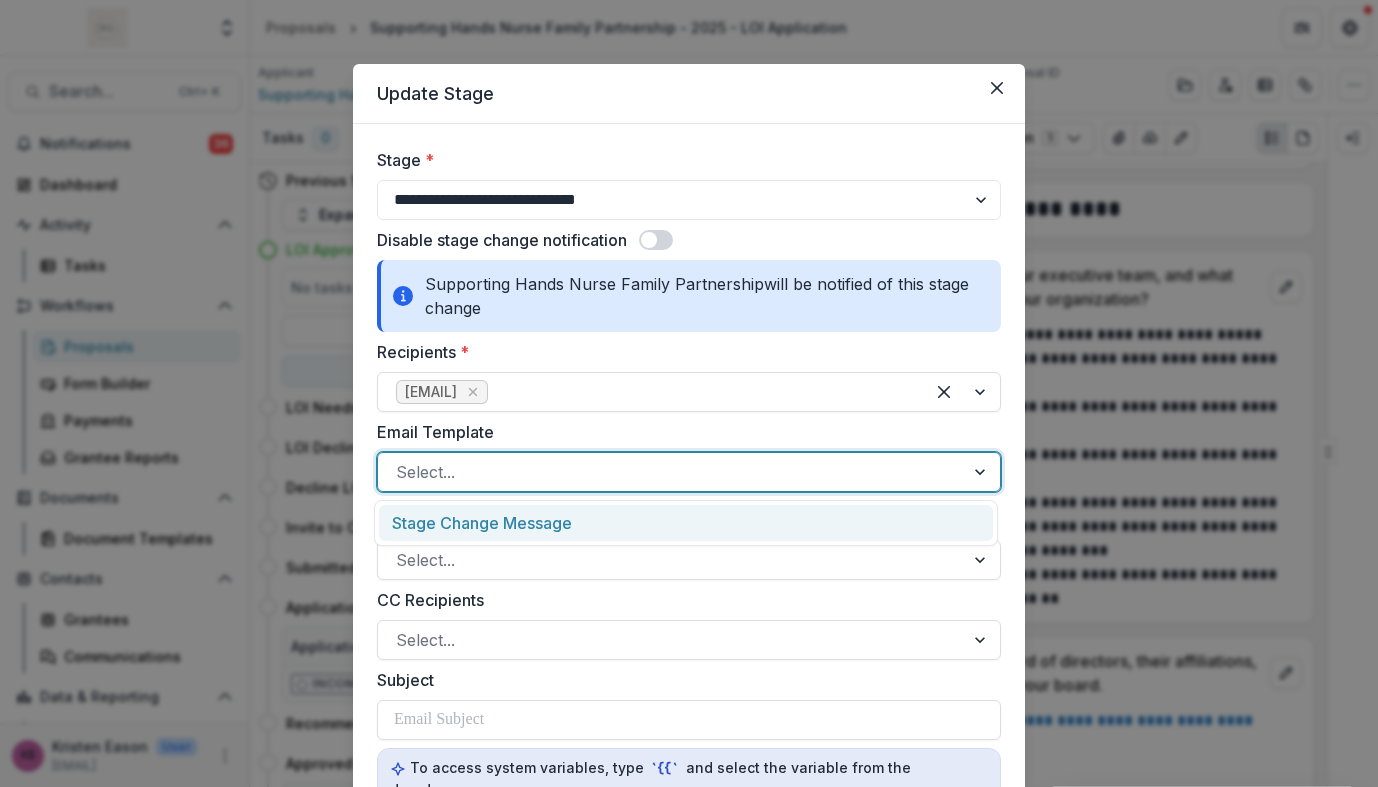click on "Stage Change Message" at bounding box center (686, 523) 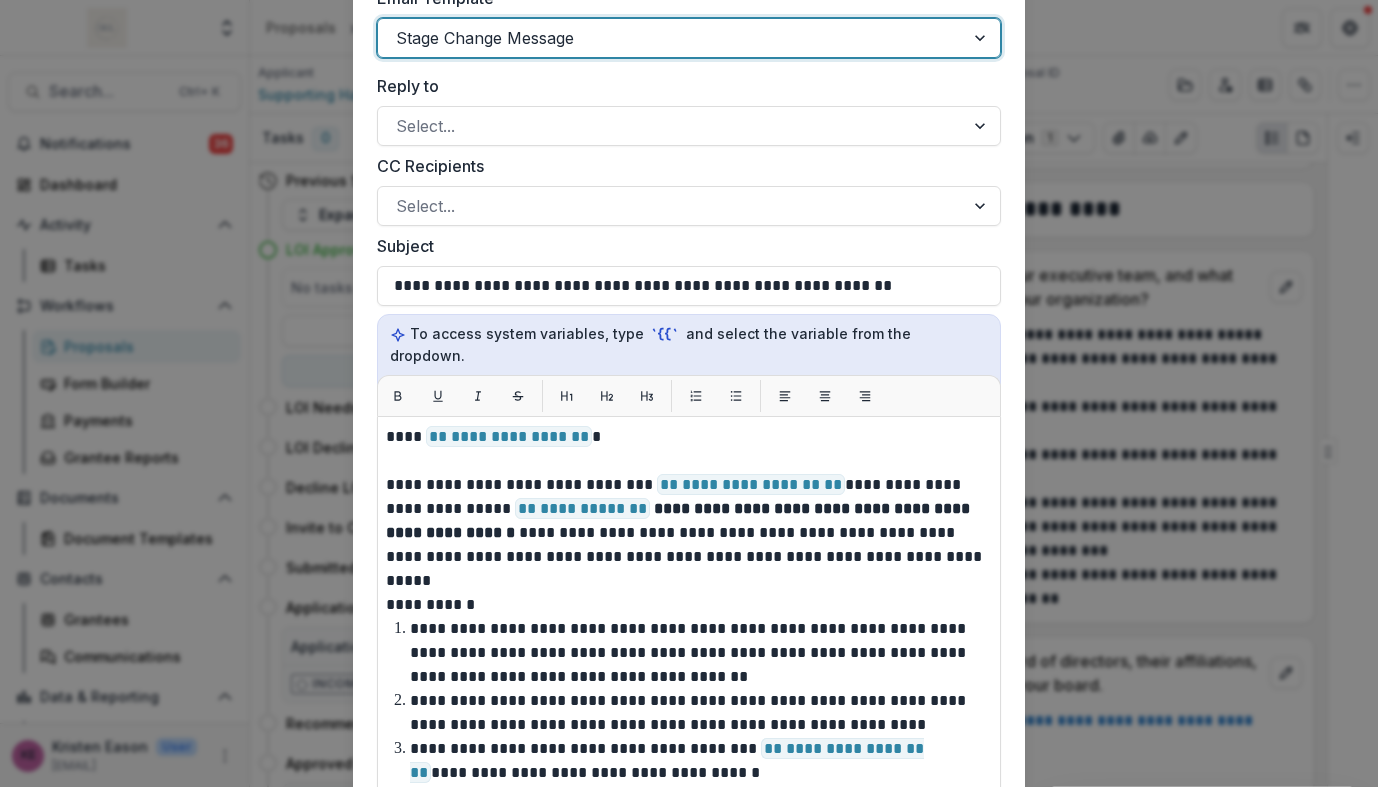 scroll, scrollTop: 435, scrollLeft: 0, axis: vertical 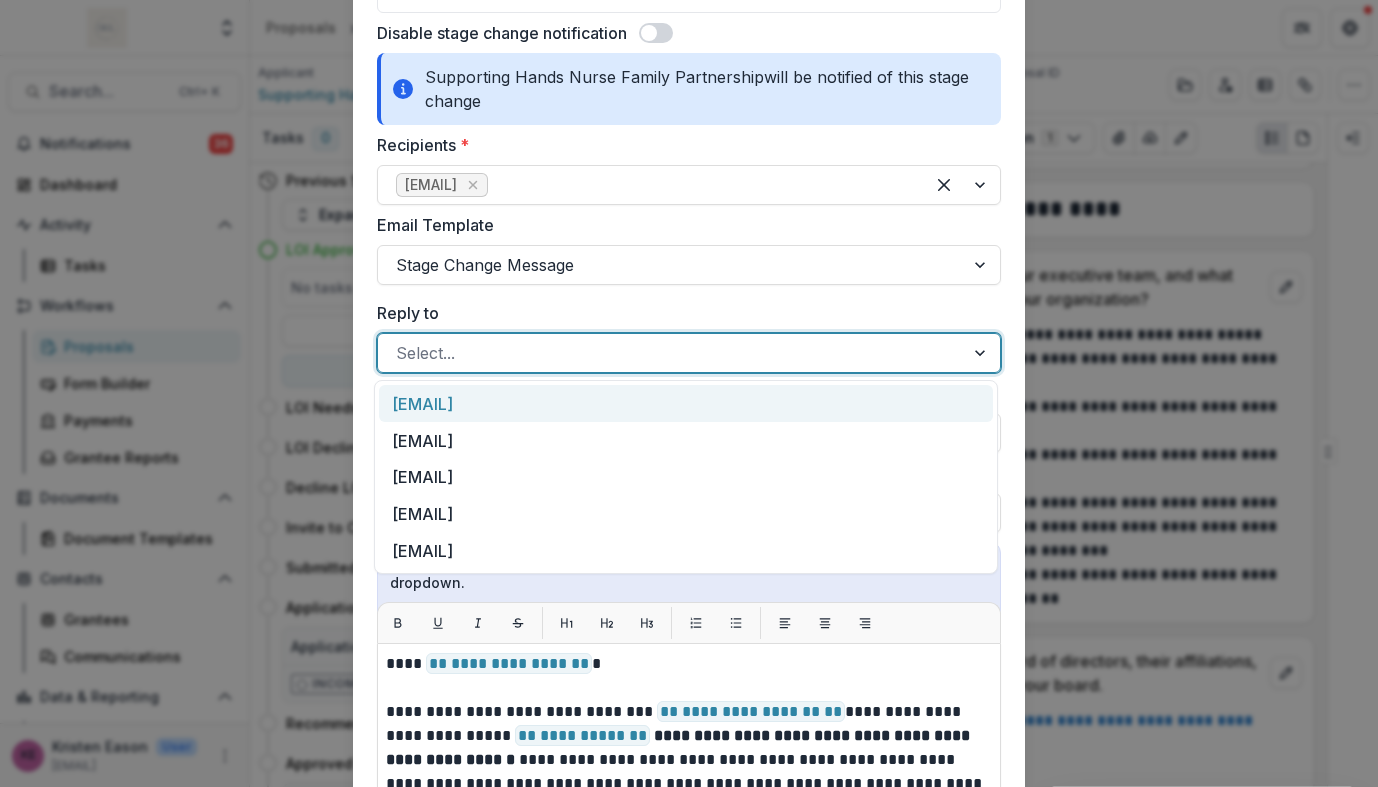 click at bounding box center [671, 353] 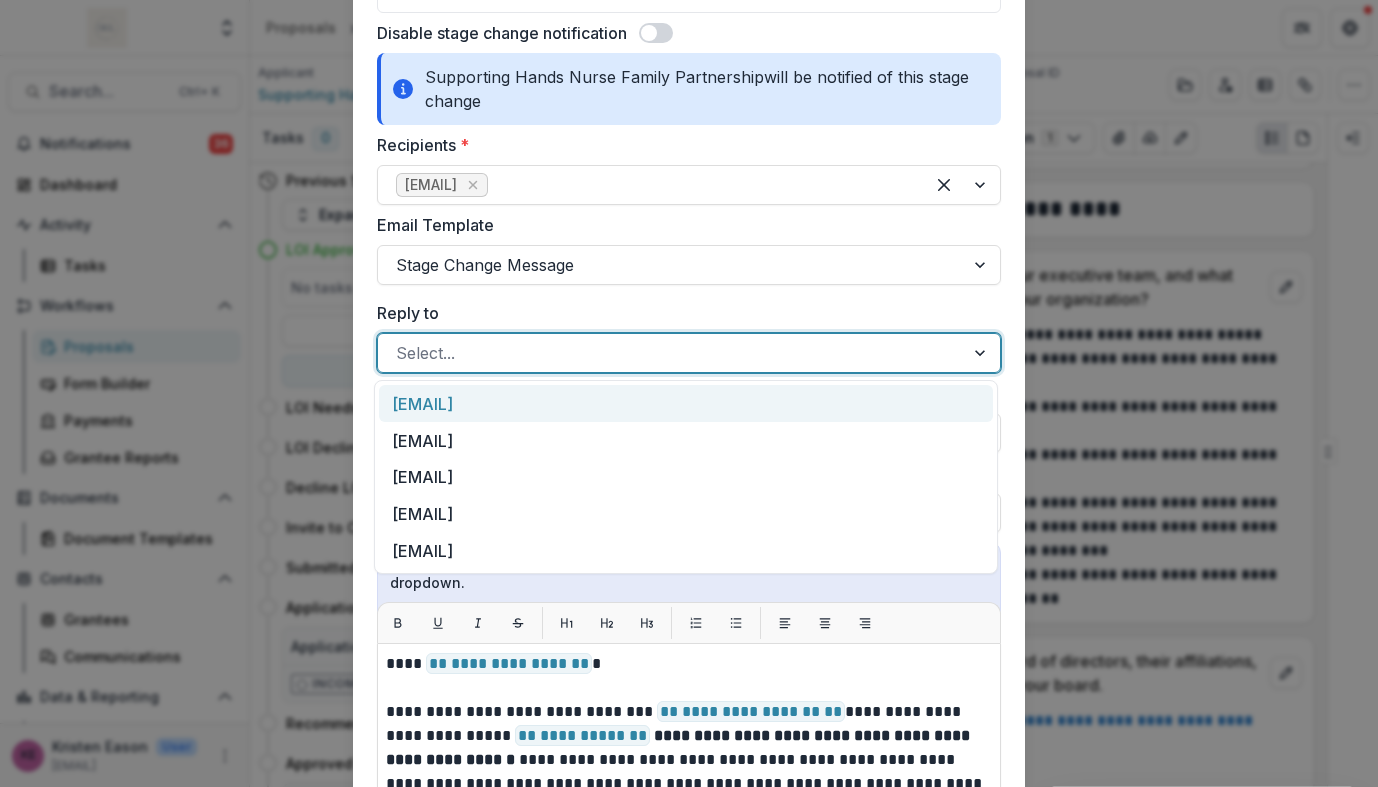 click on "Reply to" at bounding box center [683, 313] 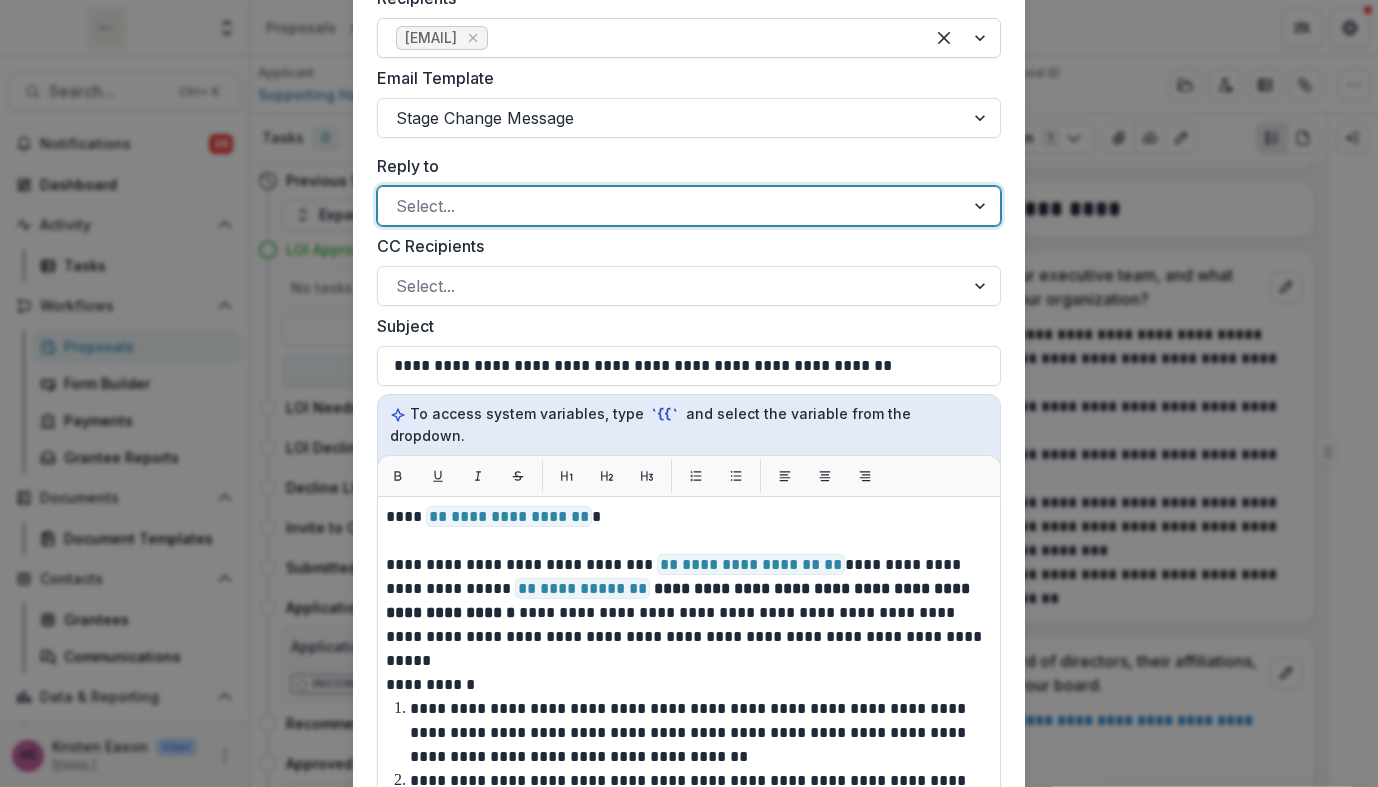 scroll, scrollTop: 417, scrollLeft: 0, axis: vertical 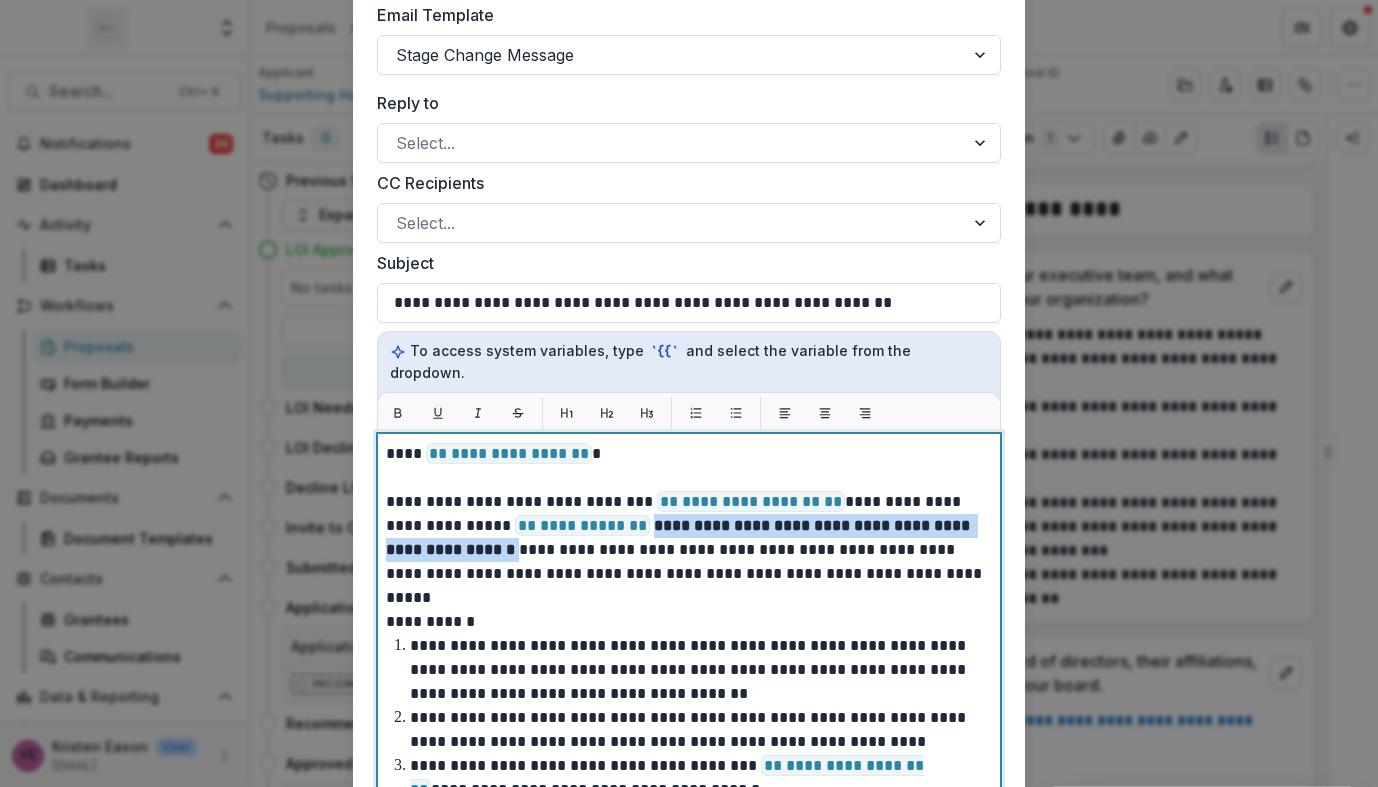 drag, startPoint x: 453, startPoint y: 529, endPoint x: 576, endPoint y: 505, distance: 125.31959 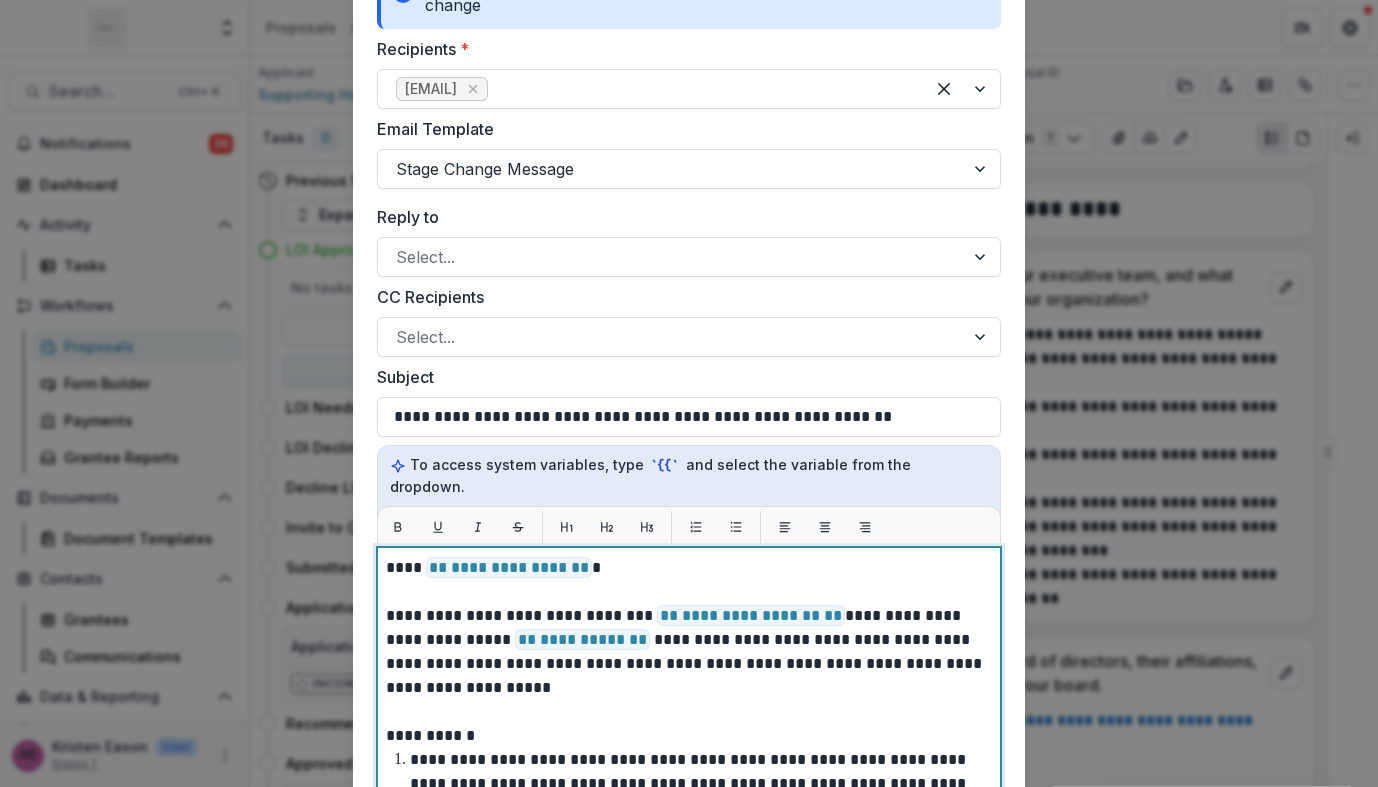 scroll, scrollTop: 434, scrollLeft: 0, axis: vertical 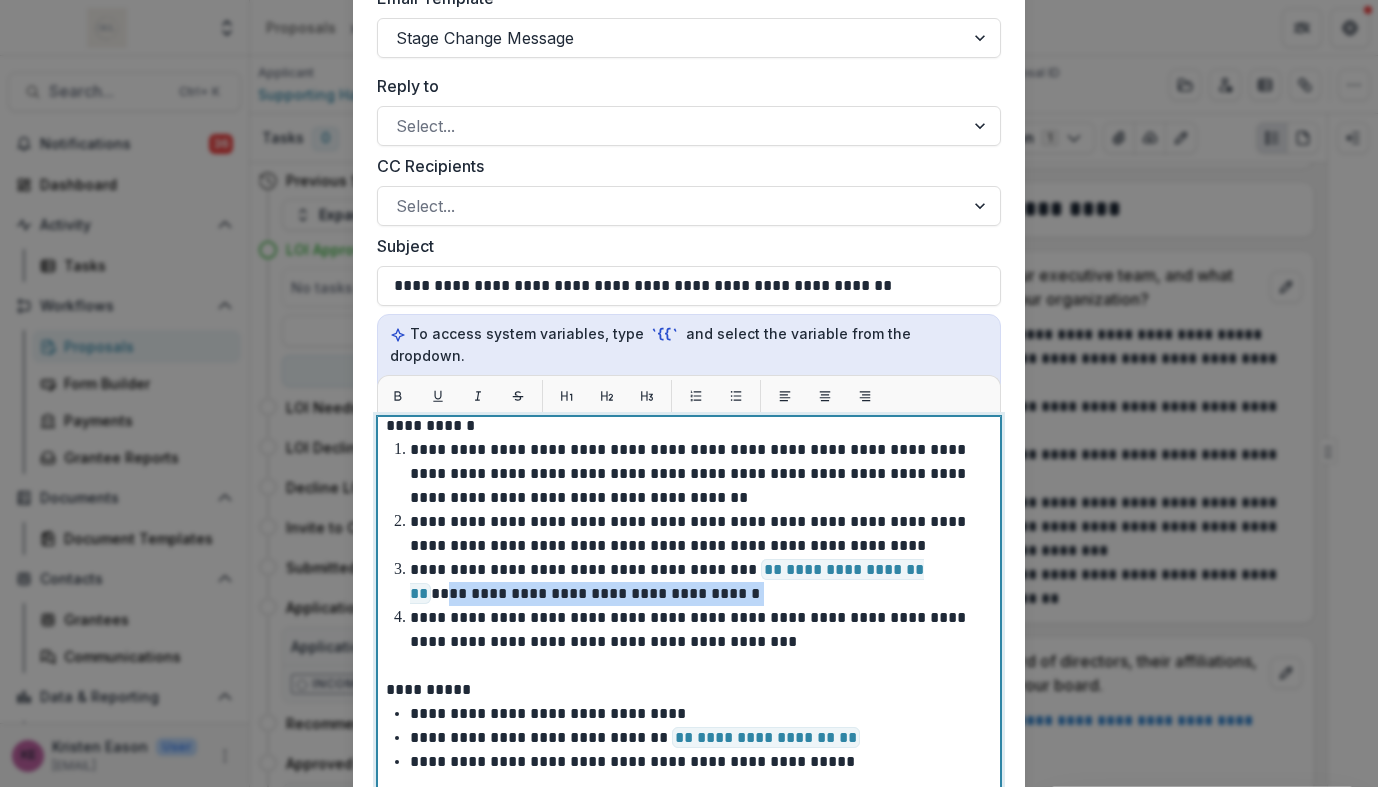 drag, startPoint x: 719, startPoint y: 570, endPoint x: 928, endPoint y: 552, distance: 209.77368 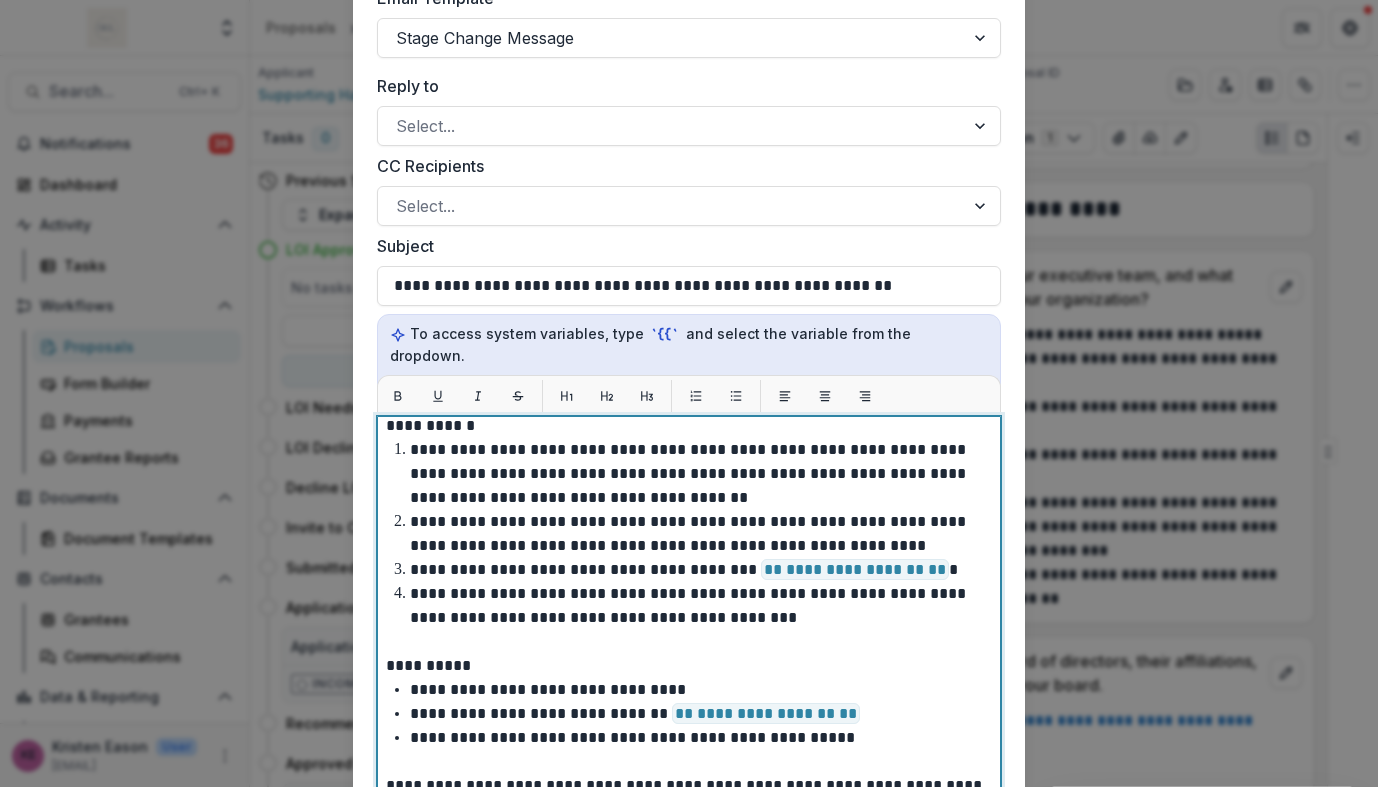 scroll, scrollTop: 285, scrollLeft: 0, axis: vertical 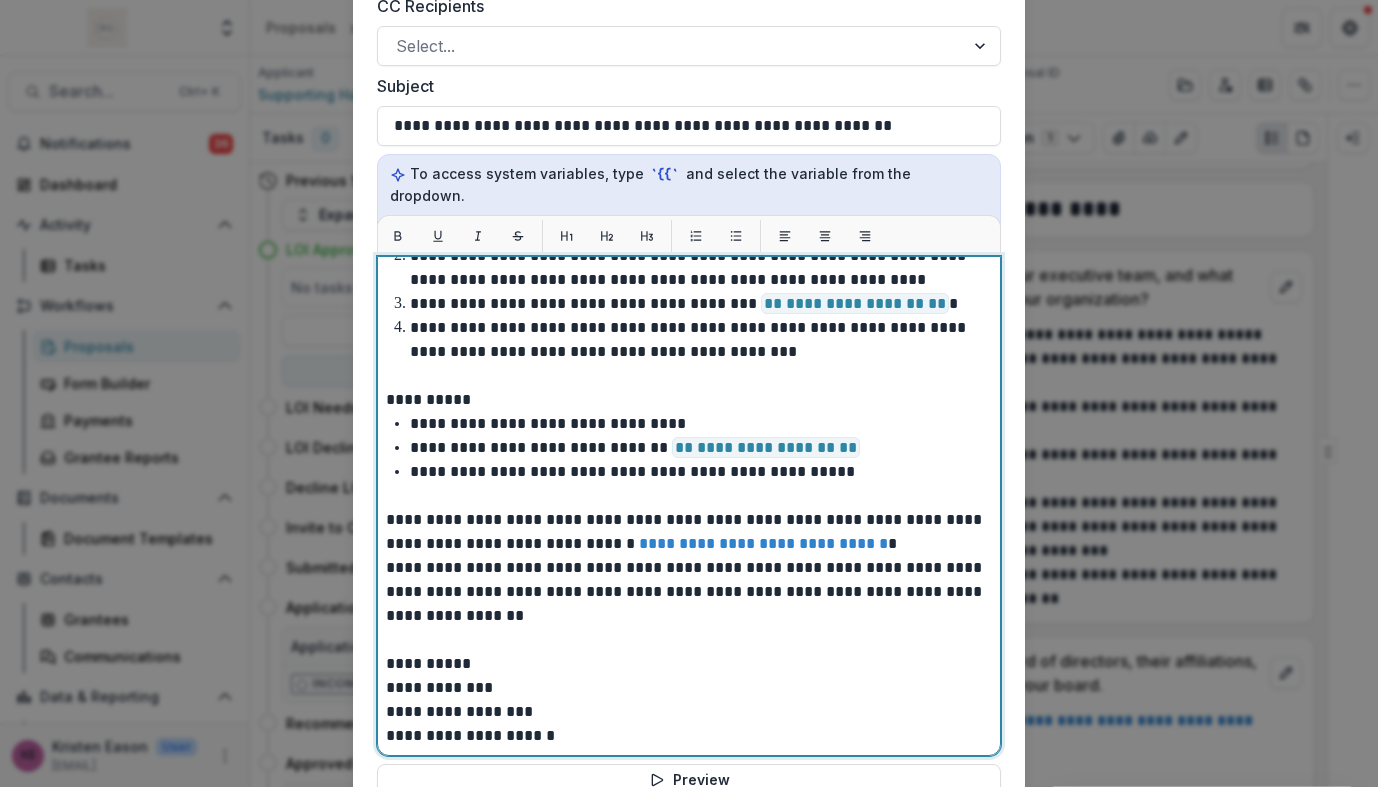click on "**********" at bounding box center [698, 472] 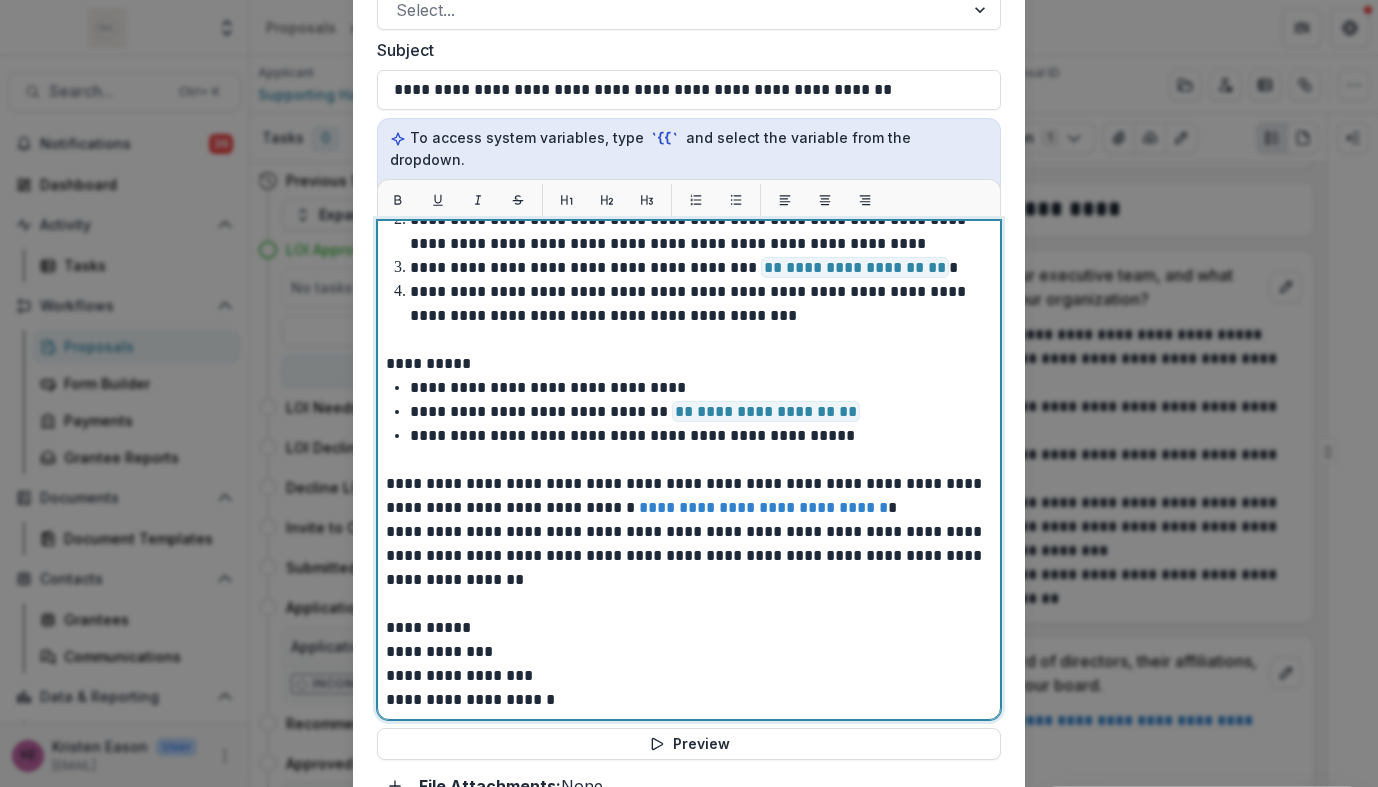 scroll, scrollTop: 638, scrollLeft: 0, axis: vertical 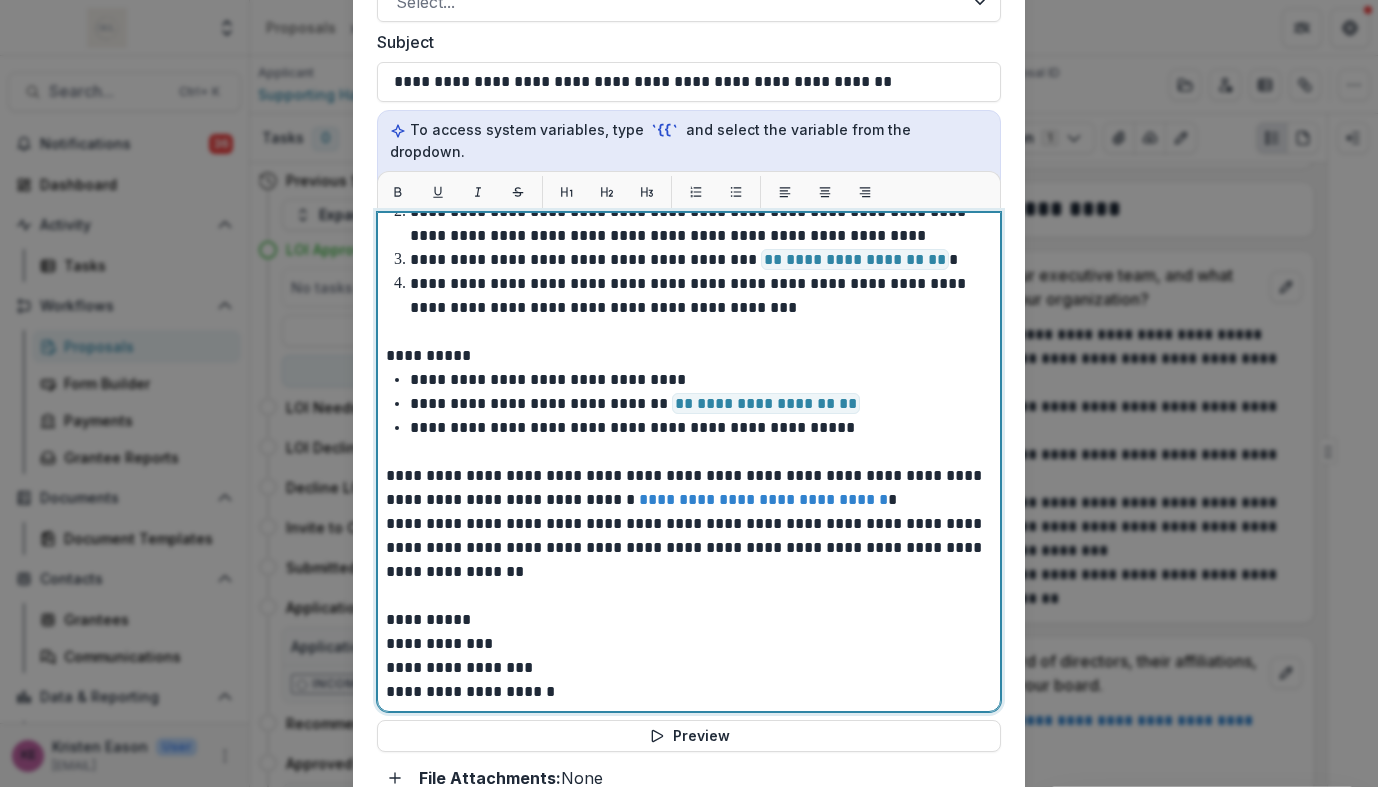 drag, startPoint x: 880, startPoint y: 404, endPoint x: 938, endPoint y: 414, distance: 58.855755 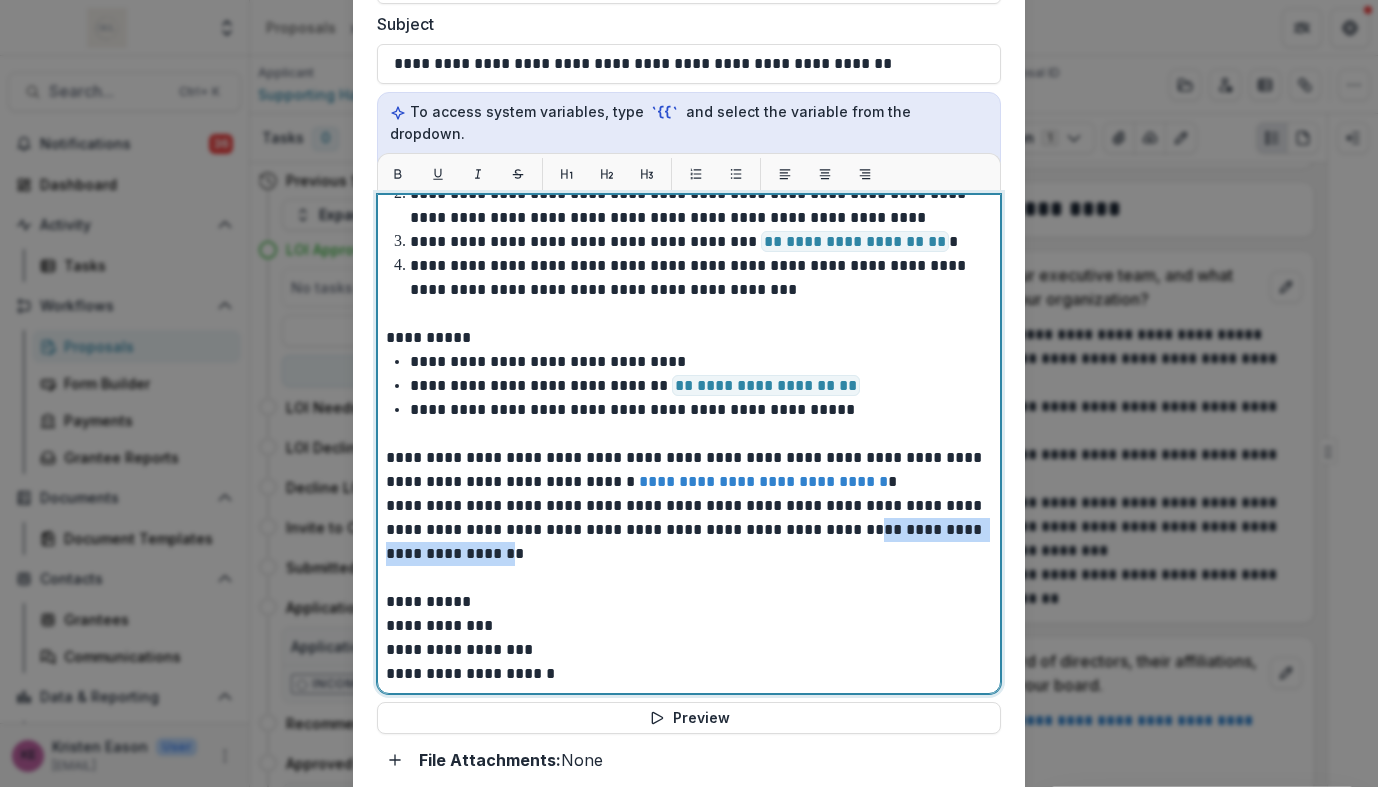 drag, startPoint x: 491, startPoint y: 529, endPoint x: 858, endPoint y: 506, distance: 367.72 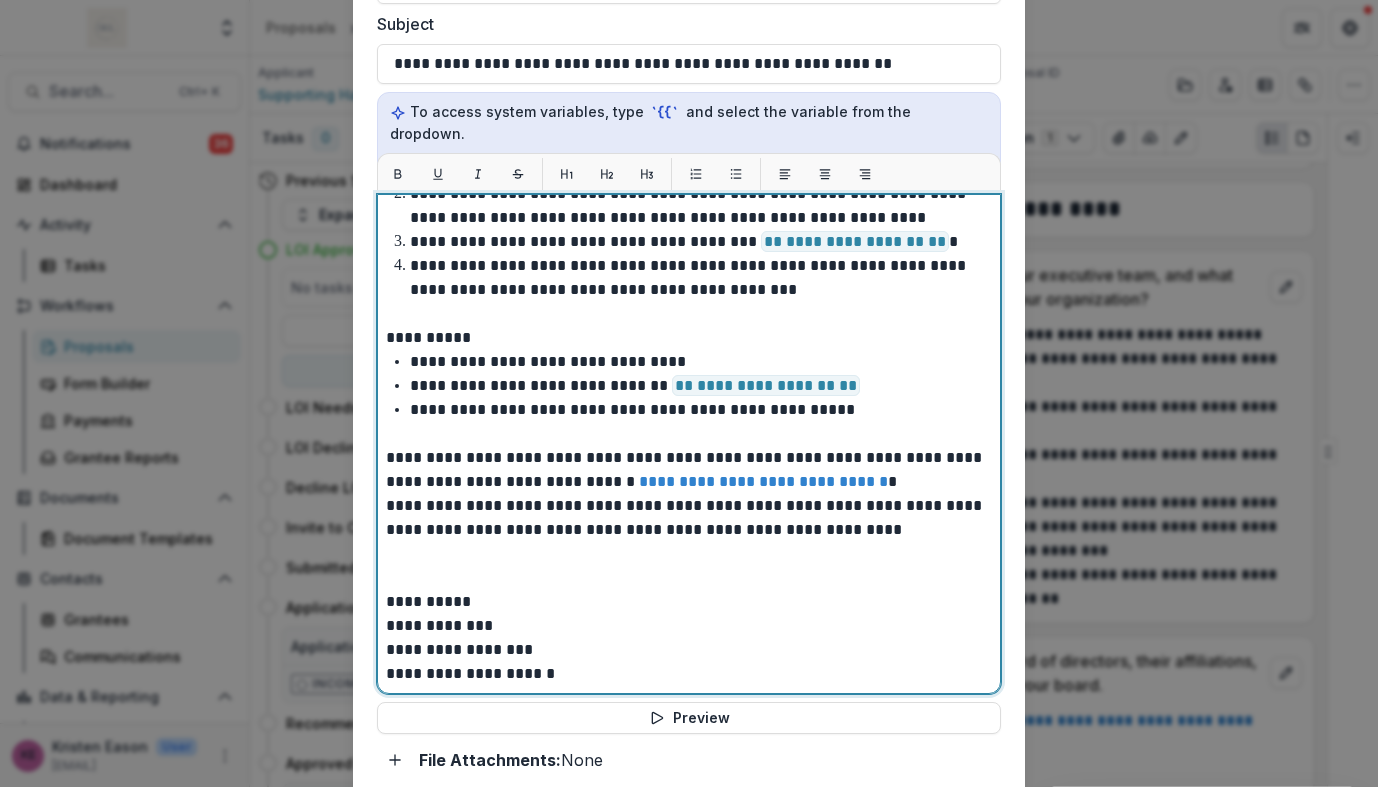 scroll, scrollTop: 261, scrollLeft: 0, axis: vertical 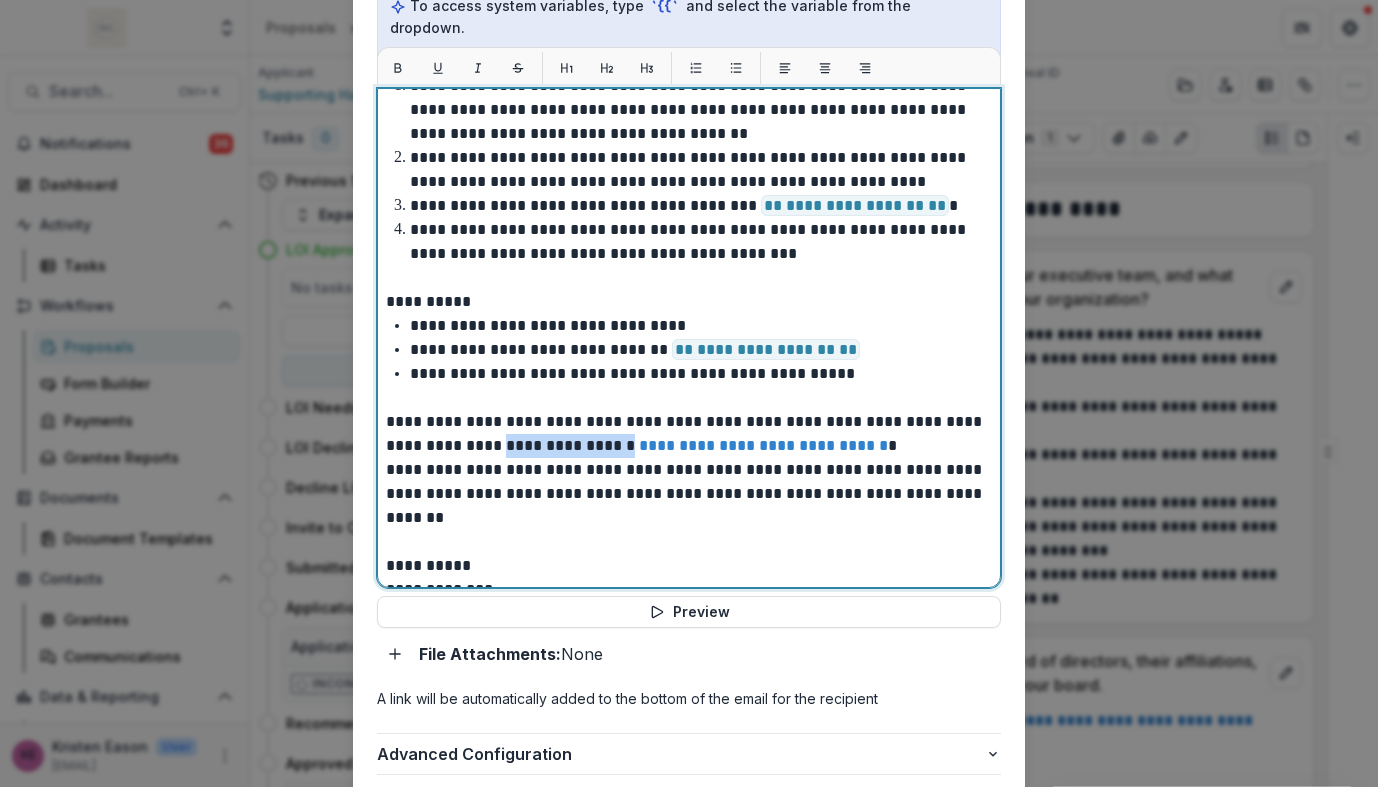 drag, startPoint x: 586, startPoint y: 421, endPoint x: 461, endPoint y: 427, distance: 125.14392 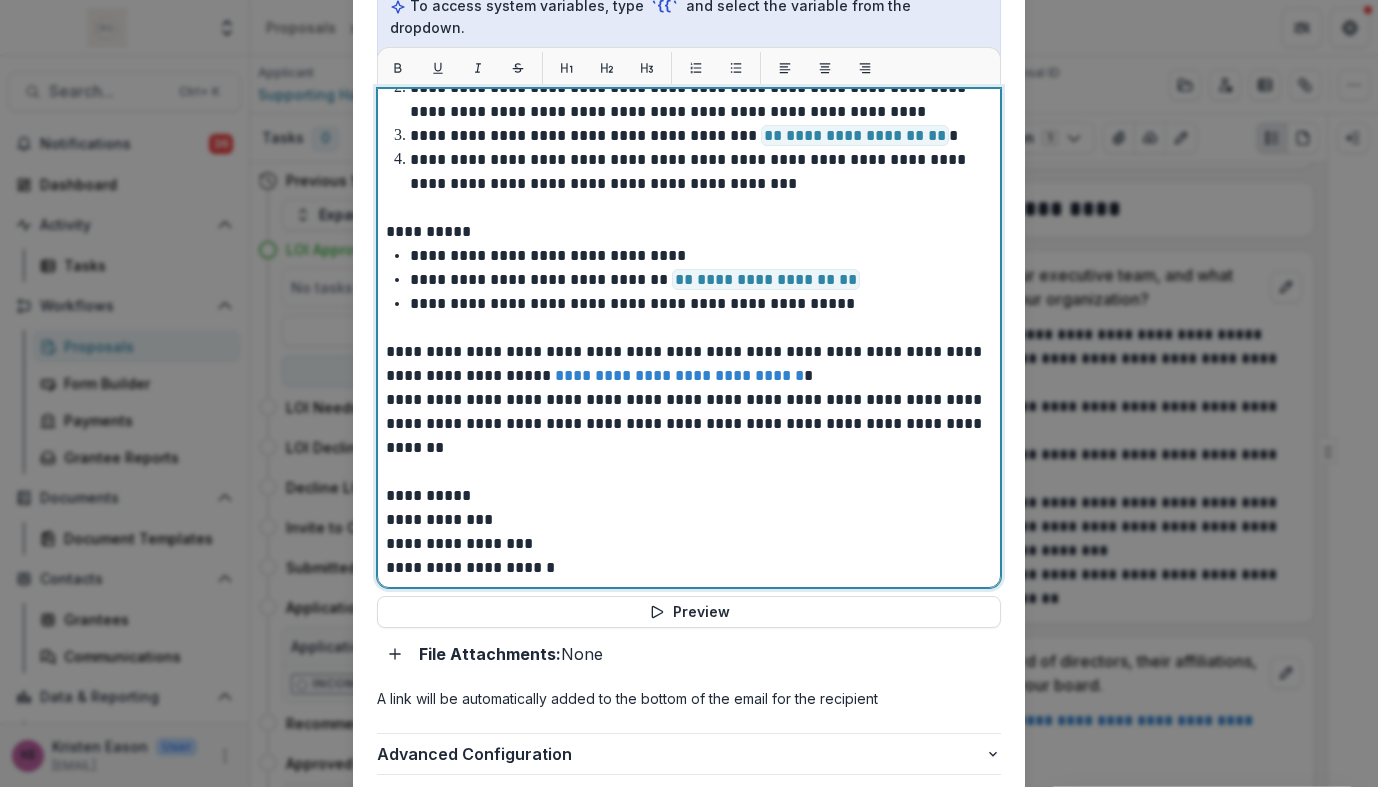 scroll, scrollTop: 0, scrollLeft: 0, axis: both 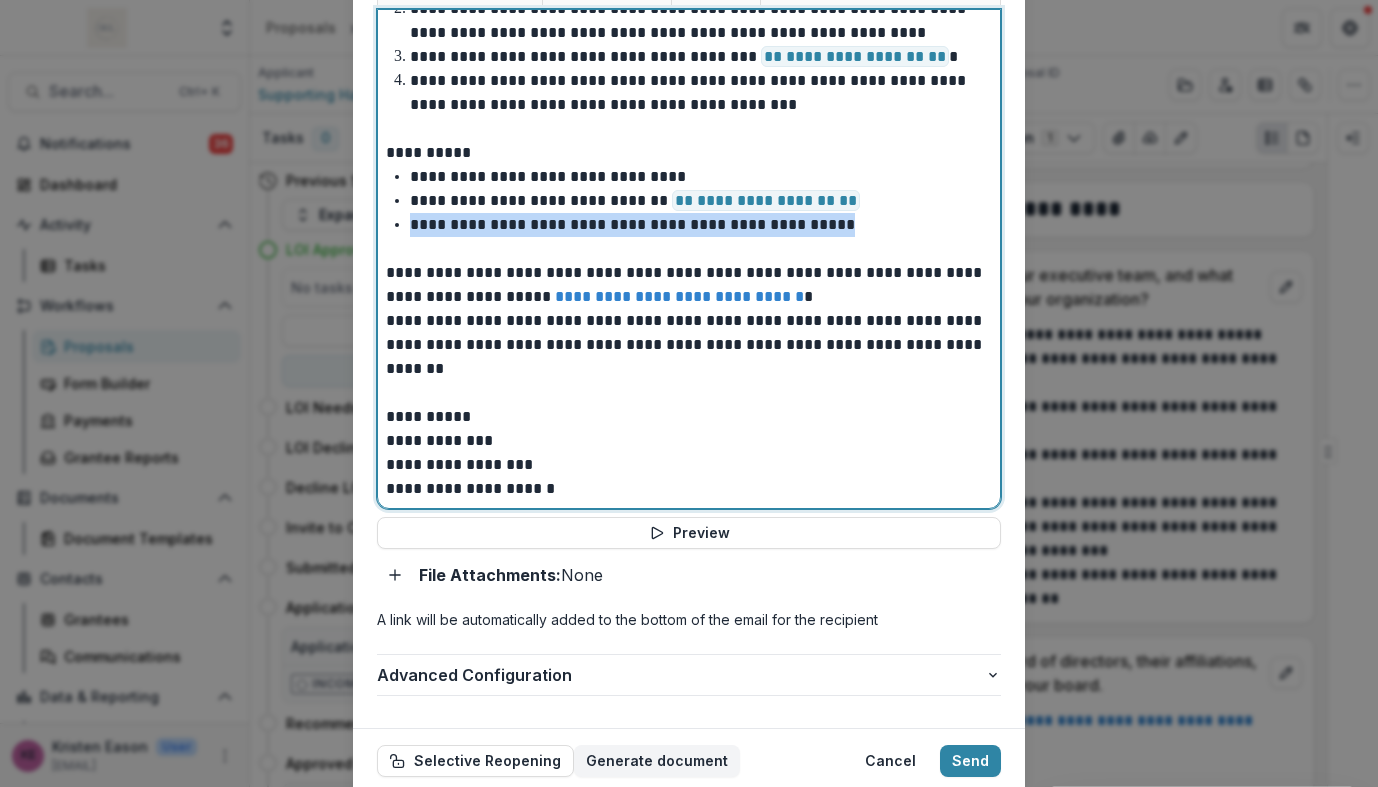 drag, startPoint x: 898, startPoint y: 196, endPoint x: 388, endPoint y: 207, distance: 510.11862 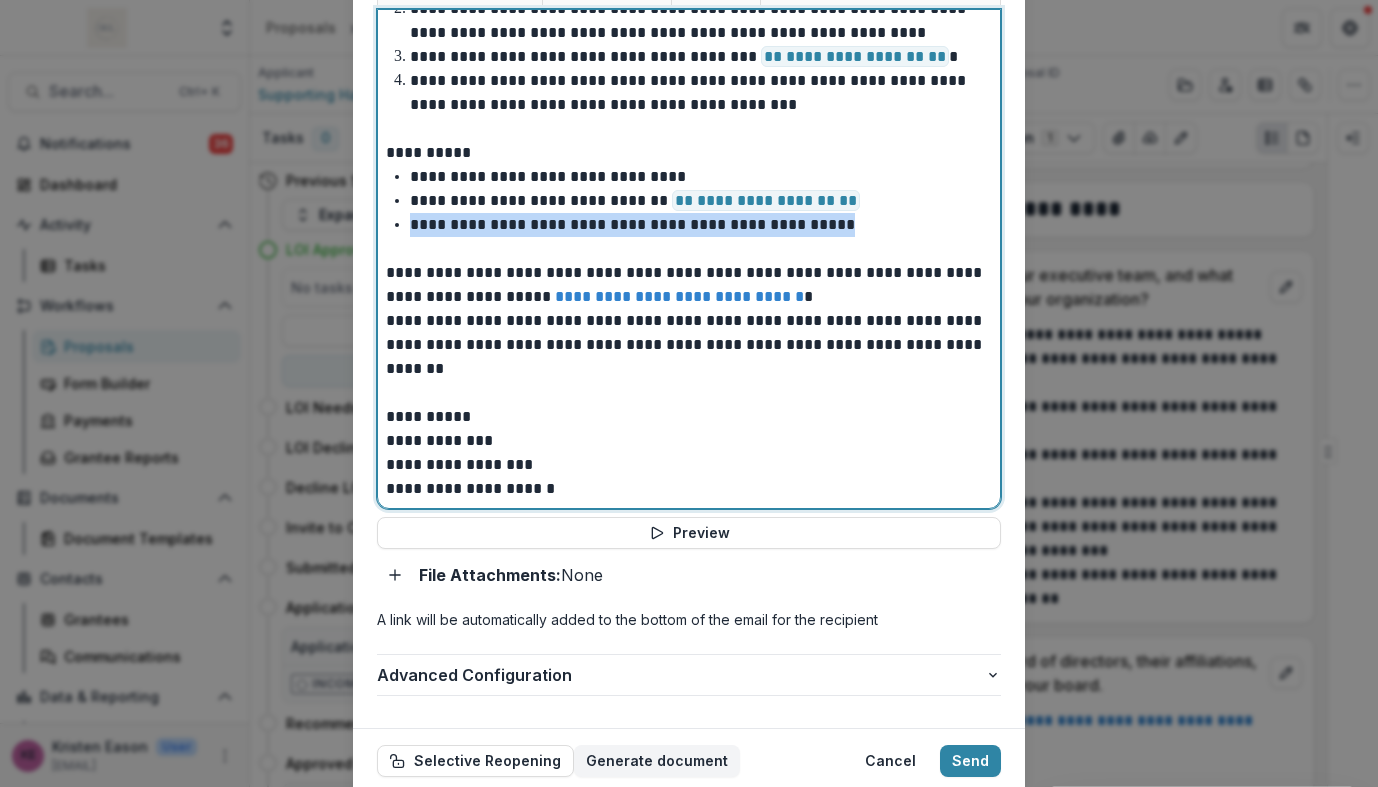 click on "**********" at bounding box center (698, 225) 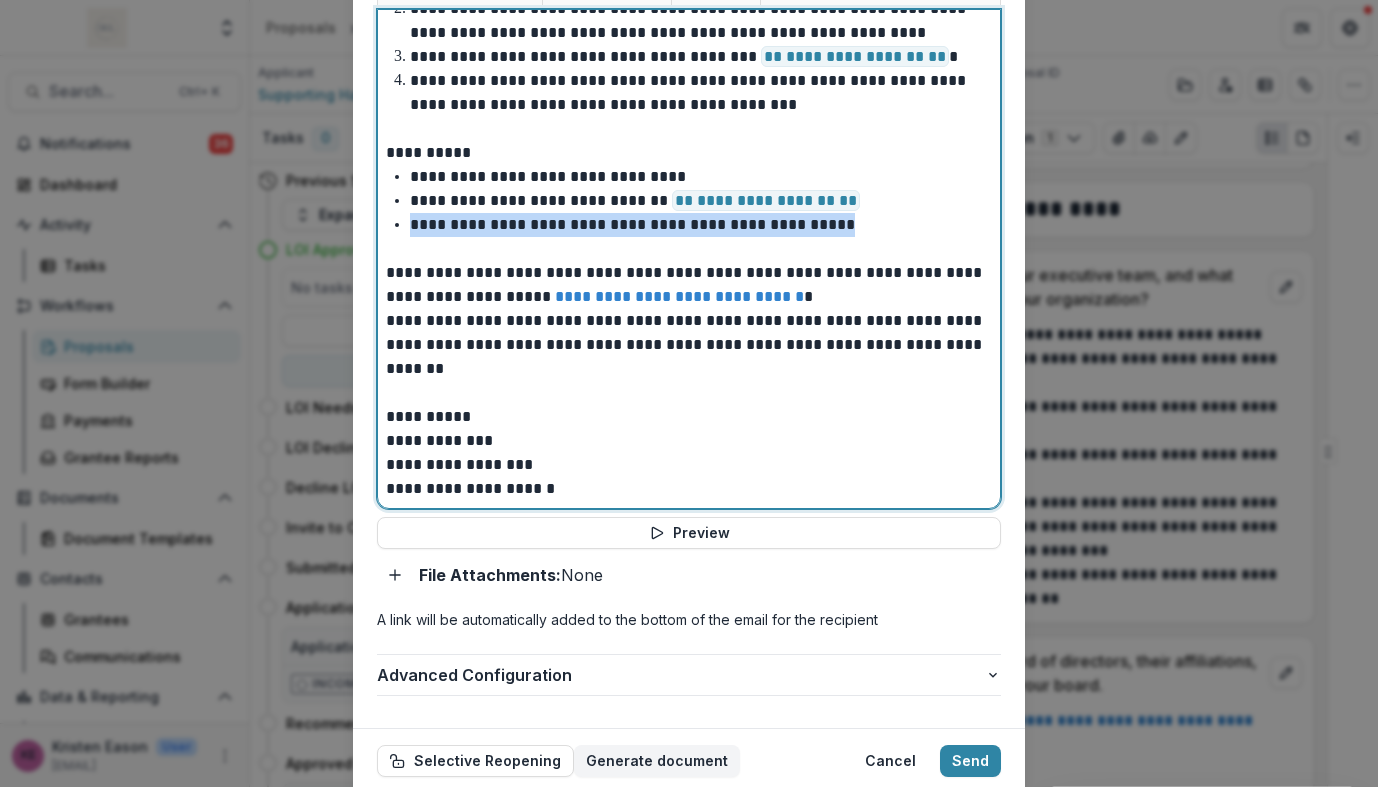 drag, startPoint x: 866, startPoint y: 200, endPoint x: 346, endPoint y: 204, distance: 520.0154 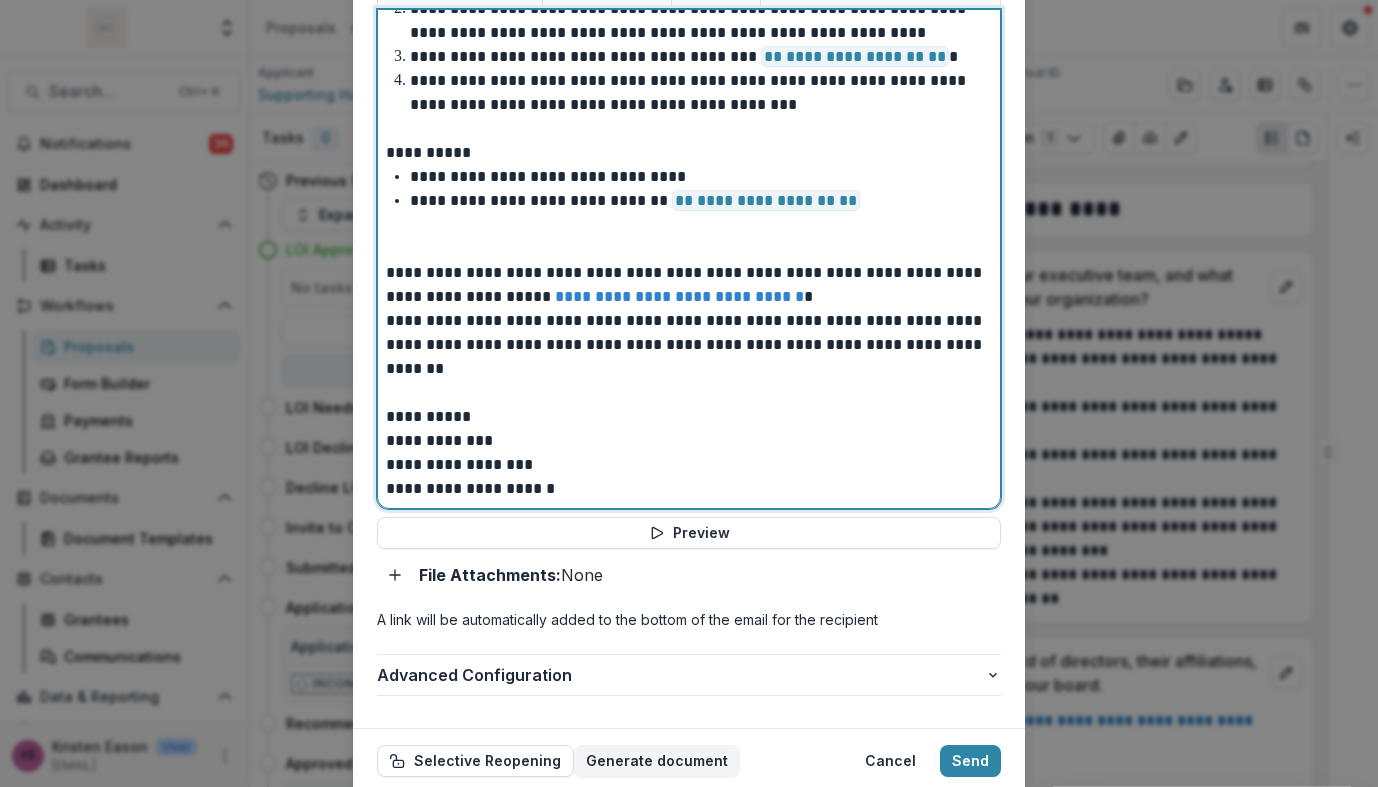 scroll, scrollTop: 261, scrollLeft: 0, axis: vertical 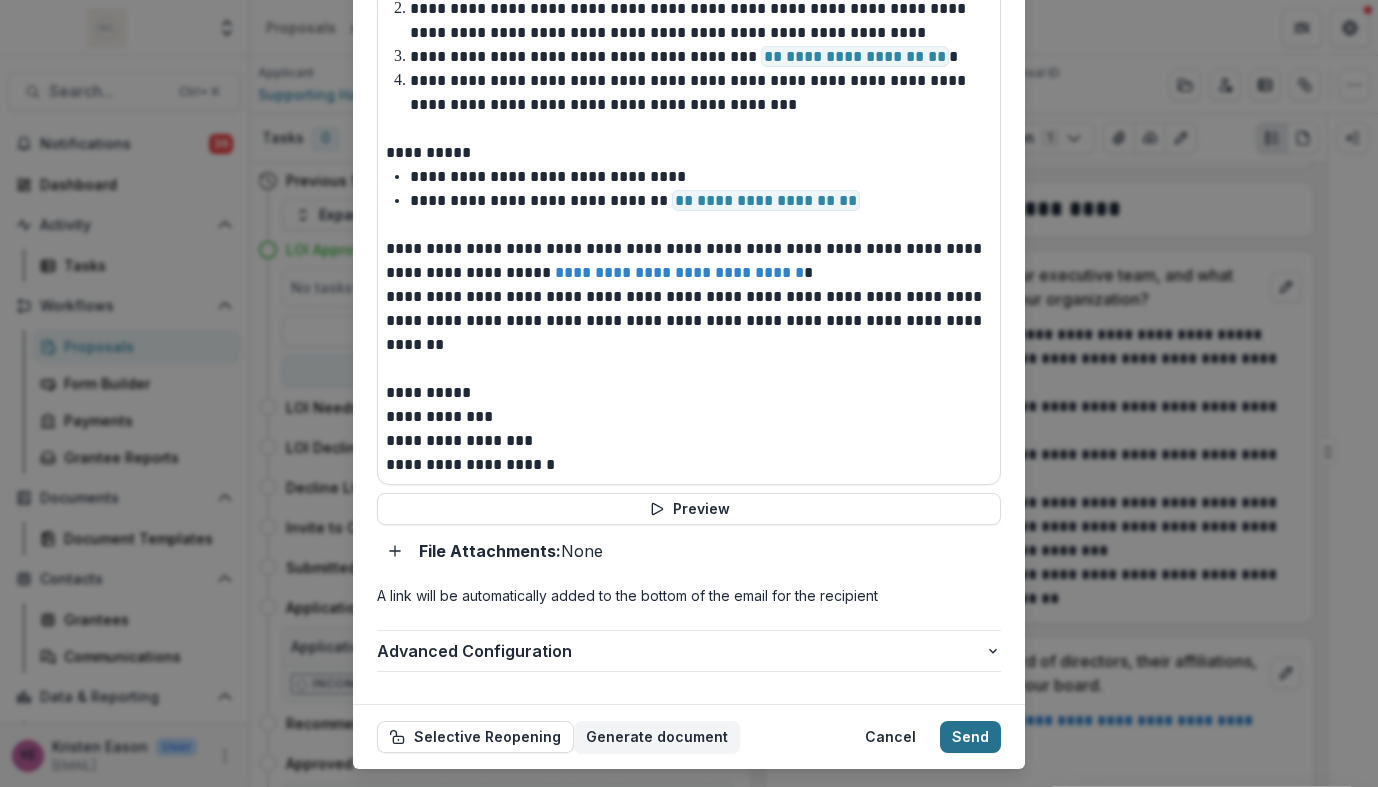 click on "Send" at bounding box center [970, 737] 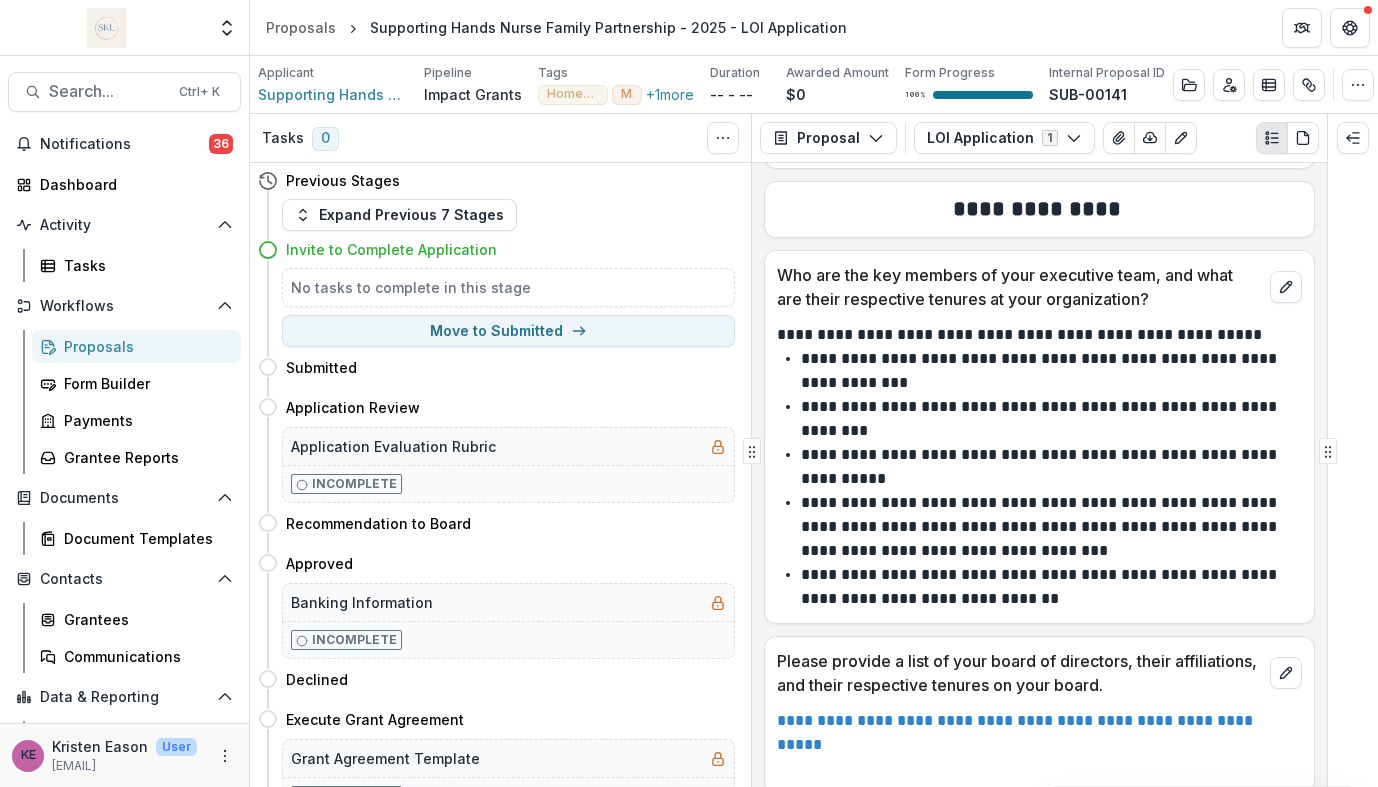 click on "Proposals" at bounding box center [144, 346] 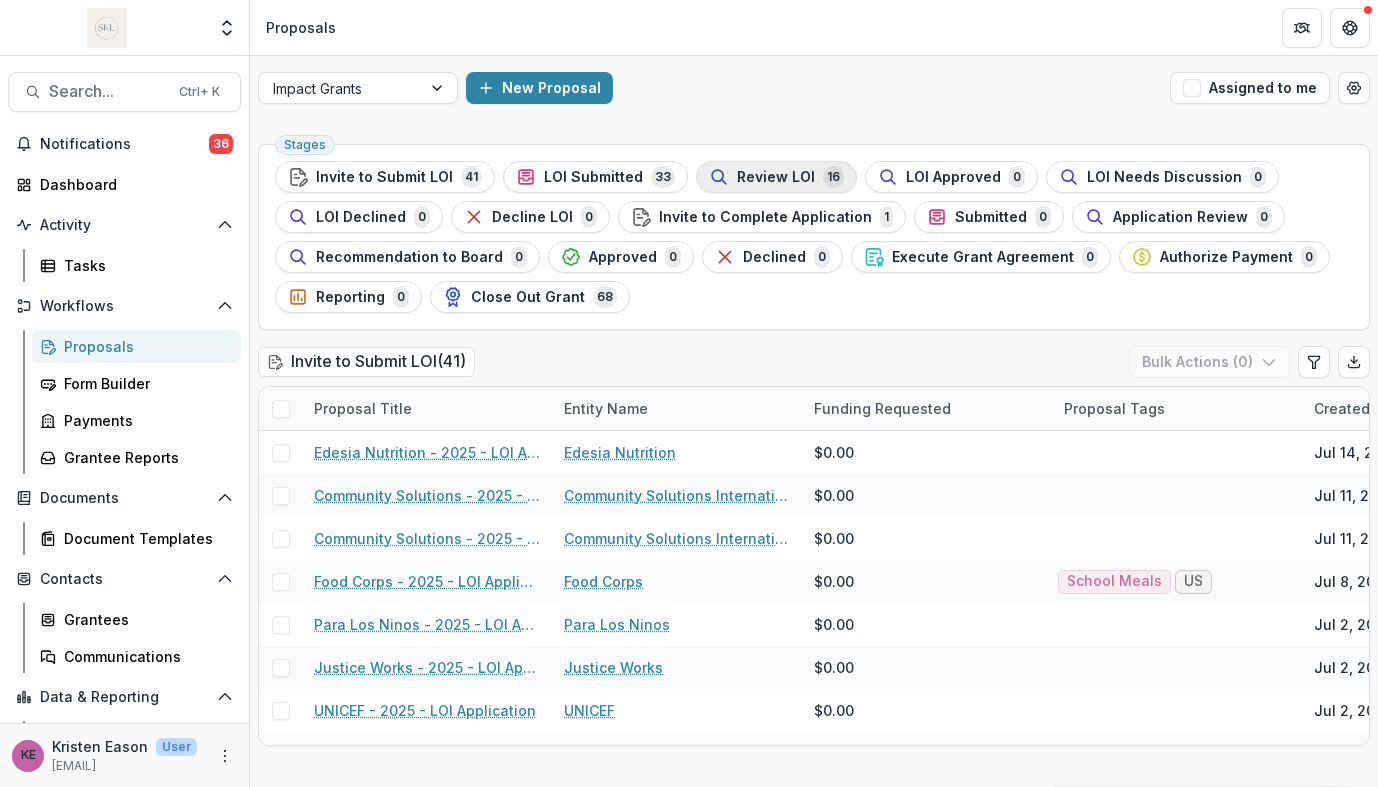 click on "Review LOI" at bounding box center [776, 177] 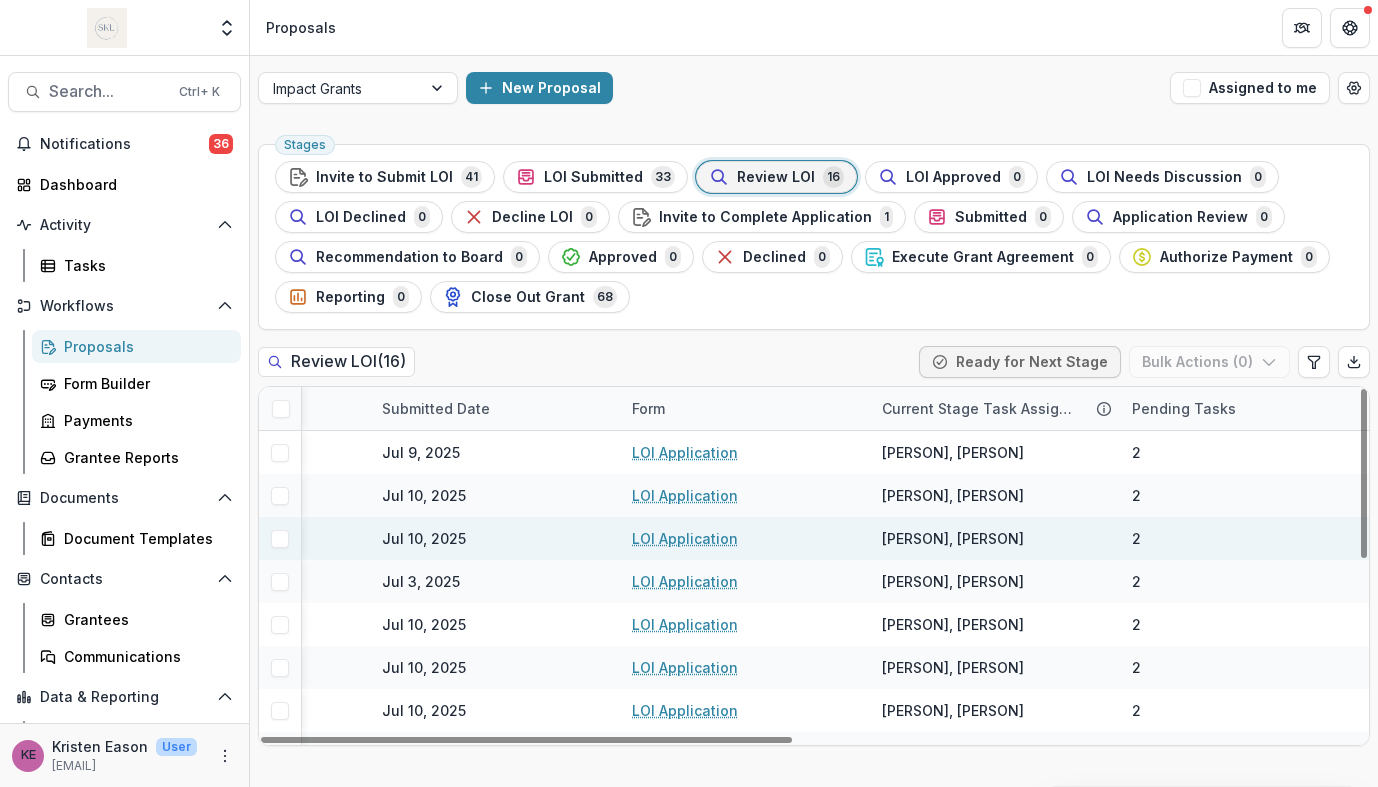 scroll, scrollTop: 0, scrollLeft: 0, axis: both 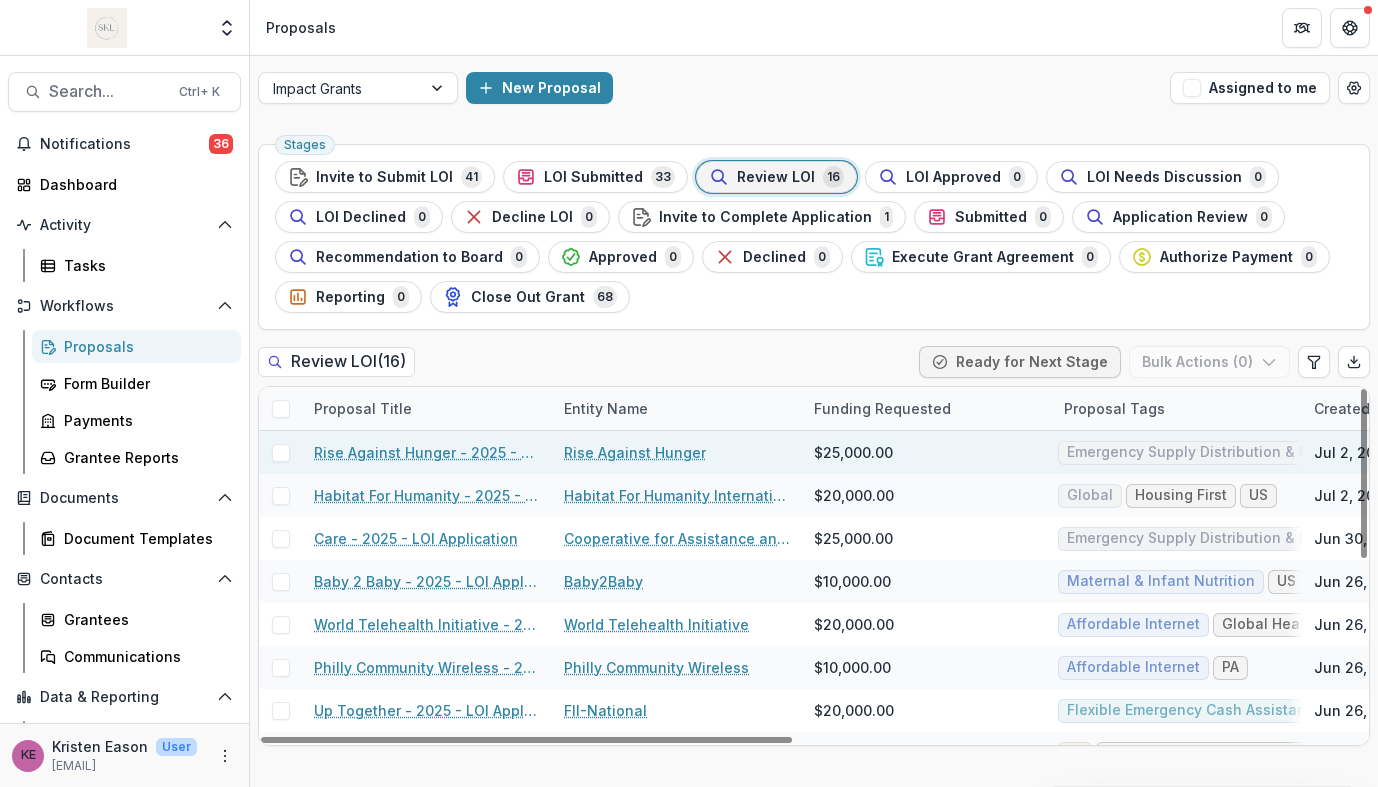 click on "Rise Against Hunger - 2025 - LOI Application" at bounding box center (427, 452) 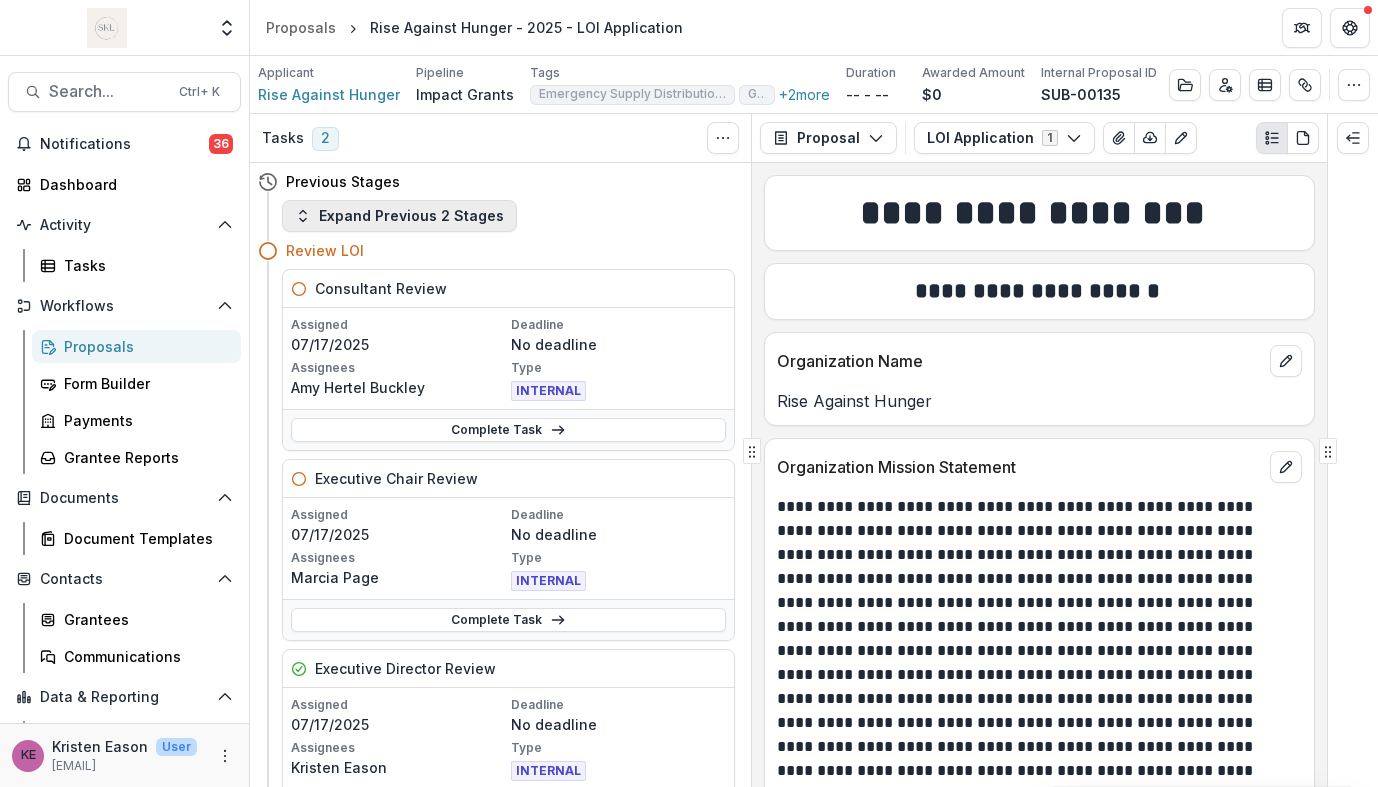 click on "Expand Previous 2 Stages" at bounding box center (399, 216) 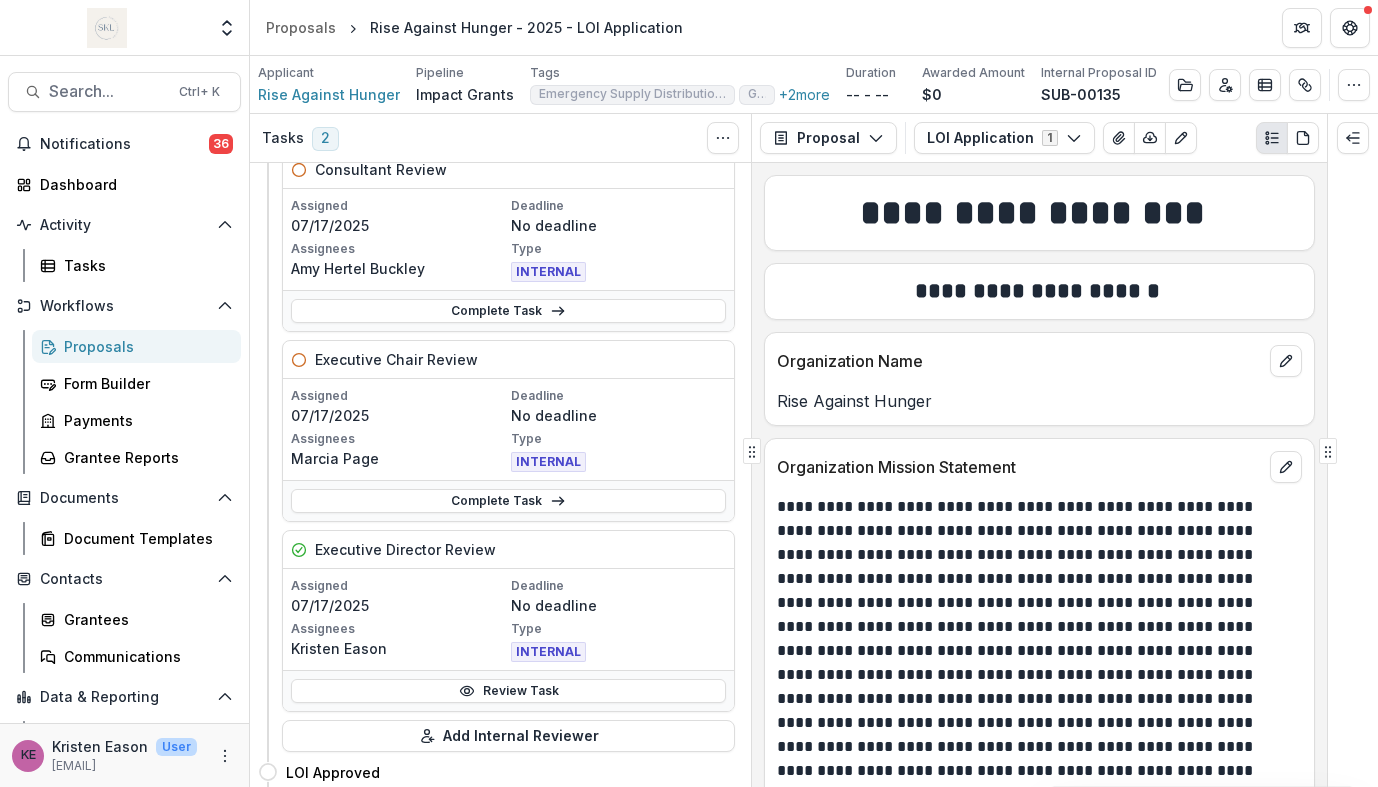 scroll, scrollTop: 204, scrollLeft: 0, axis: vertical 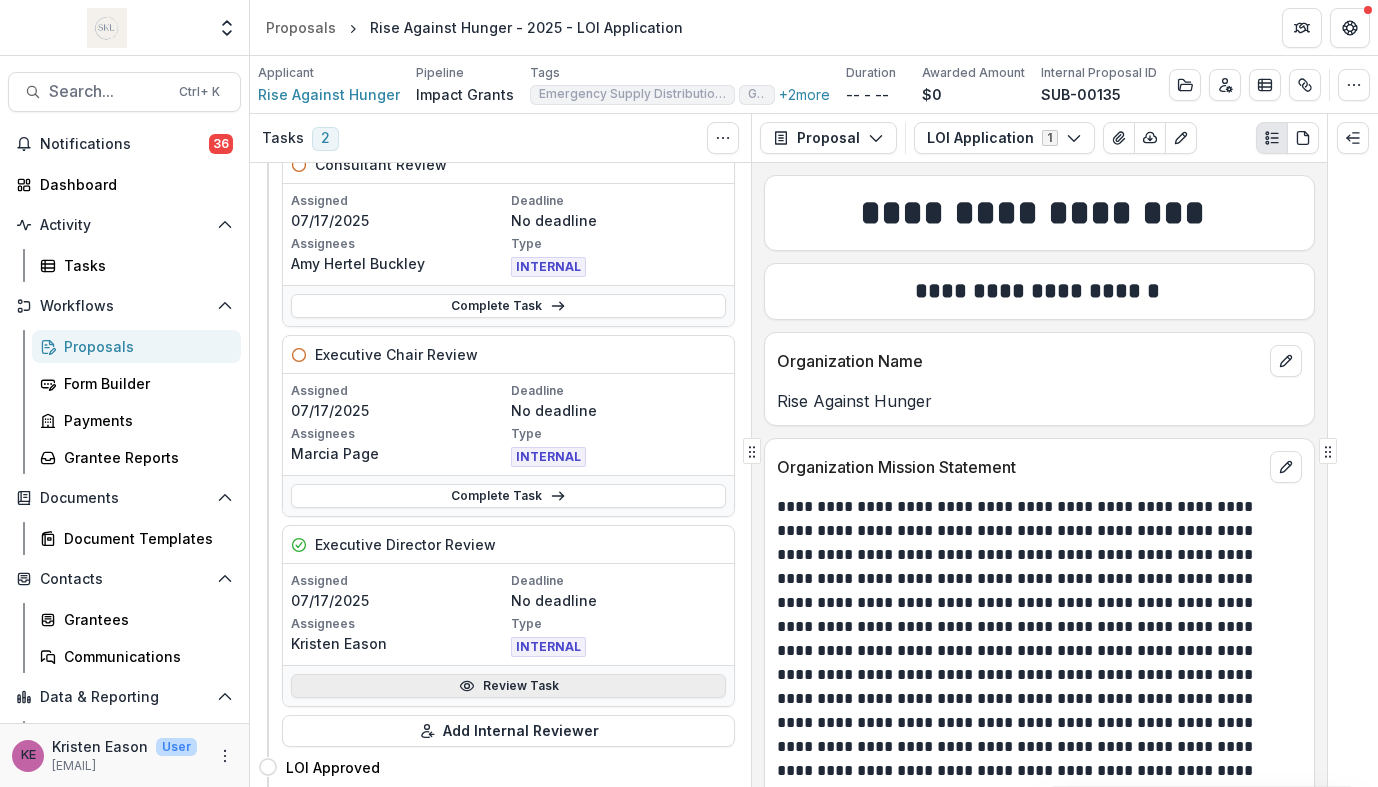click on "Review Task" at bounding box center [508, 686] 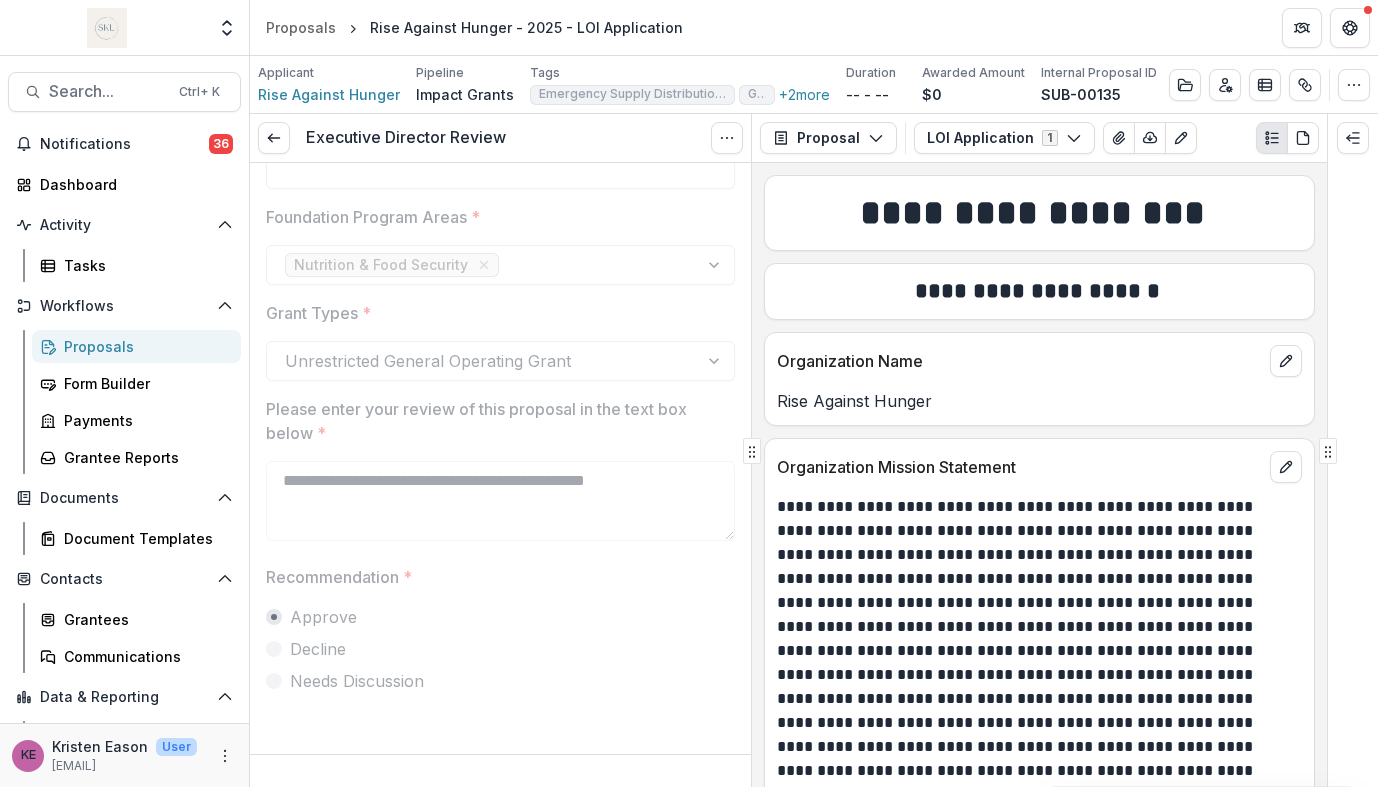 scroll, scrollTop: 0, scrollLeft: 0, axis: both 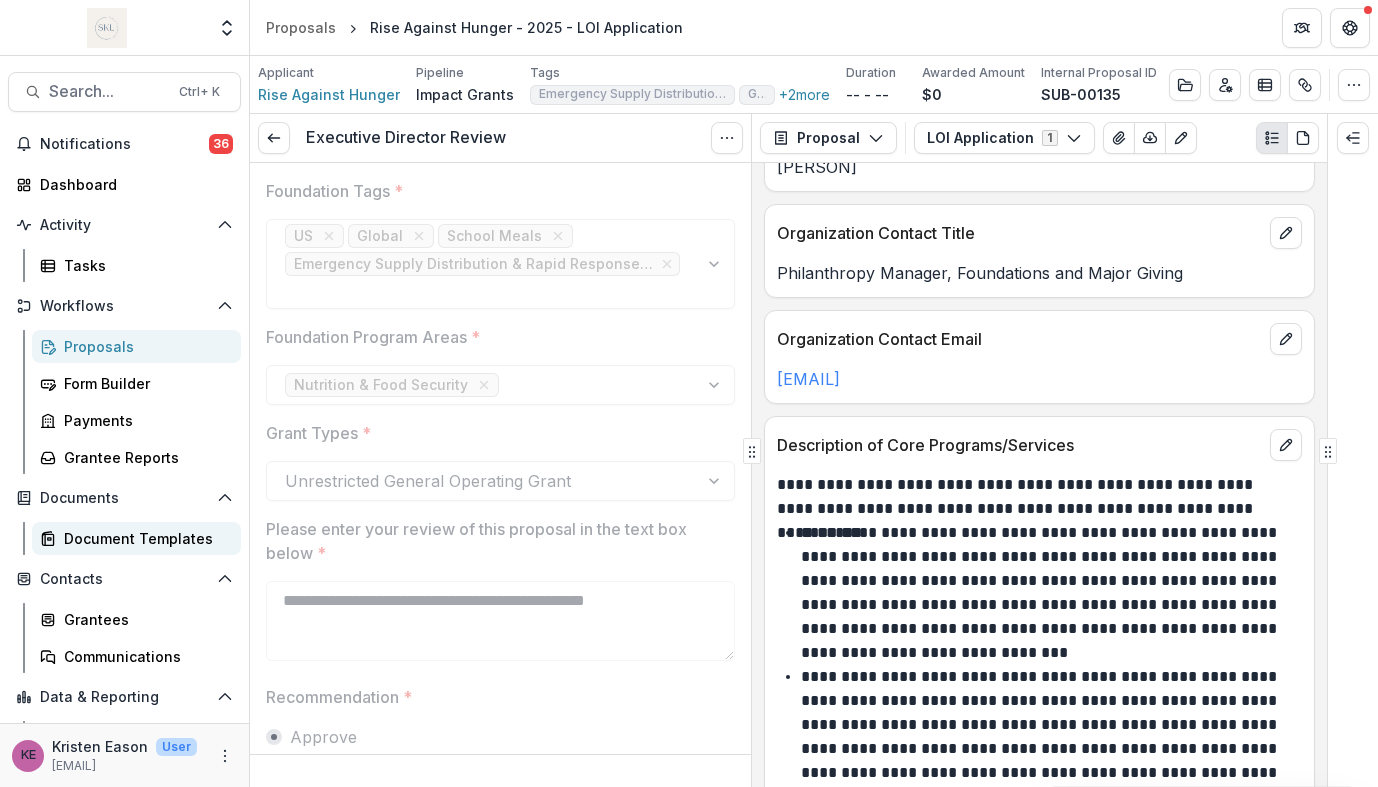 click on "Document Templates" at bounding box center (144, 538) 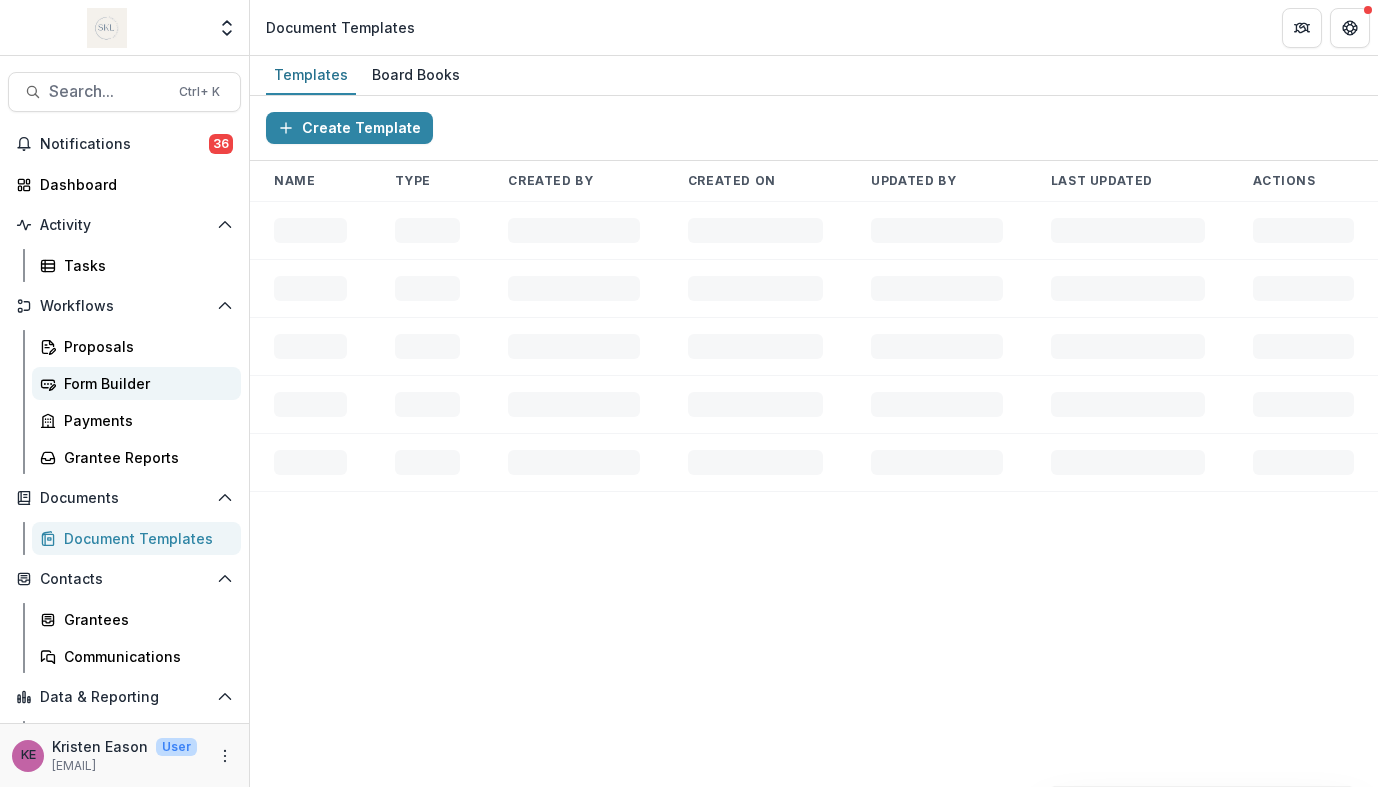 click on "Form Builder" at bounding box center (144, 383) 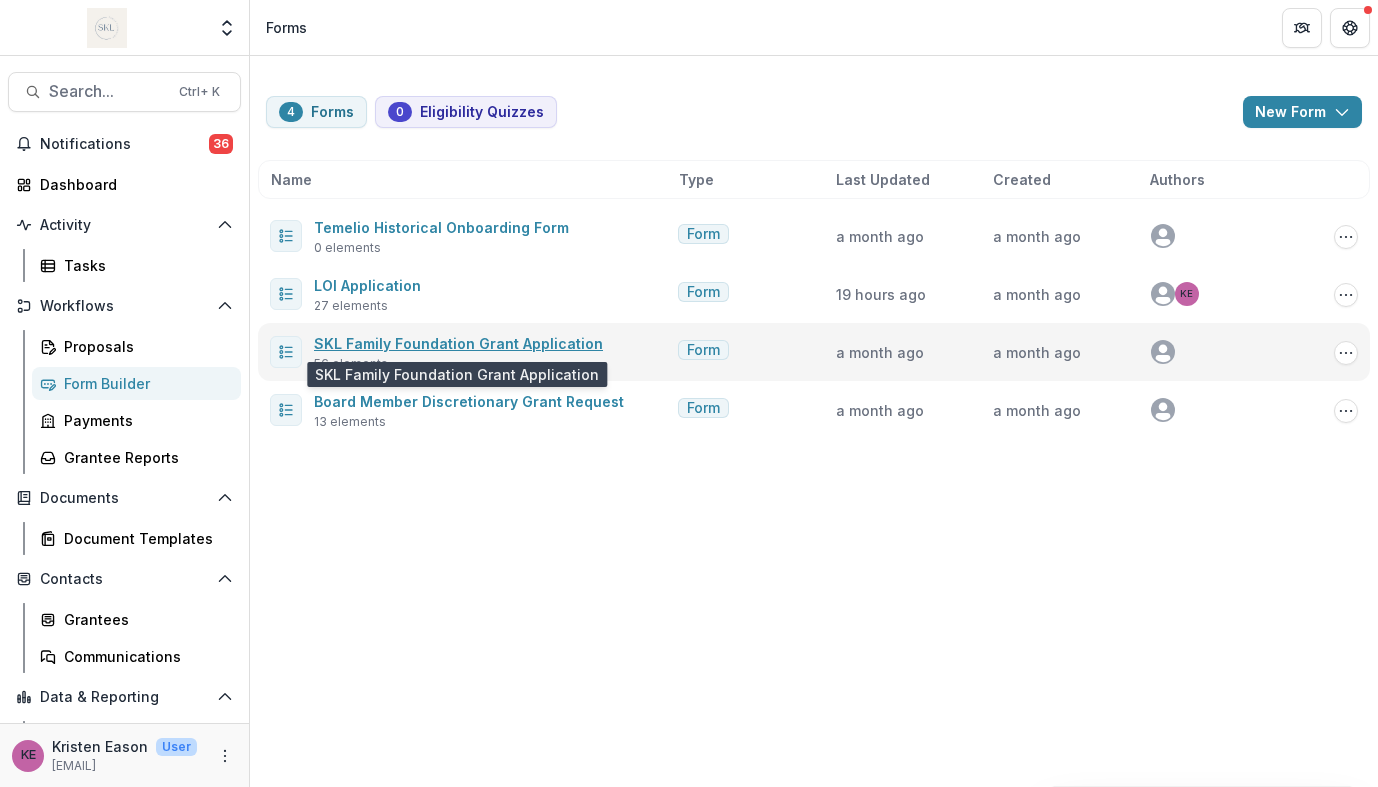 click on "SKL Family Foundation Grant Application" at bounding box center (458, 343) 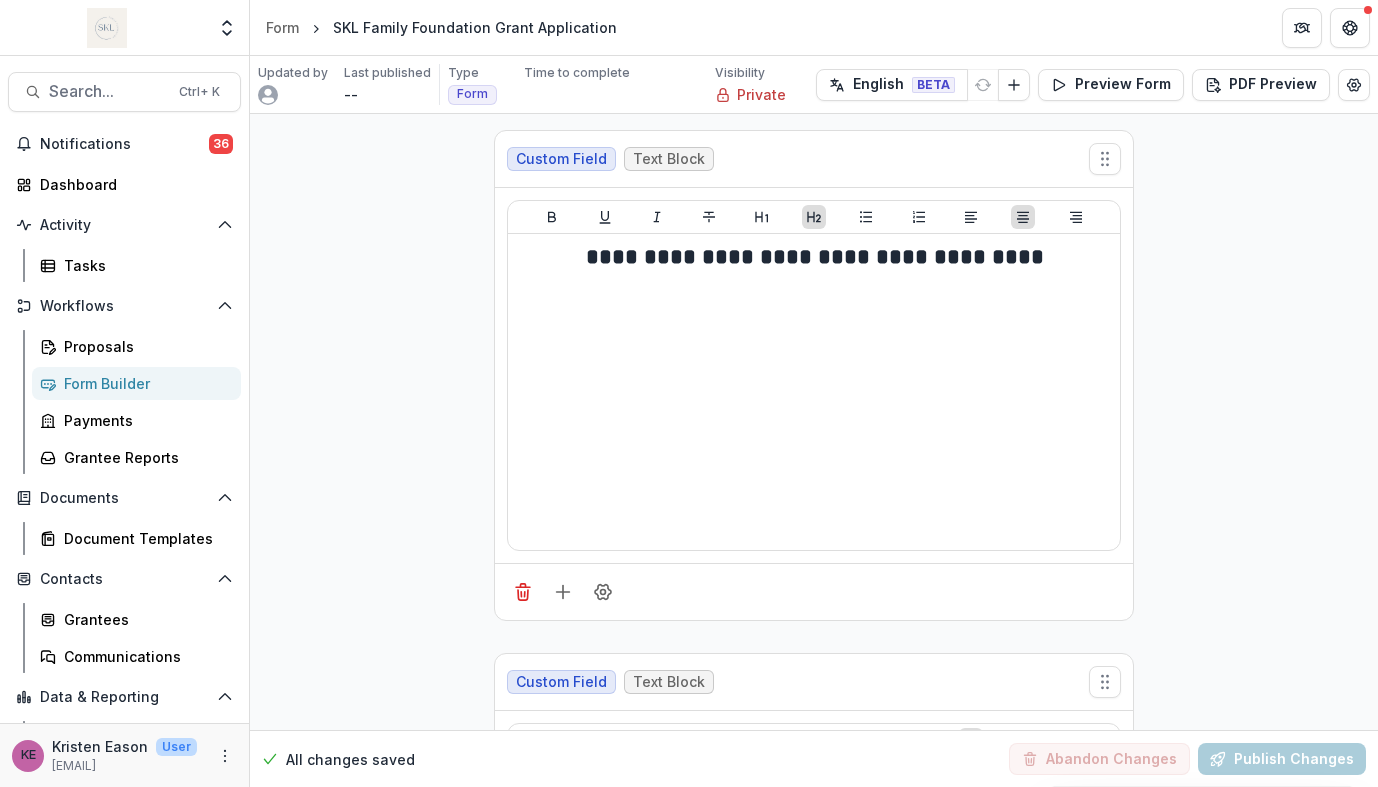scroll, scrollTop: 3438, scrollLeft: 0, axis: vertical 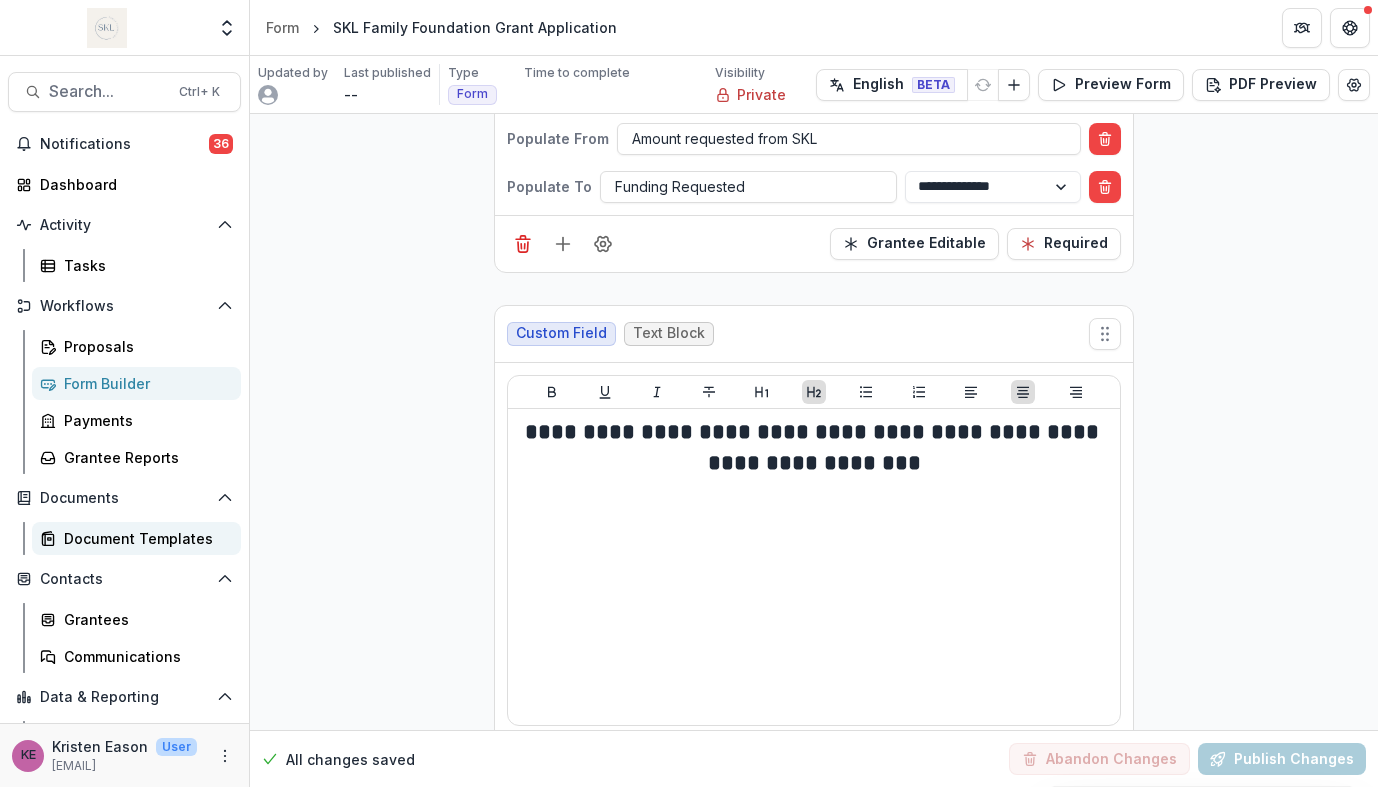 click on "Document Templates" at bounding box center (144, 538) 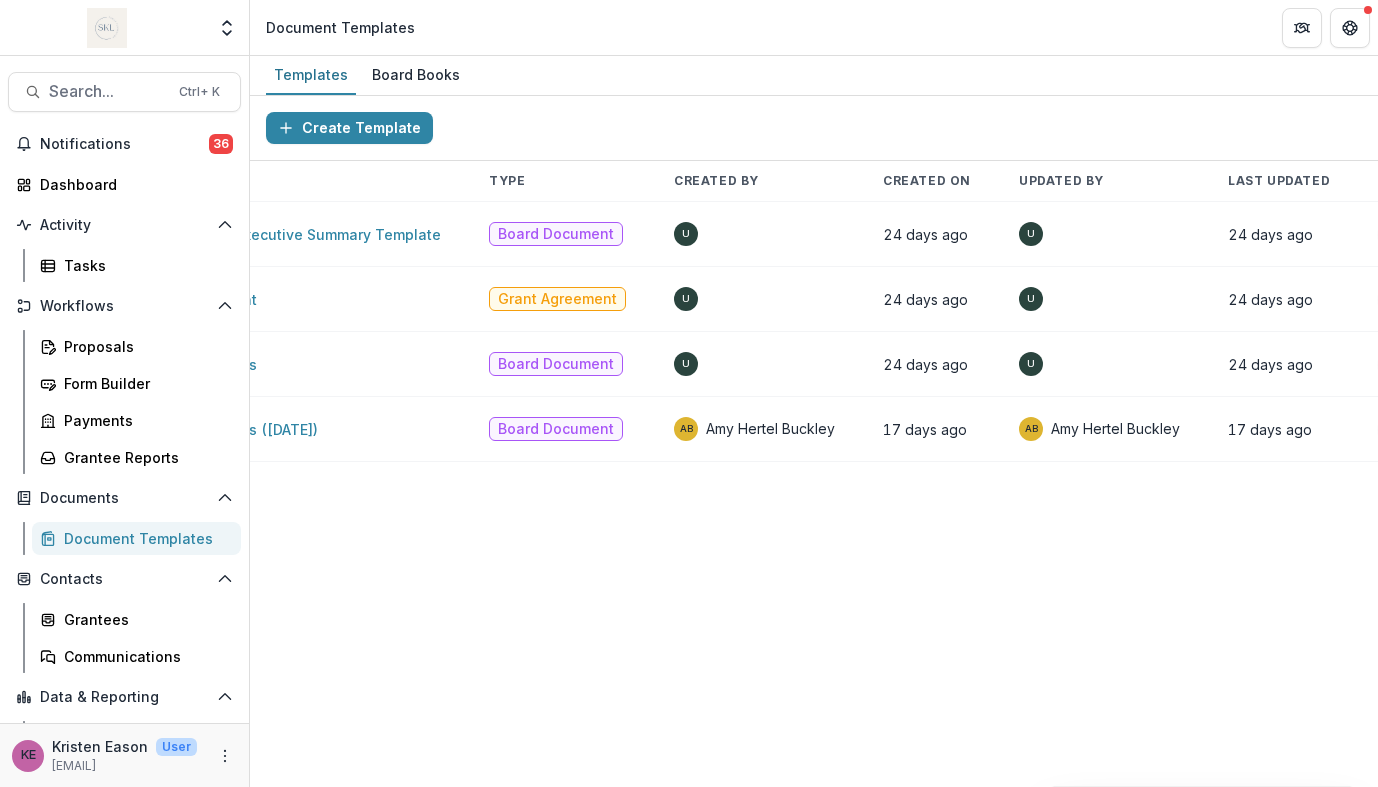 scroll, scrollTop: 0, scrollLeft: 0, axis: both 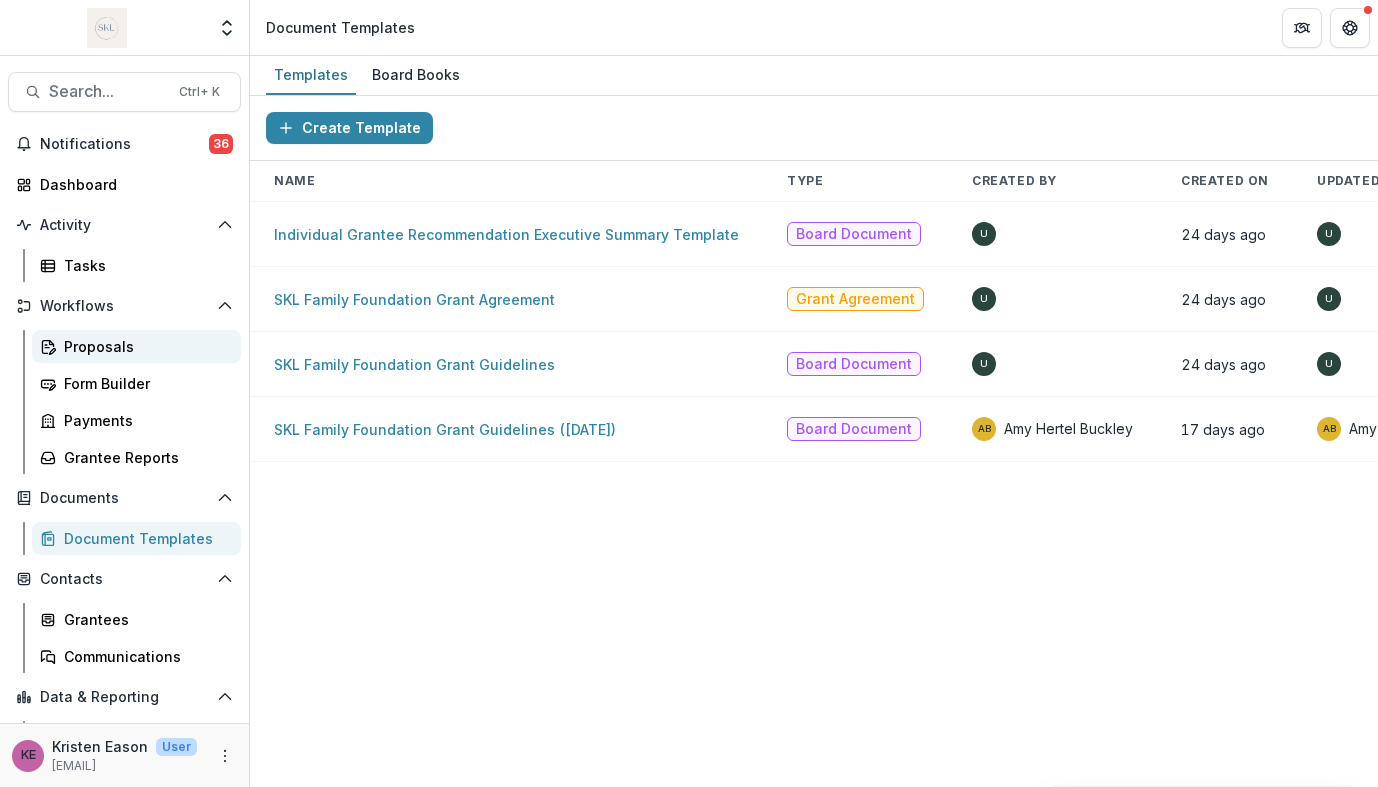 click on "Proposals" at bounding box center [144, 346] 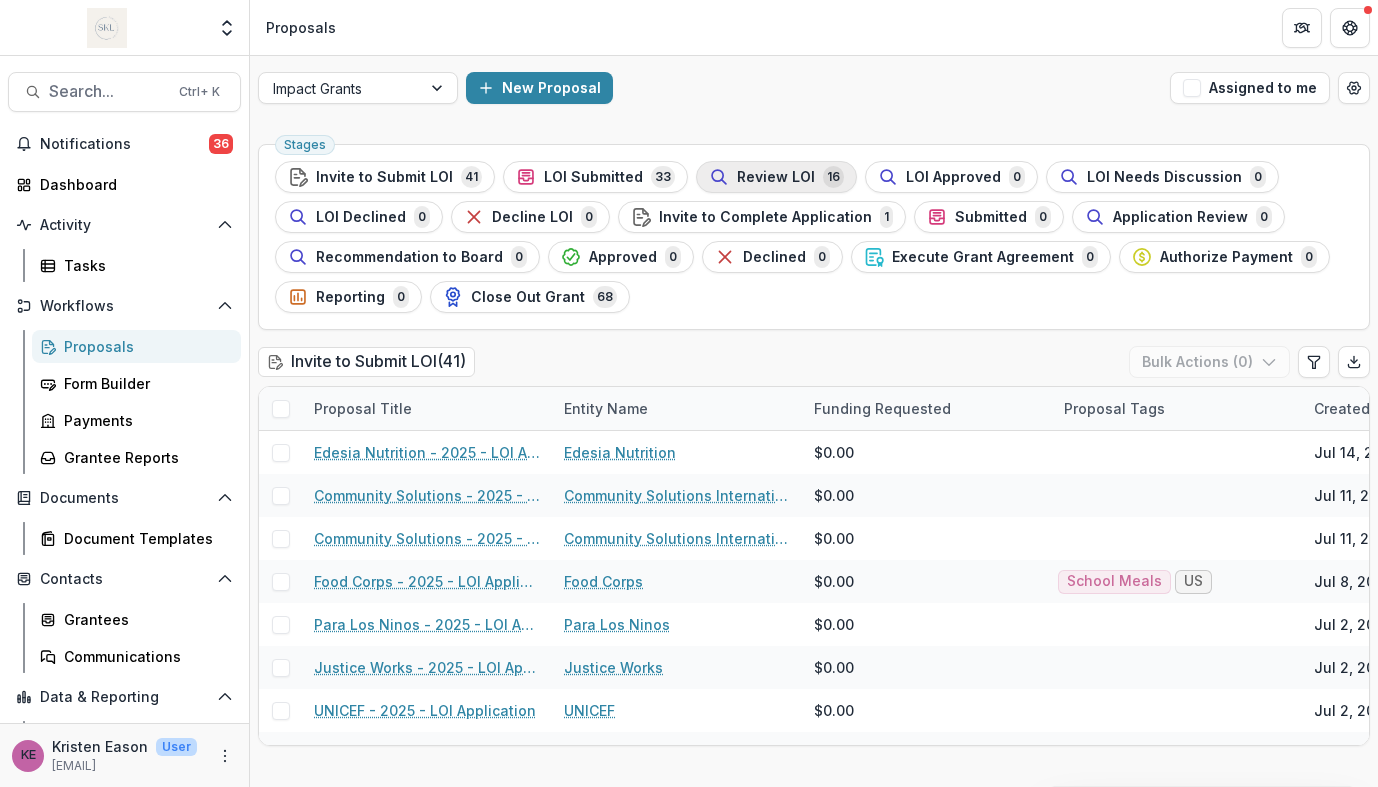 click on "Review LOI" at bounding box center (776, 177) 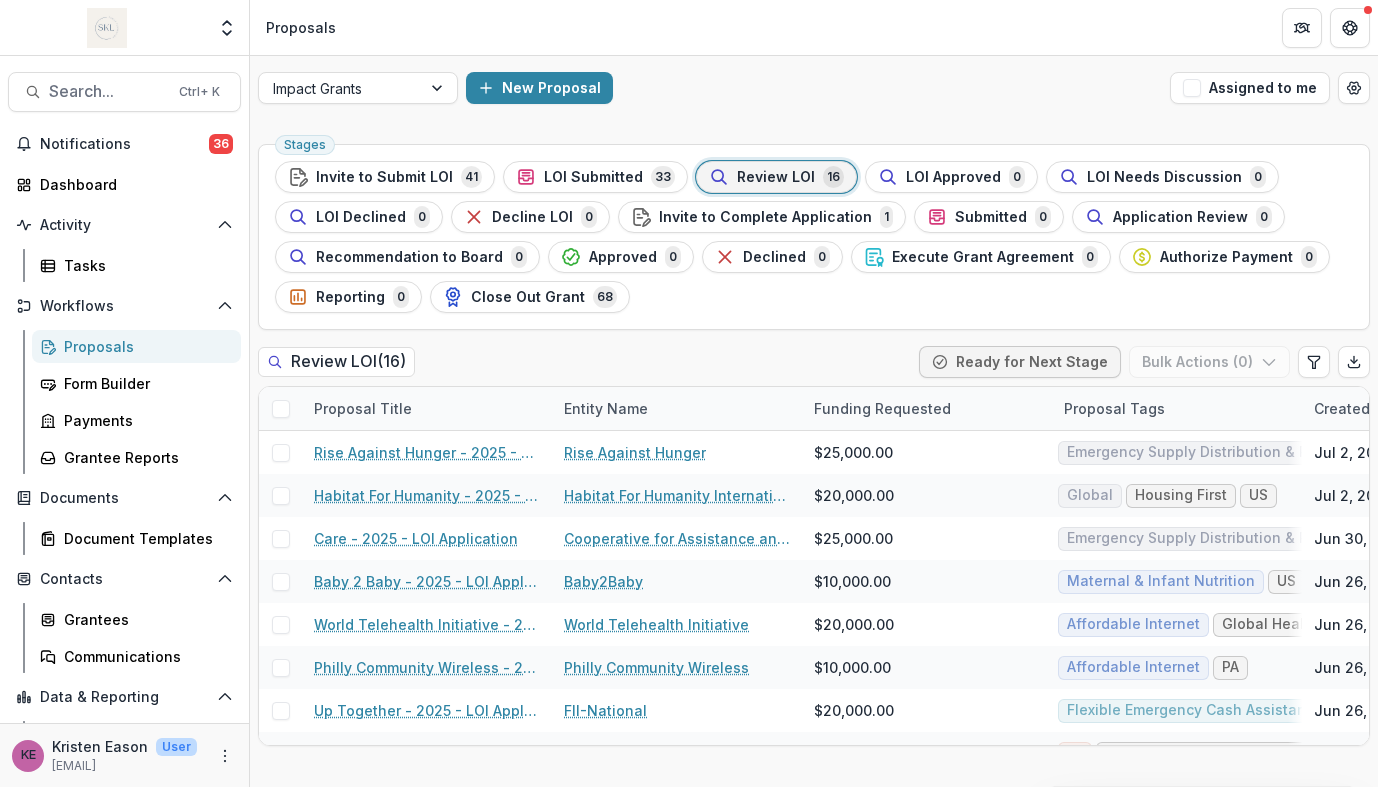 click on "Proposals" at bounding box center [814, 27] 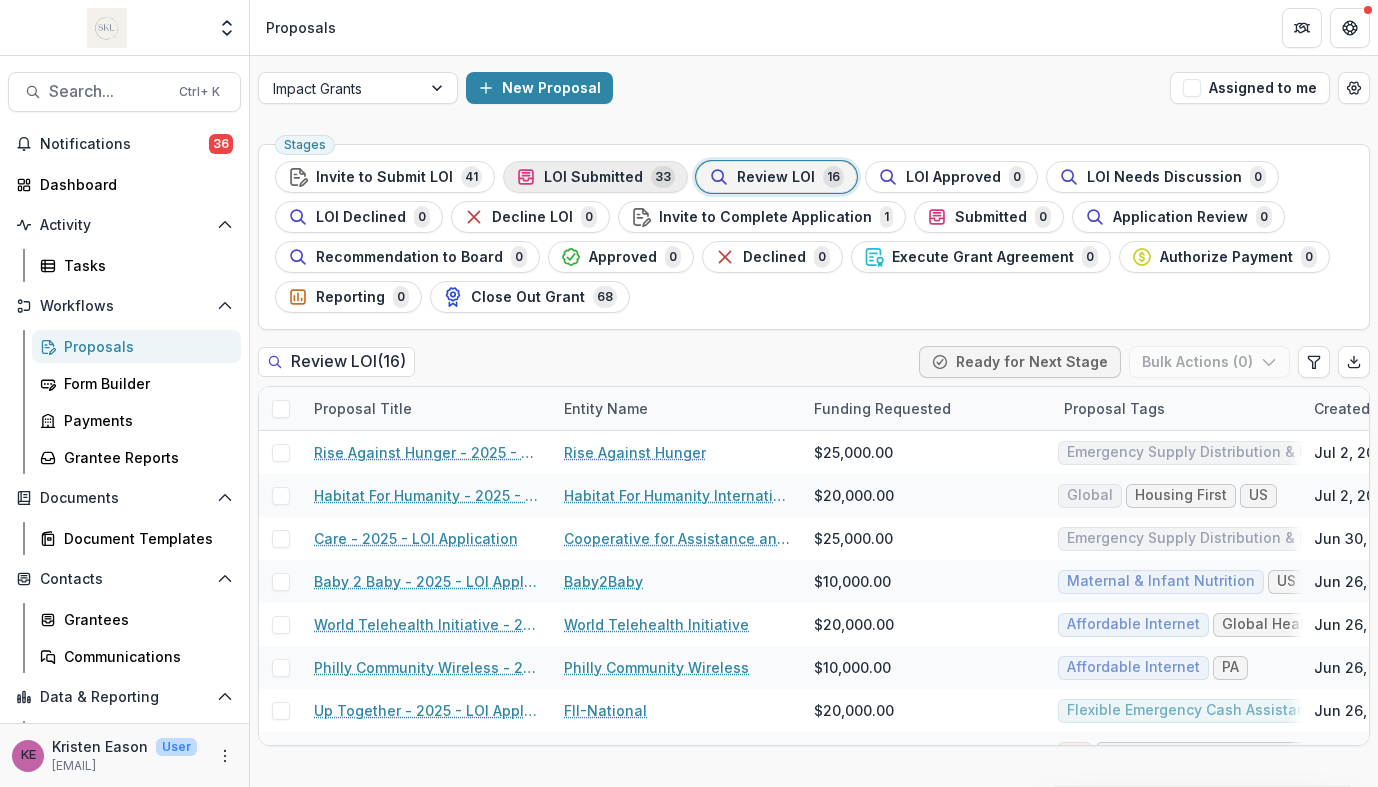 click on "LOI Submitted" at bounding box center (593, 177) 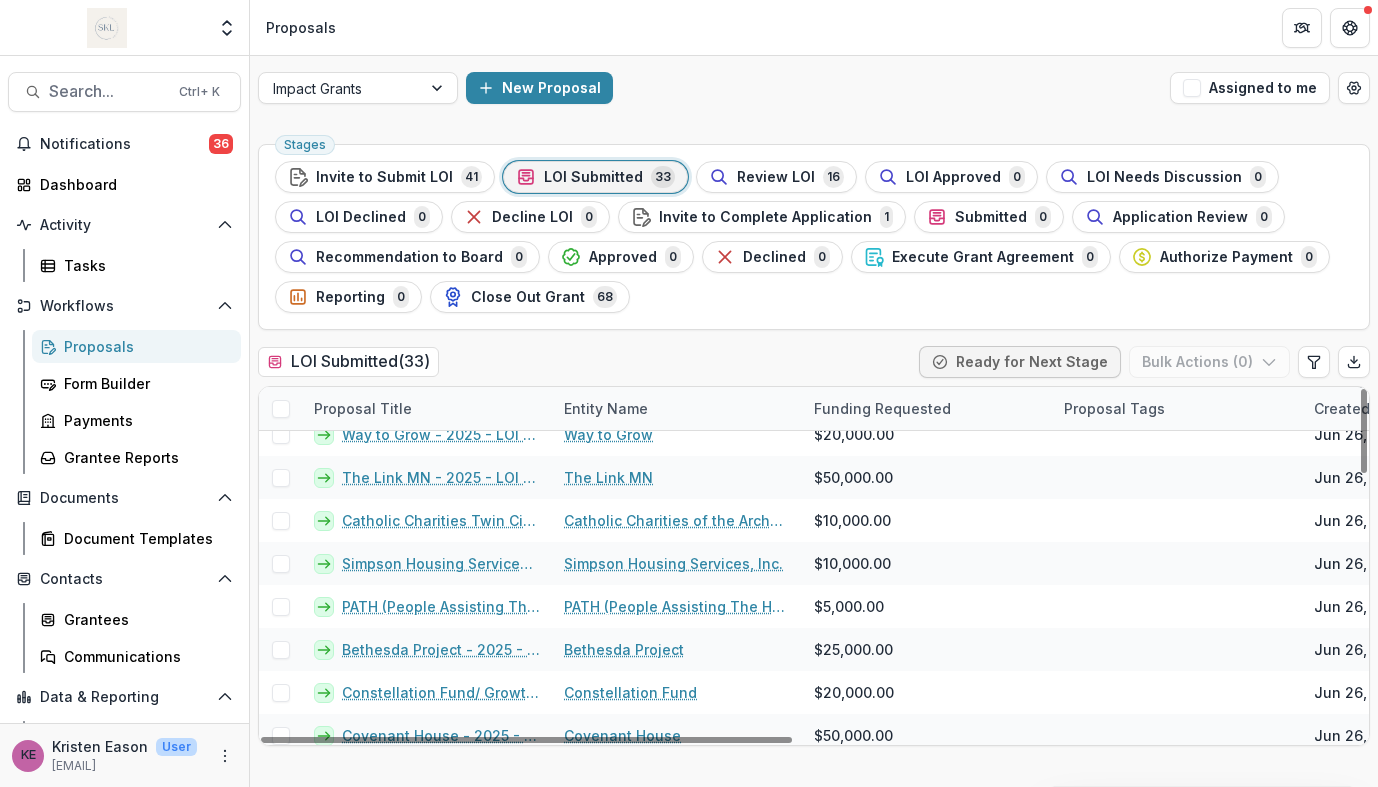 scroll, scrollTop: 444, scrollLeft: 0, axis: vertical 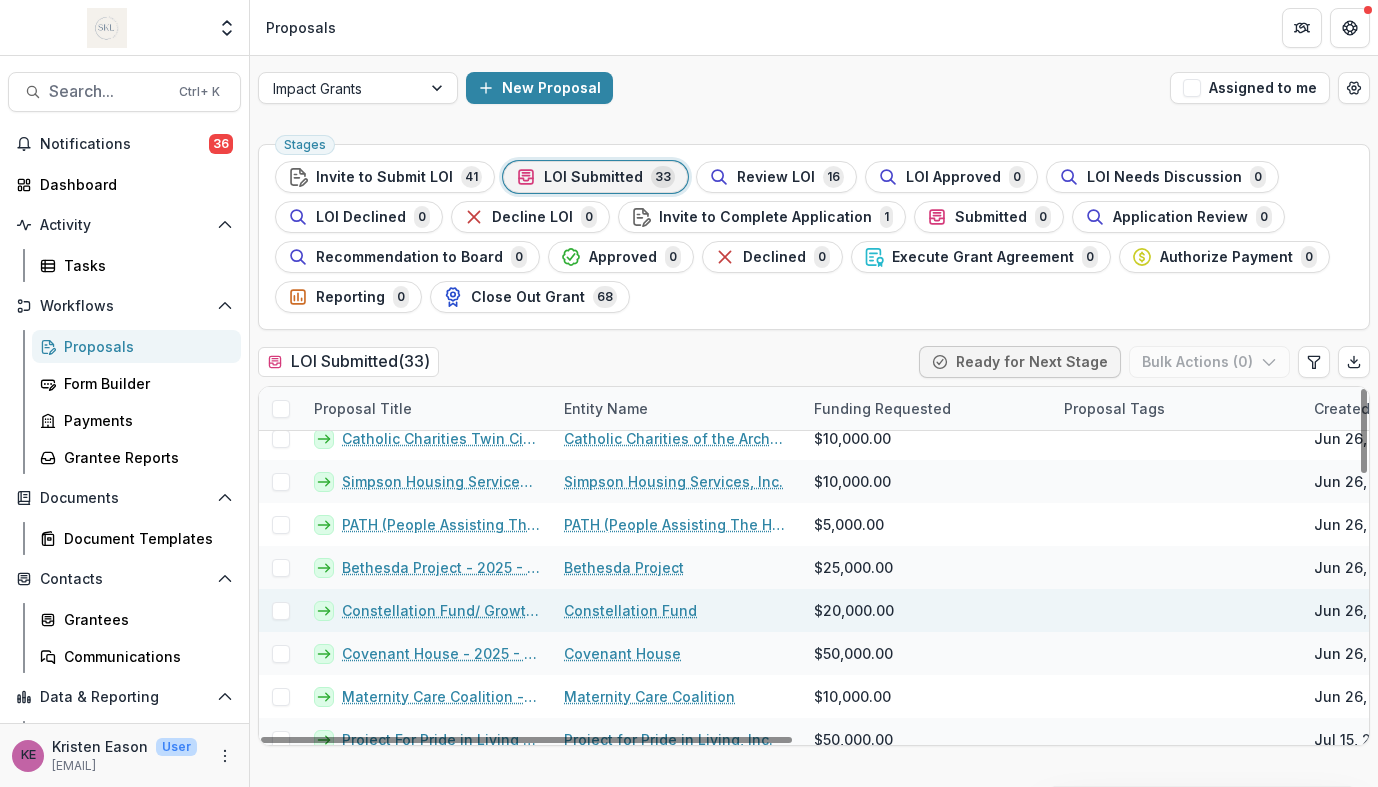 click on "Constellation Fund/ Growth Fund - 2025 - LOI Application" at bounding box center [441, 610] 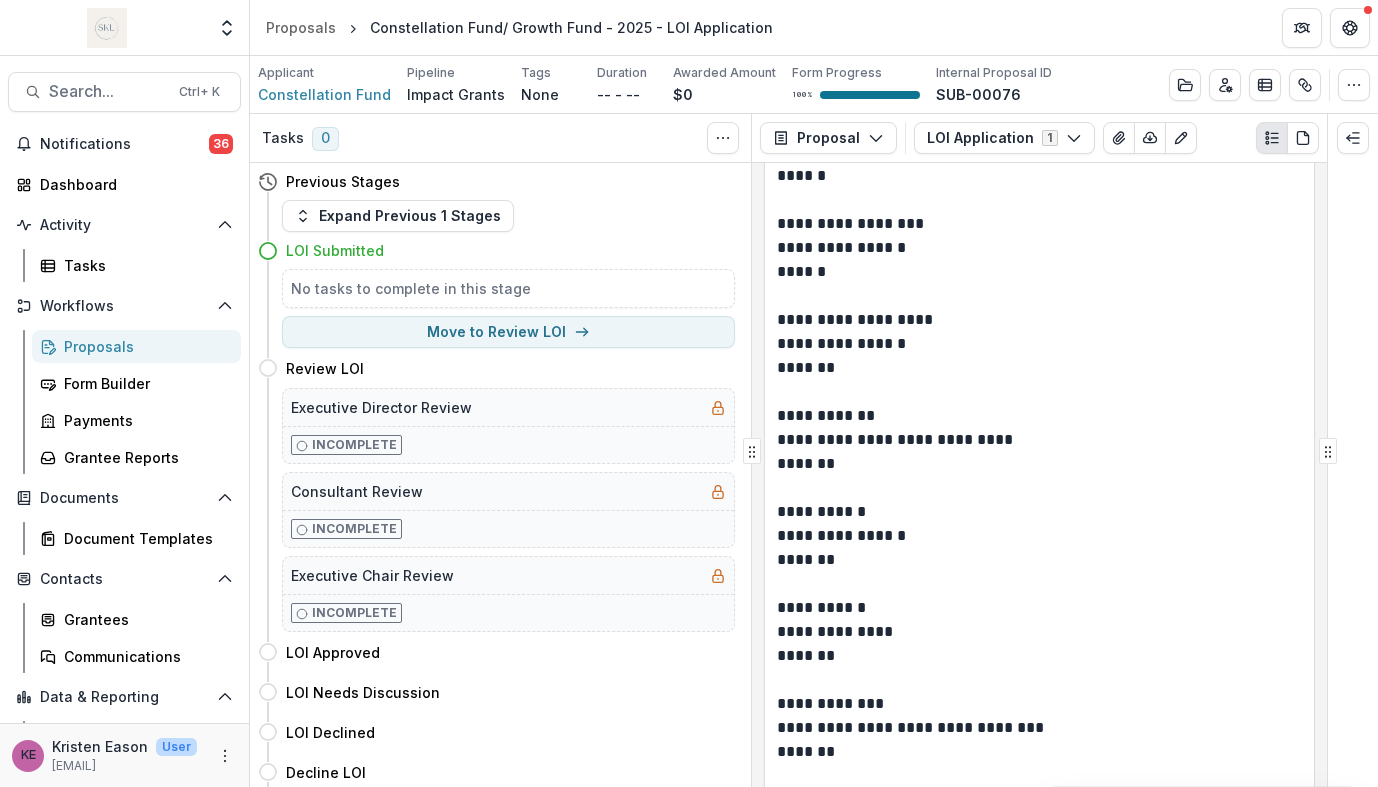 scroll, scrollTop: 6804, scrollLeft: 0, axis: vertical 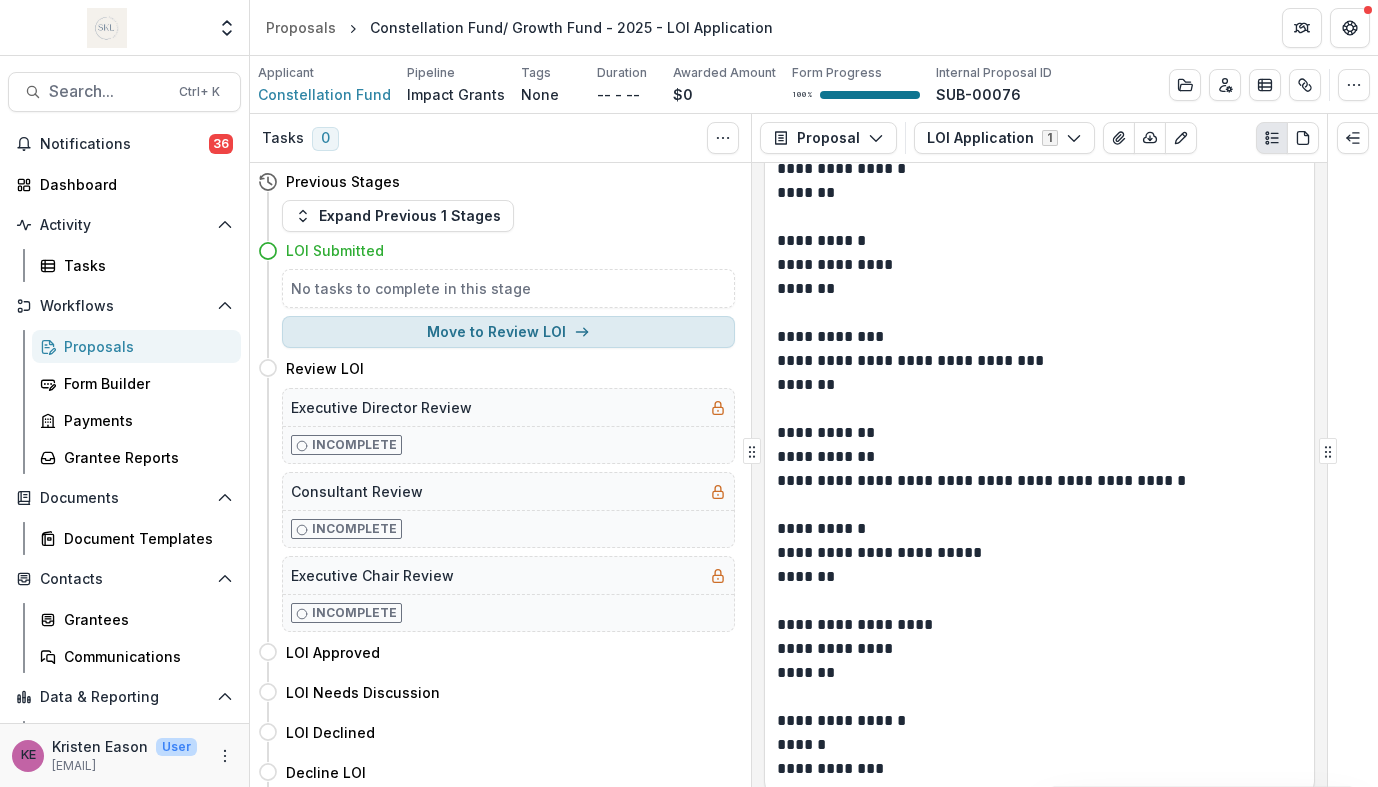 click on "Move to Review LOI" at bounding box center [508, 332] 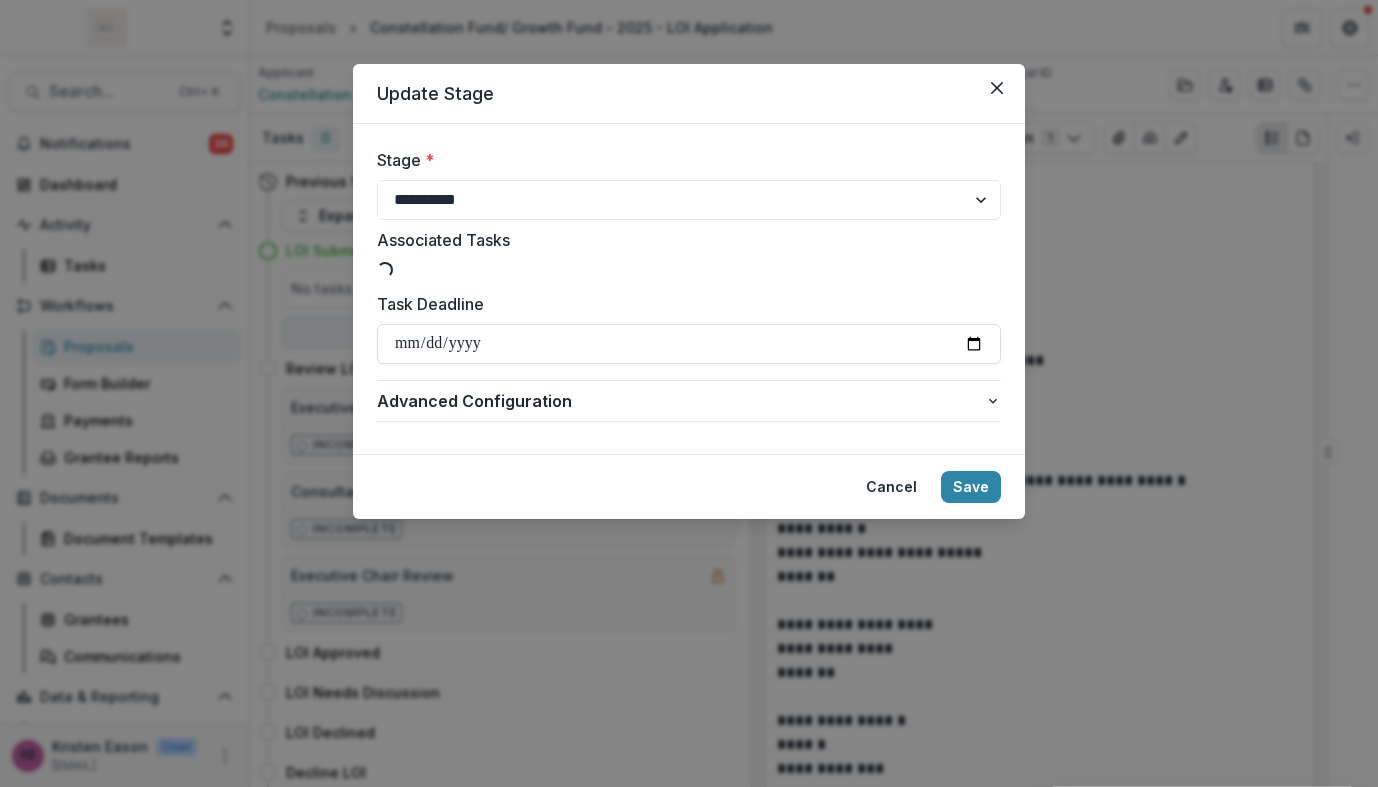 click on "Cancel Save" at bounding box center (689, 486) 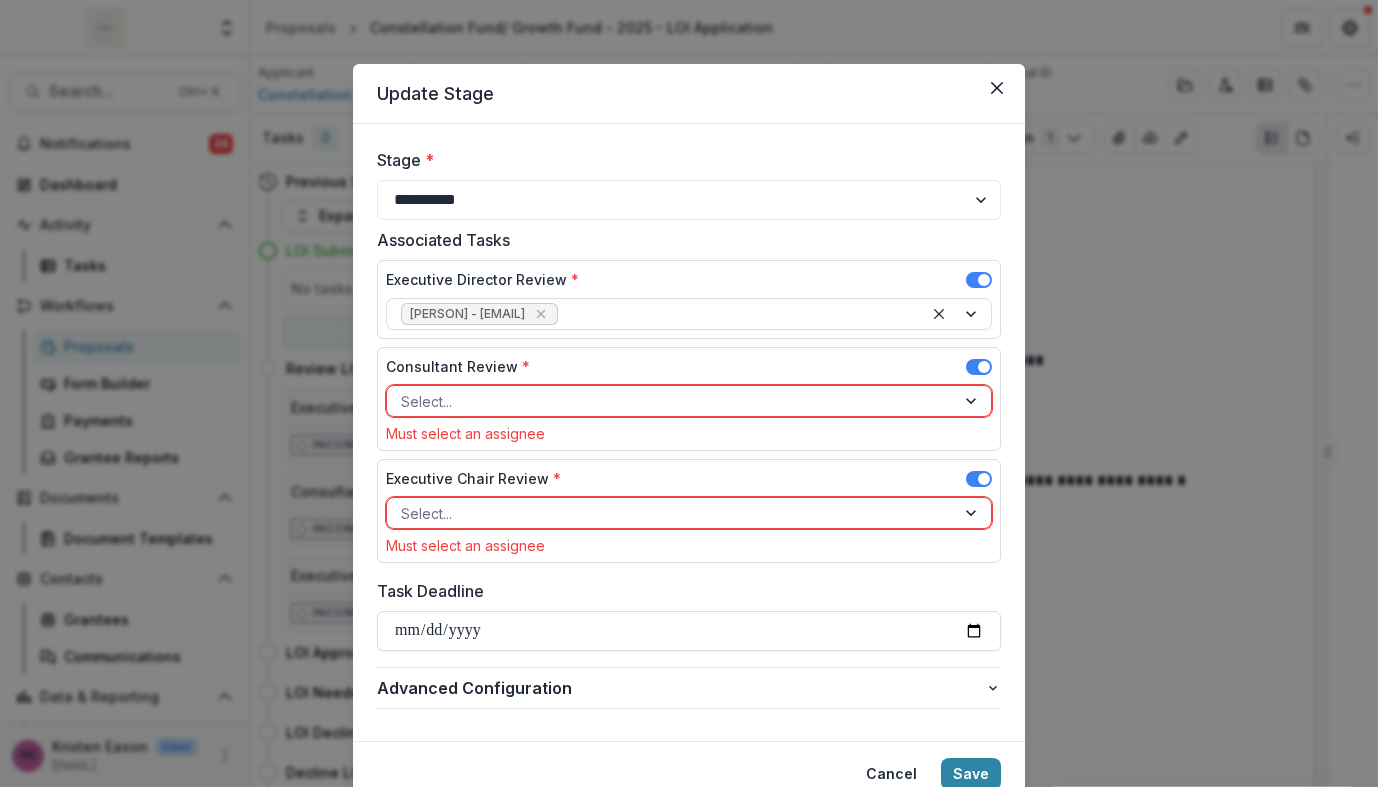 click at bounding box center [973, 401] 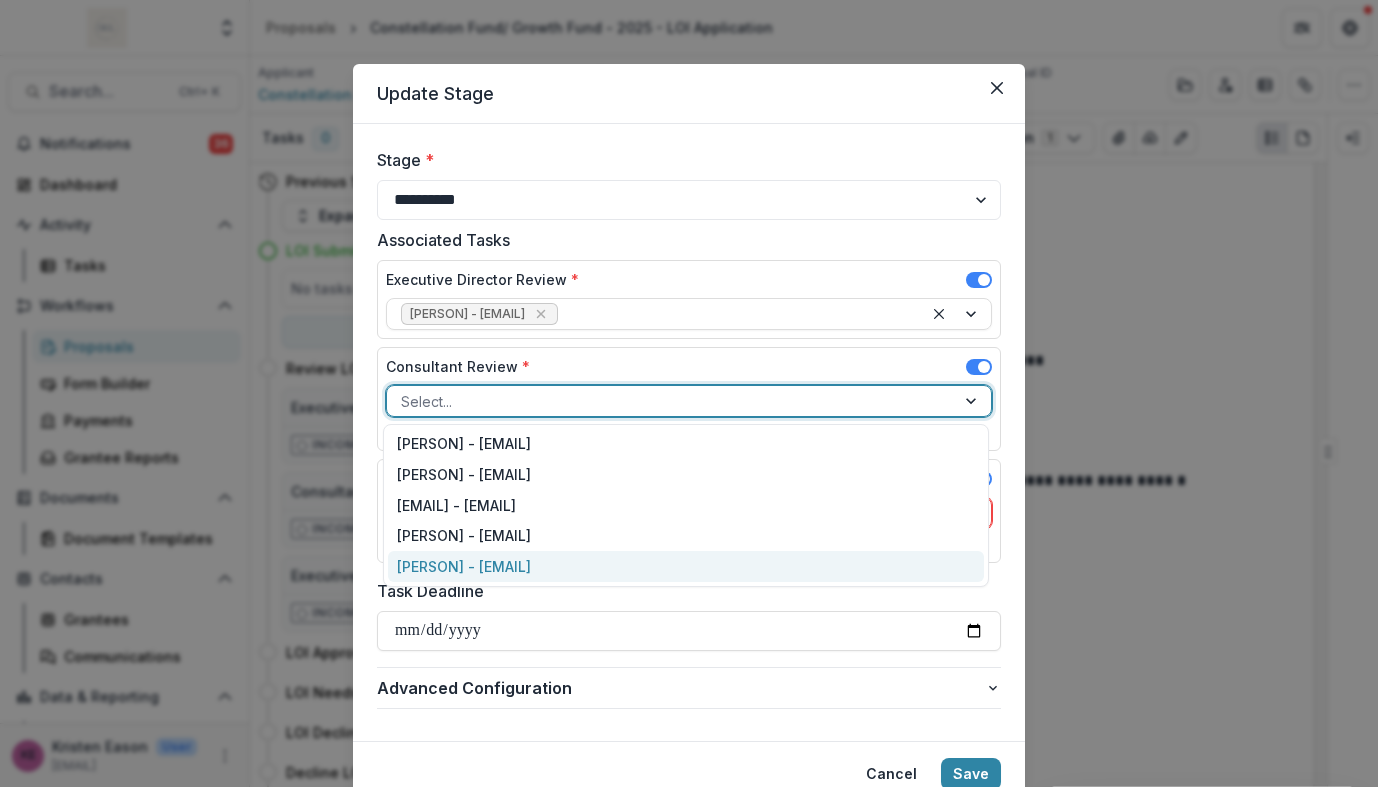 click on "[PERSON] - [EMAIL]" at bounding box center (686, 566) 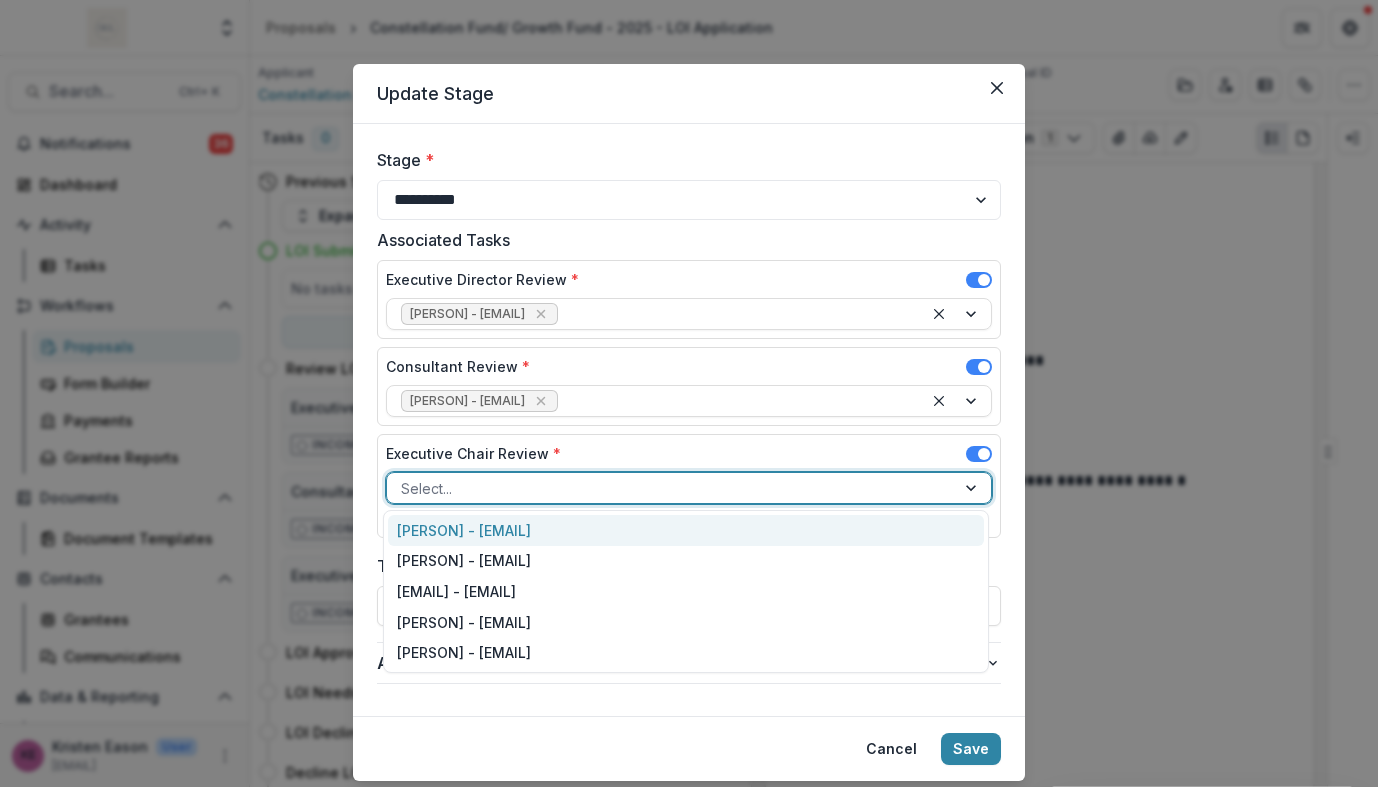 click at bounding box center [671, 488] 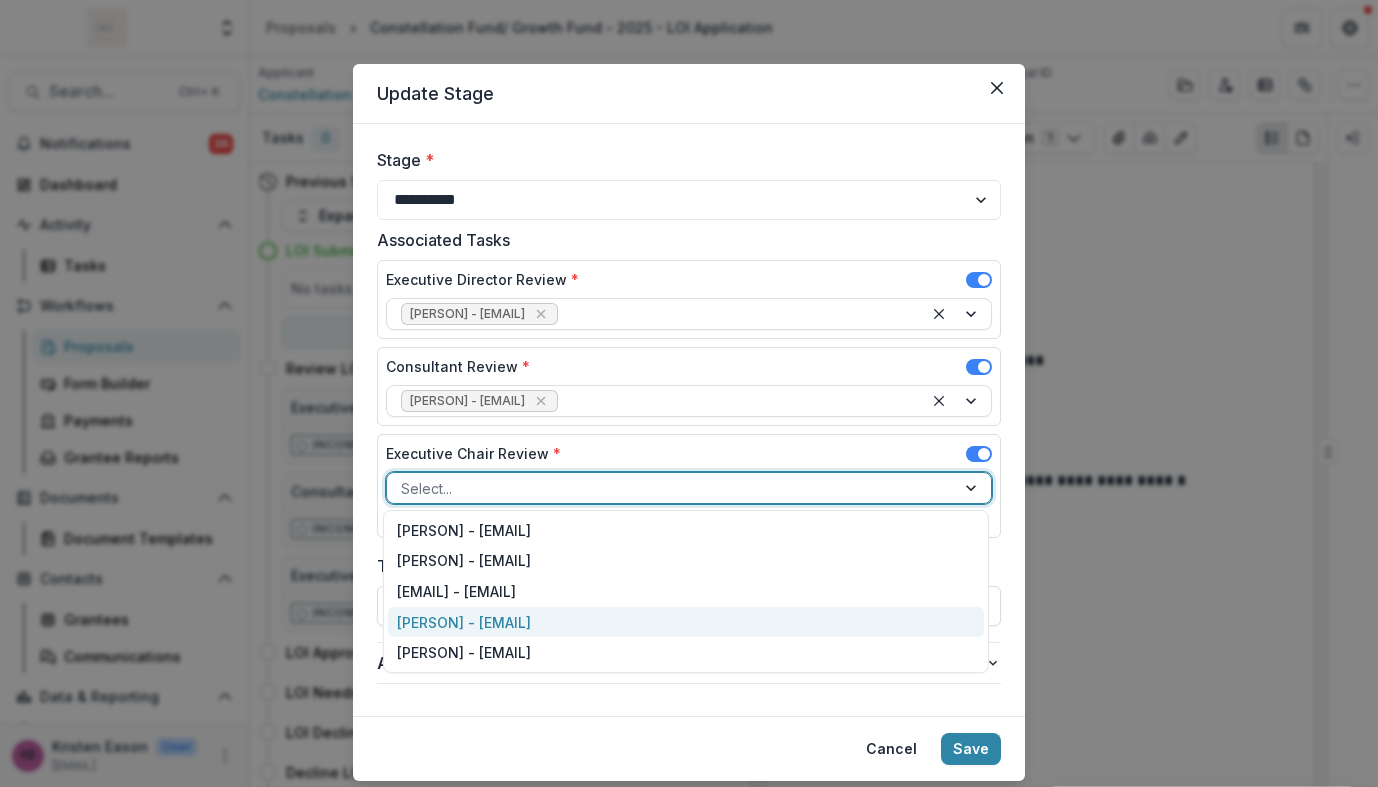 click on "[PERSON] - [EMAIL]" at bounding box center [686, 622] 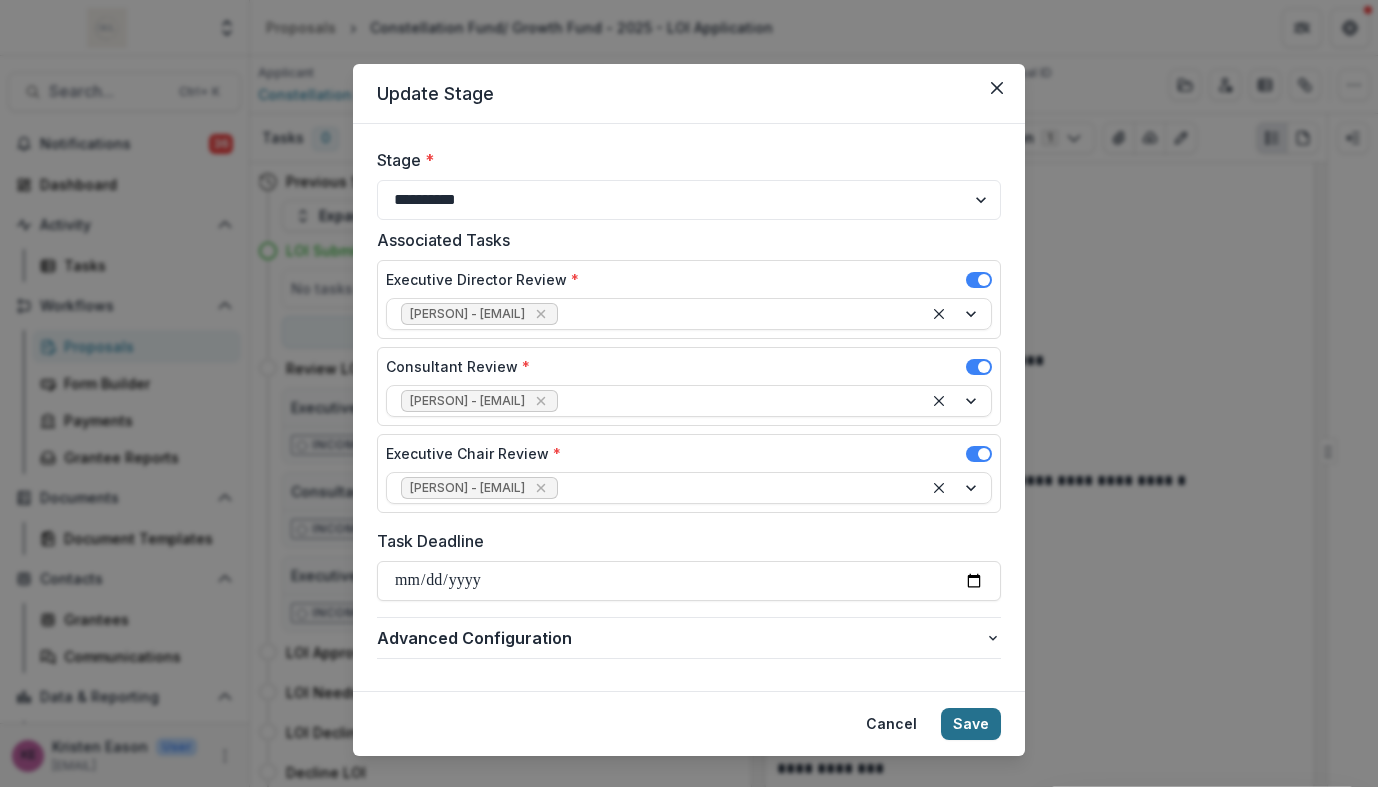click on "Save" at bounding box center (971, 724) 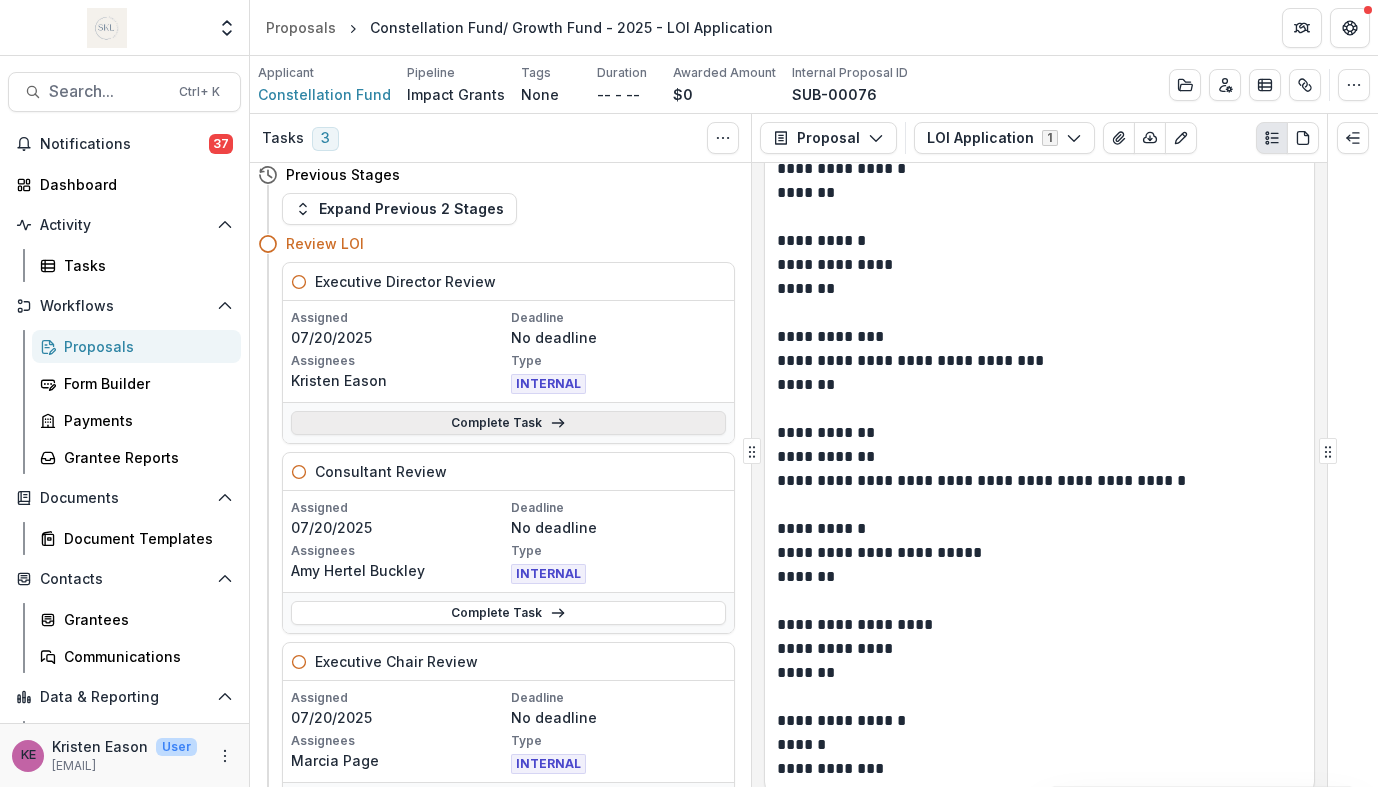 scroll, scrollTop: 6, scrollLeft: 0, axis: vertical 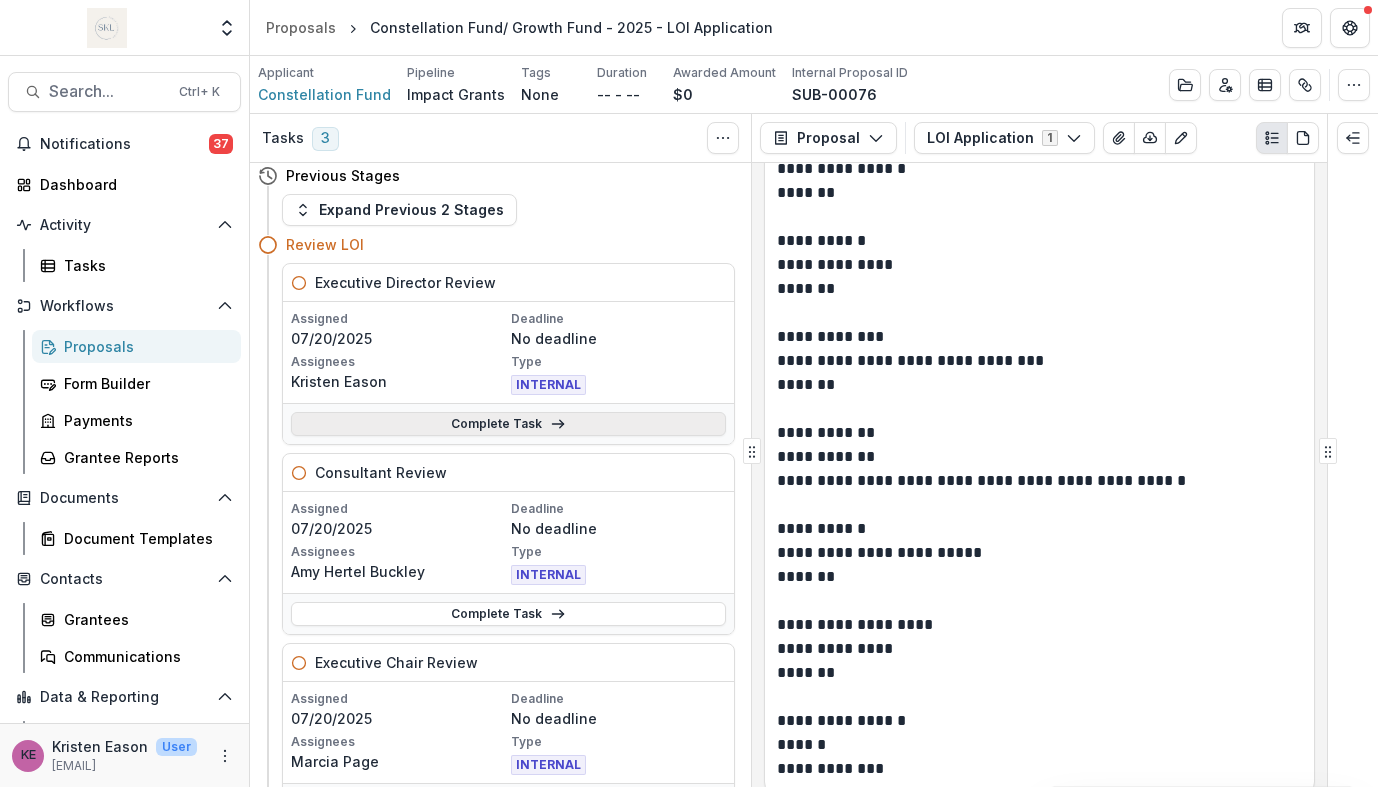 click on "Complete Task" at bounding box center (508, 424) 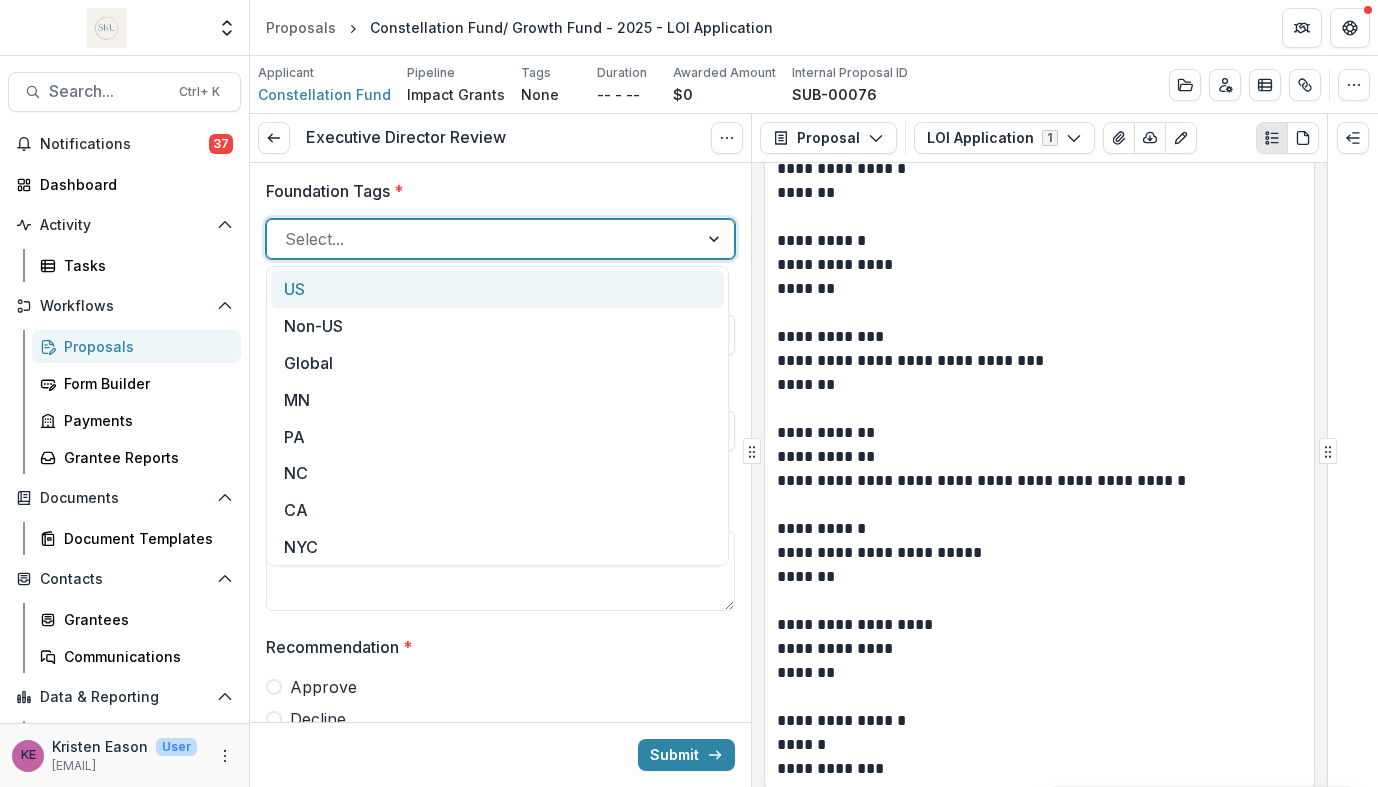 click at bounding box center (482, 239) 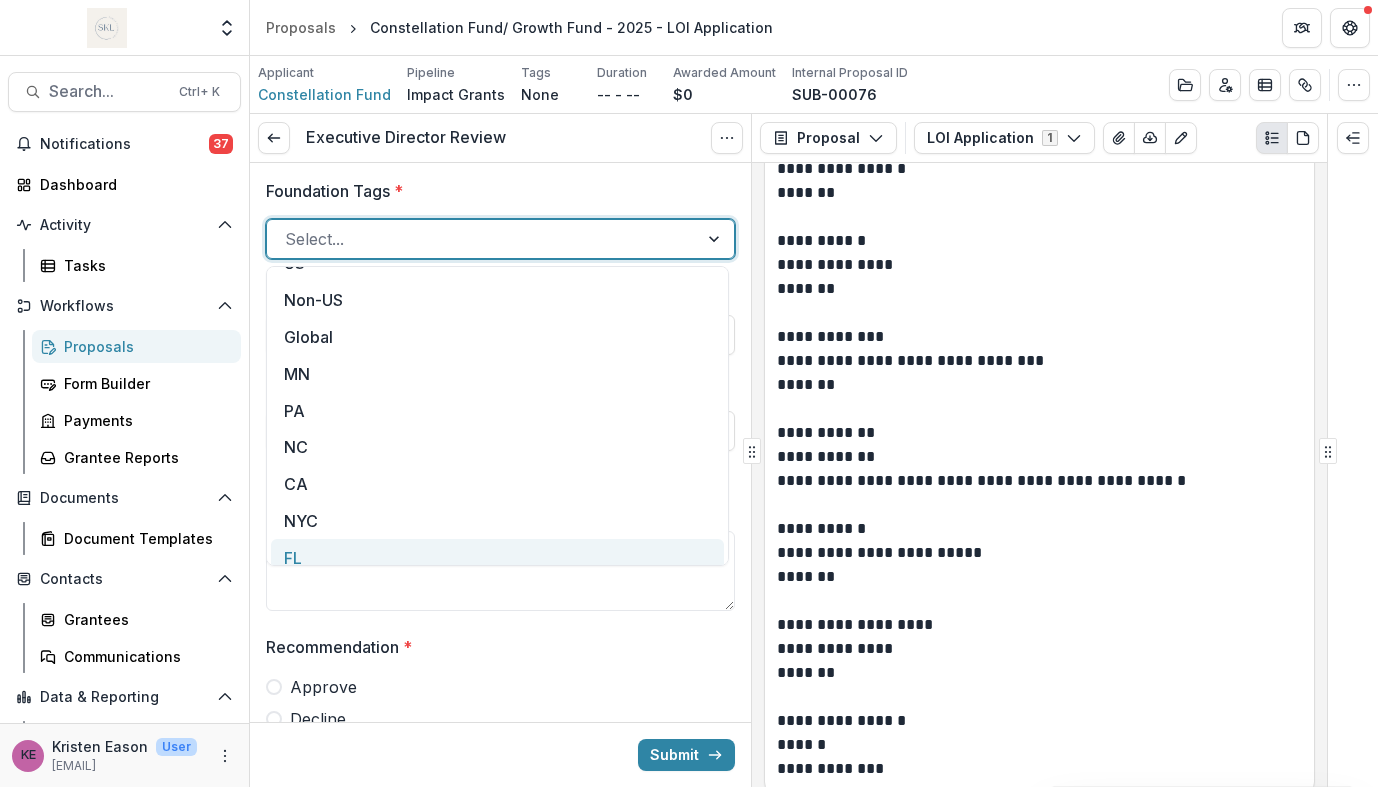 scroll, scrollTop: 0, scrollLeft: 0, axis: both 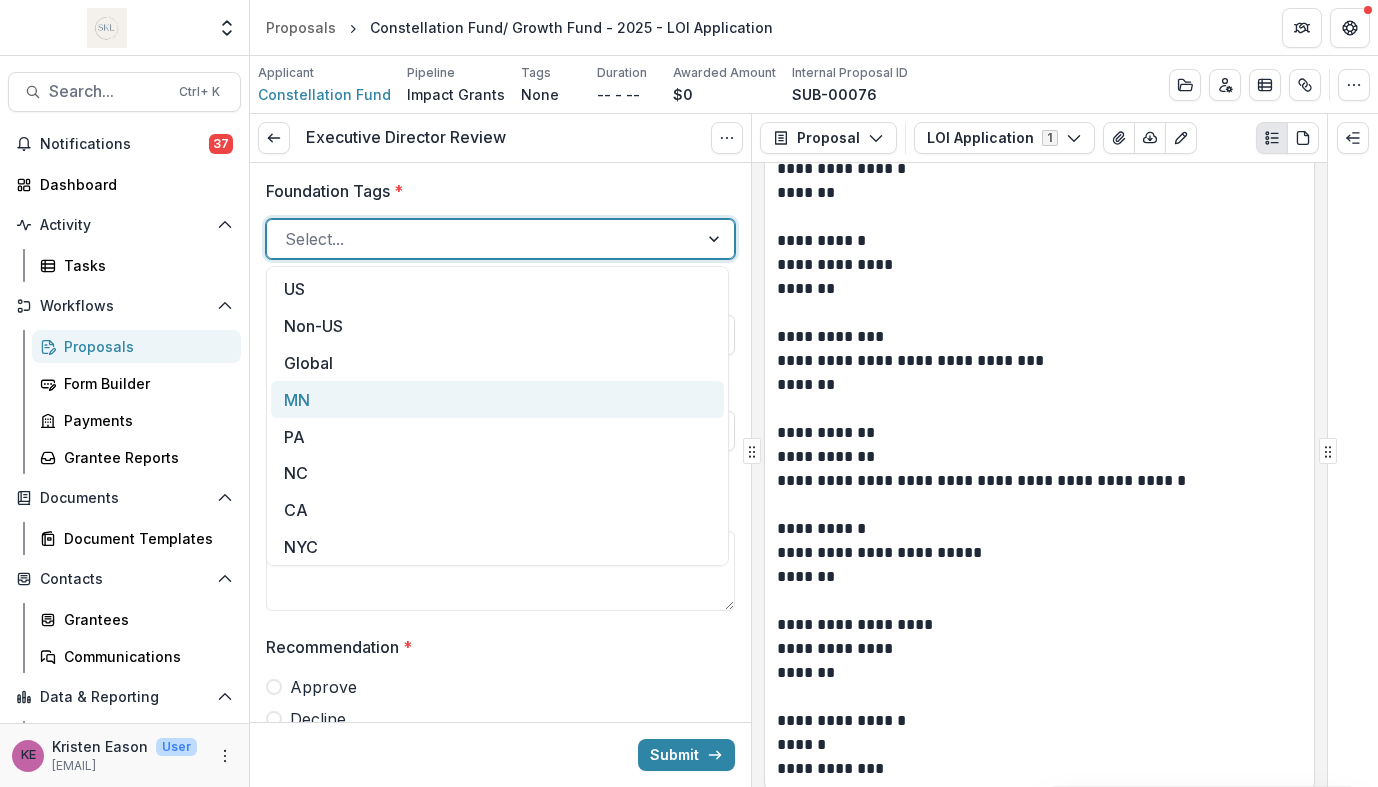 click on "MN" at bounding box center [497, 399] 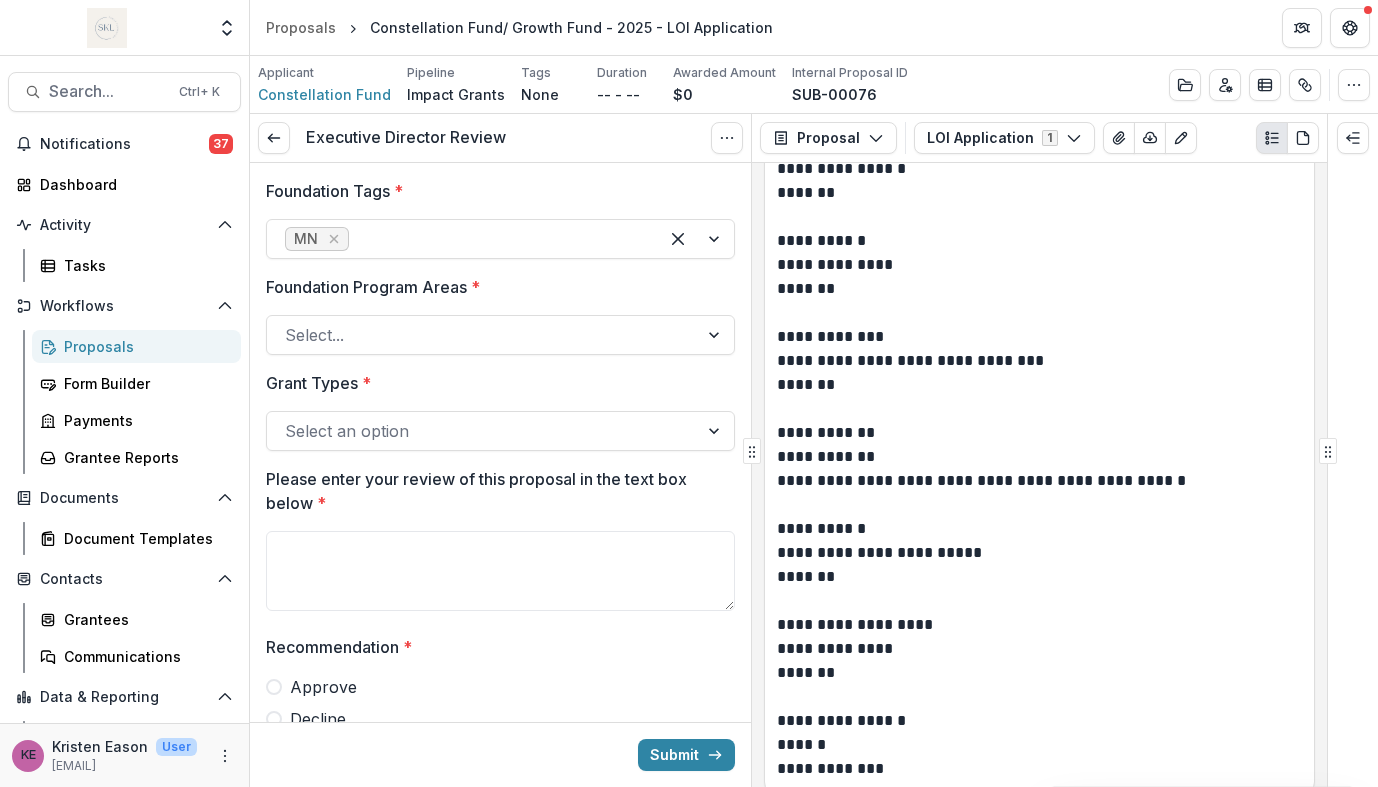 click on "Foundation Program Areas * Select..." at bounding box center [500, 315] 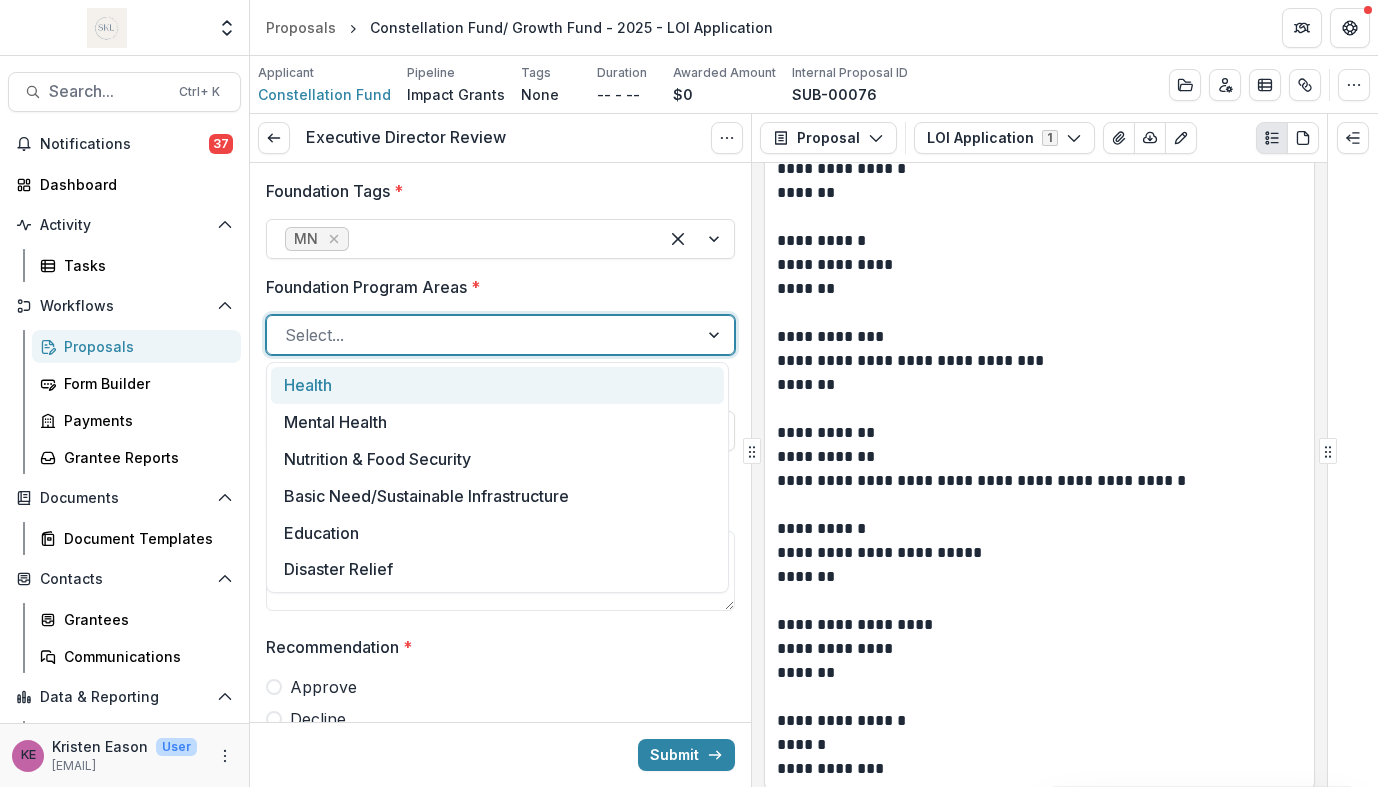click at bounding box center [716, 335] 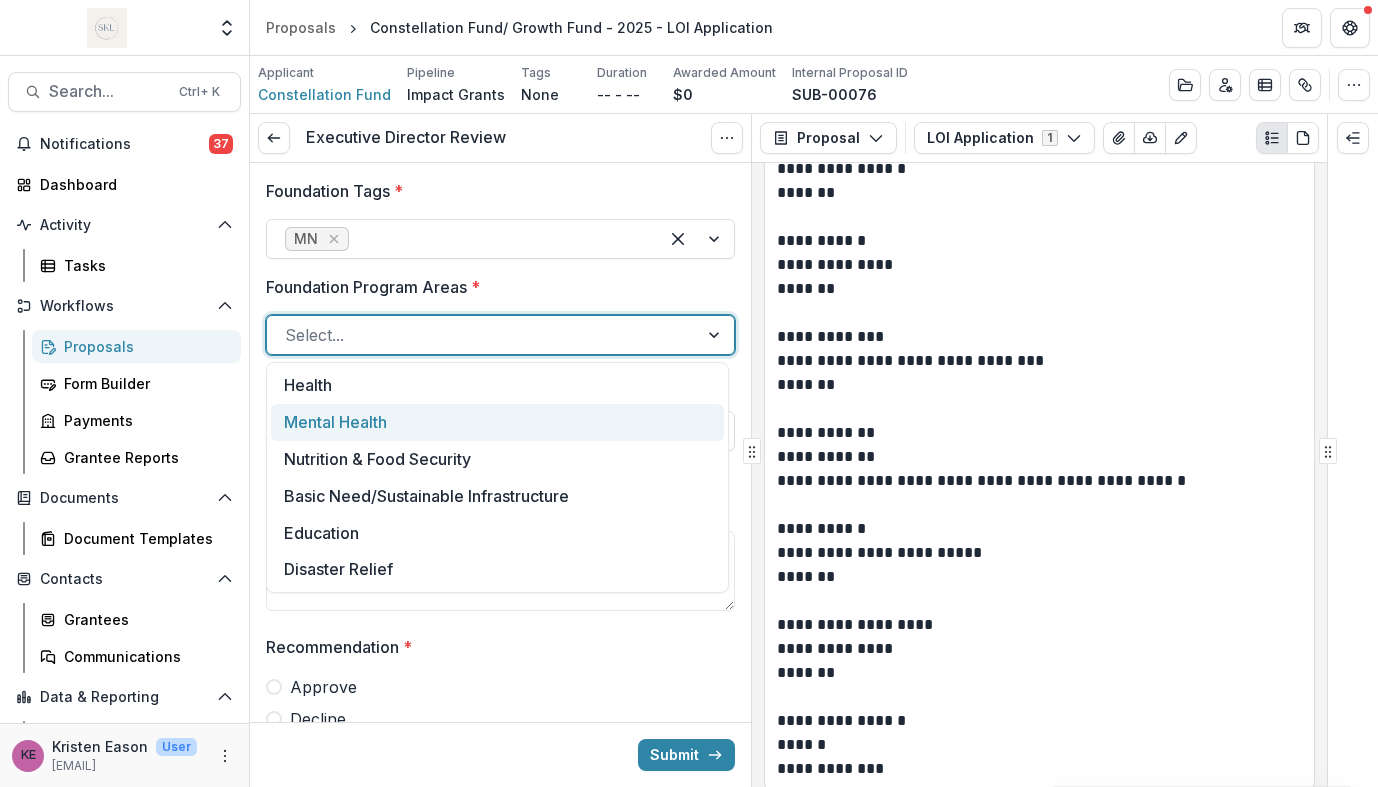 click on "Mental Health" at bounding box center (497, 422) 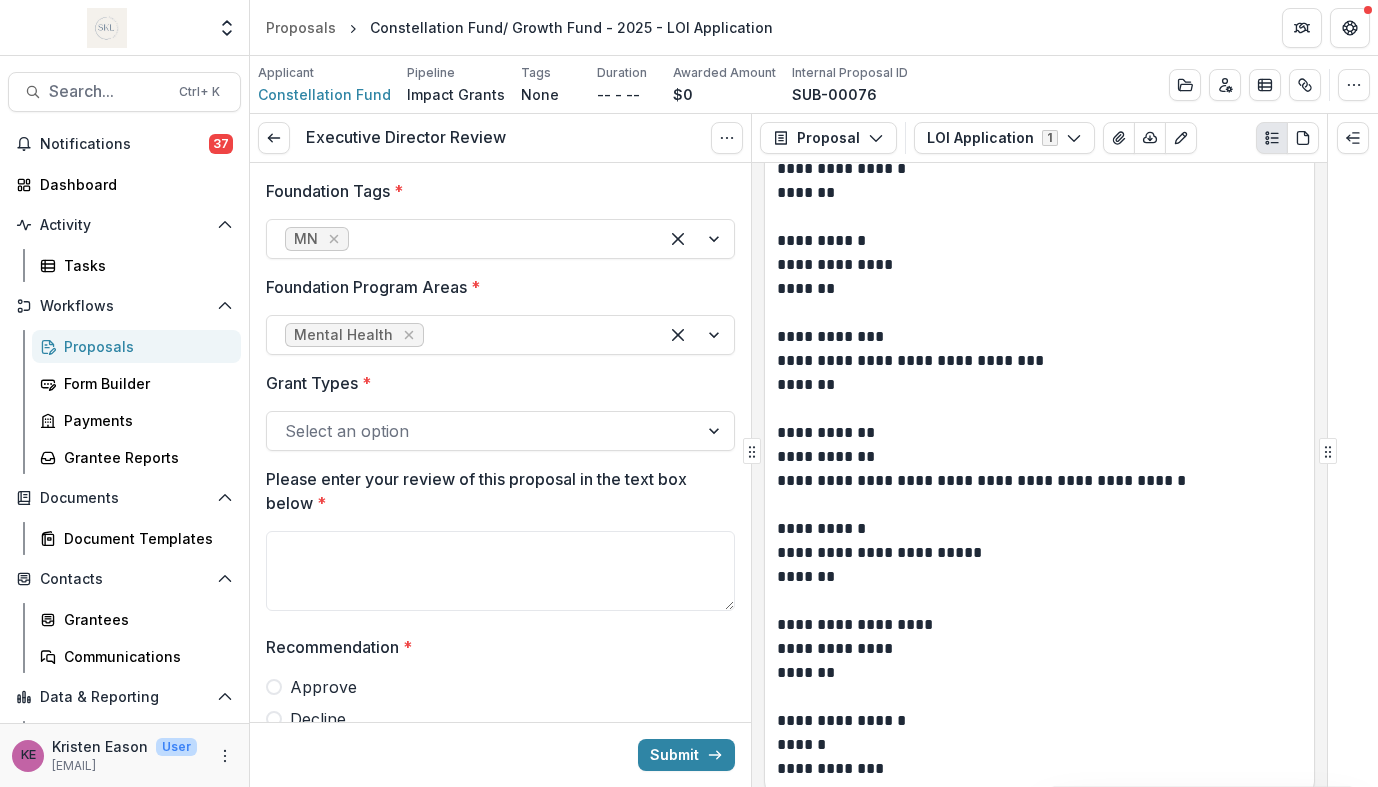 click on "Foundation Tags *" at bounding box center [494, 191] 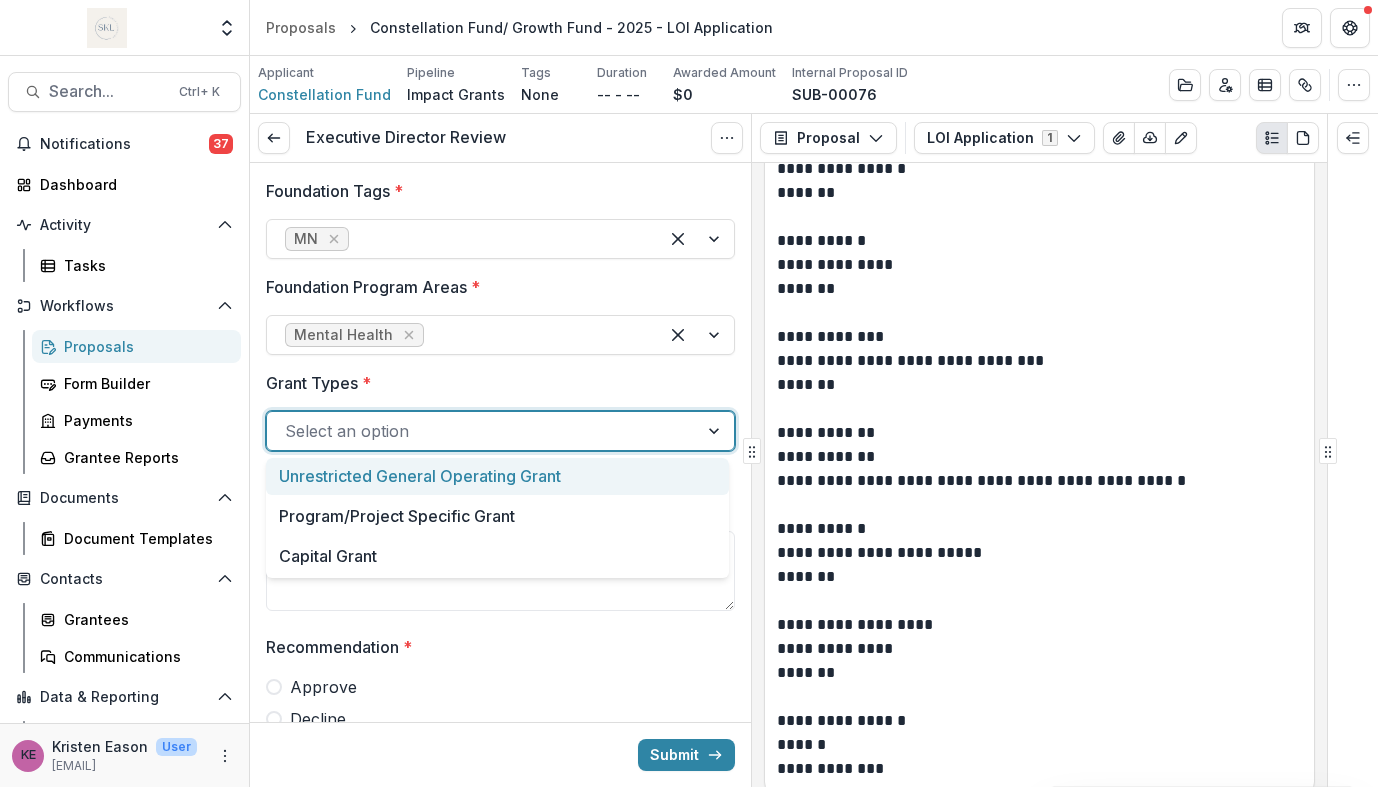 click at bounding box center (716, 431) 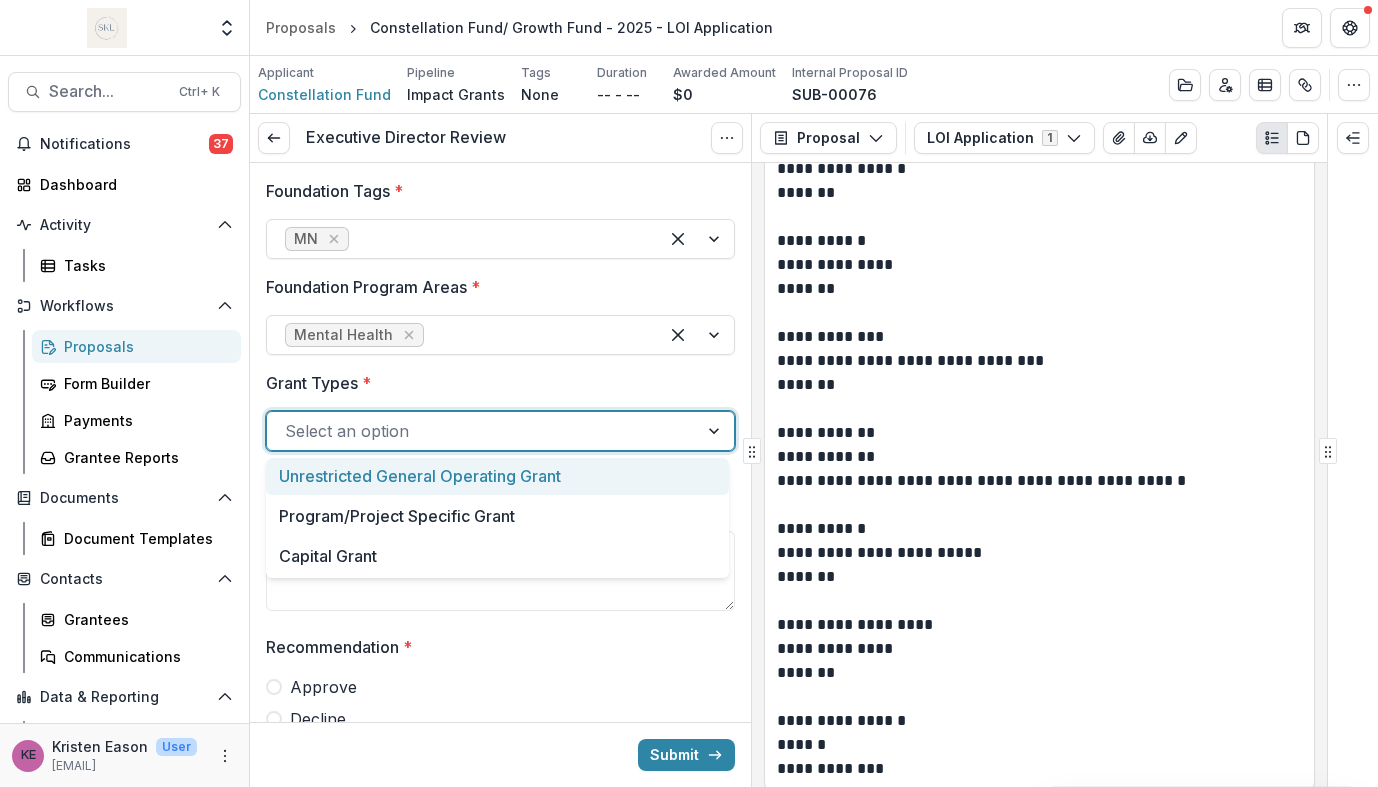 click on "Unrestricted General Operating Grant" at bounding box center (497, 476) 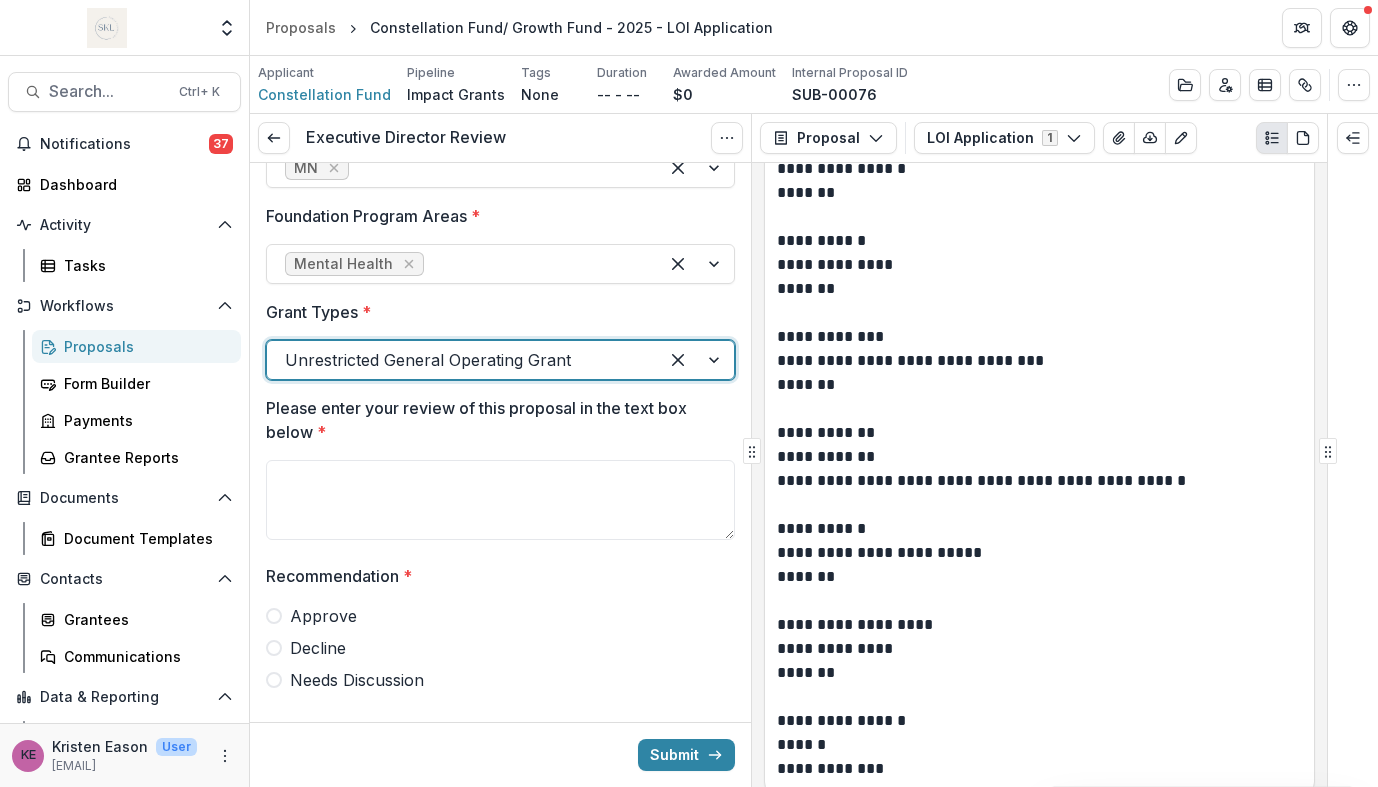 scroll, scrollTop: 72, scrollLeft: 0, axis: vertical 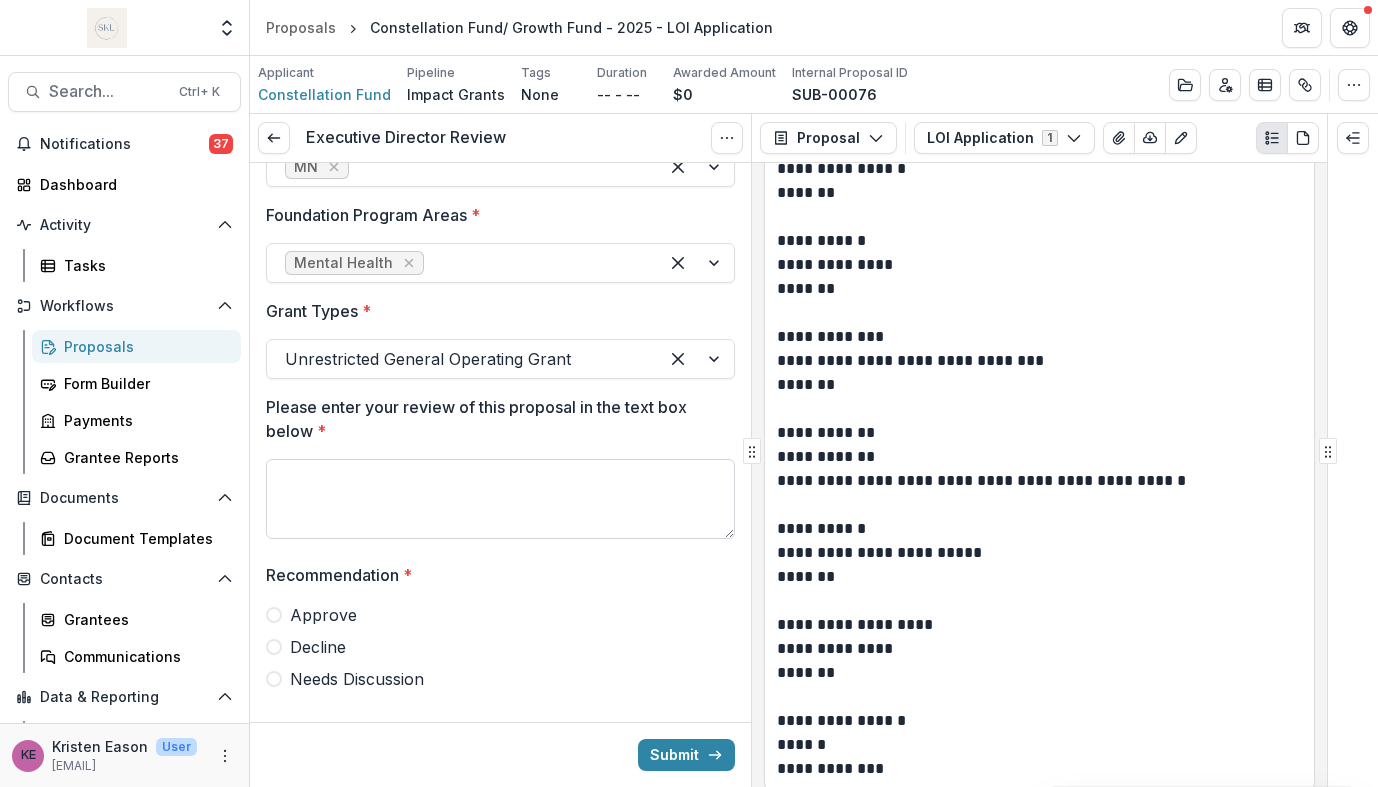 click on "Please enter your review of this proposal in the text box below *" at bounding box center [500, 499] 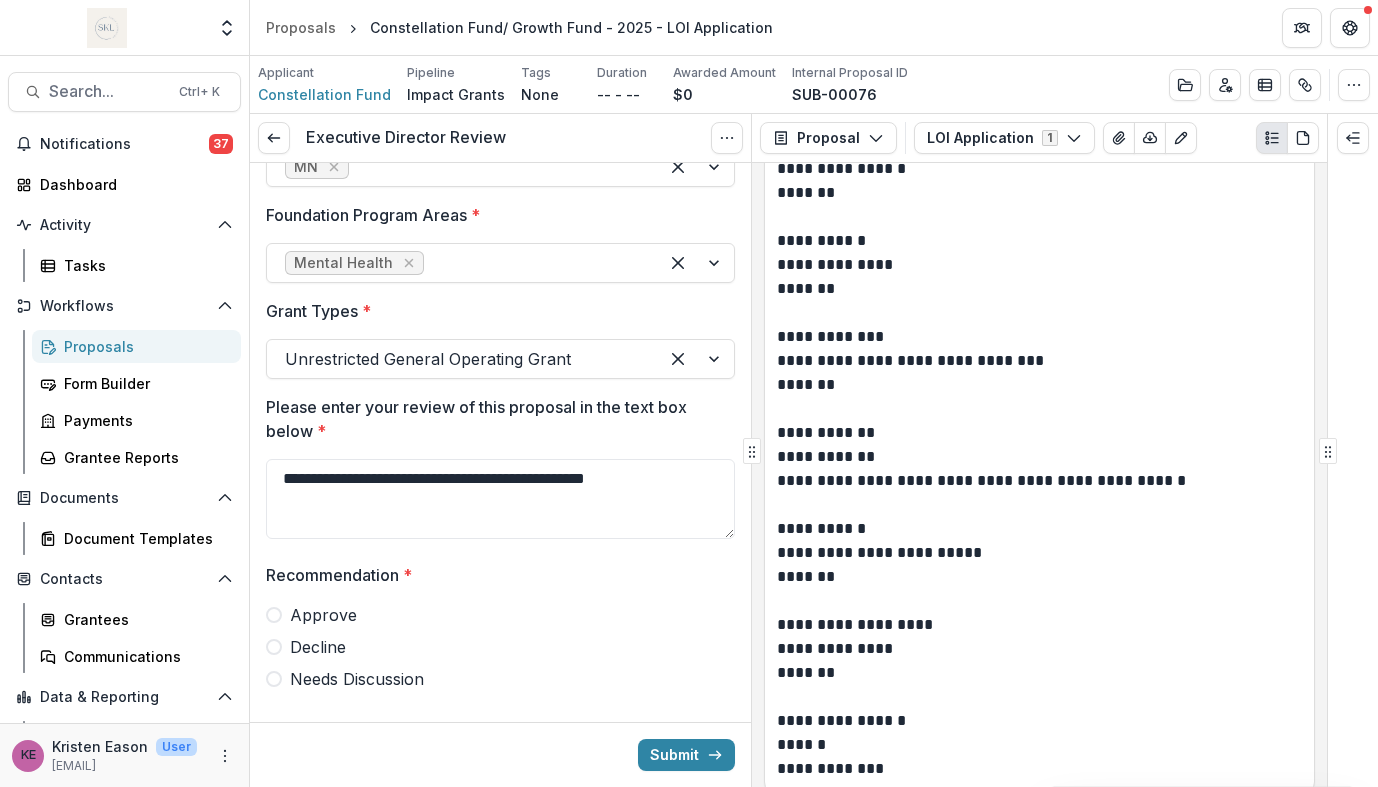 type on "**********" 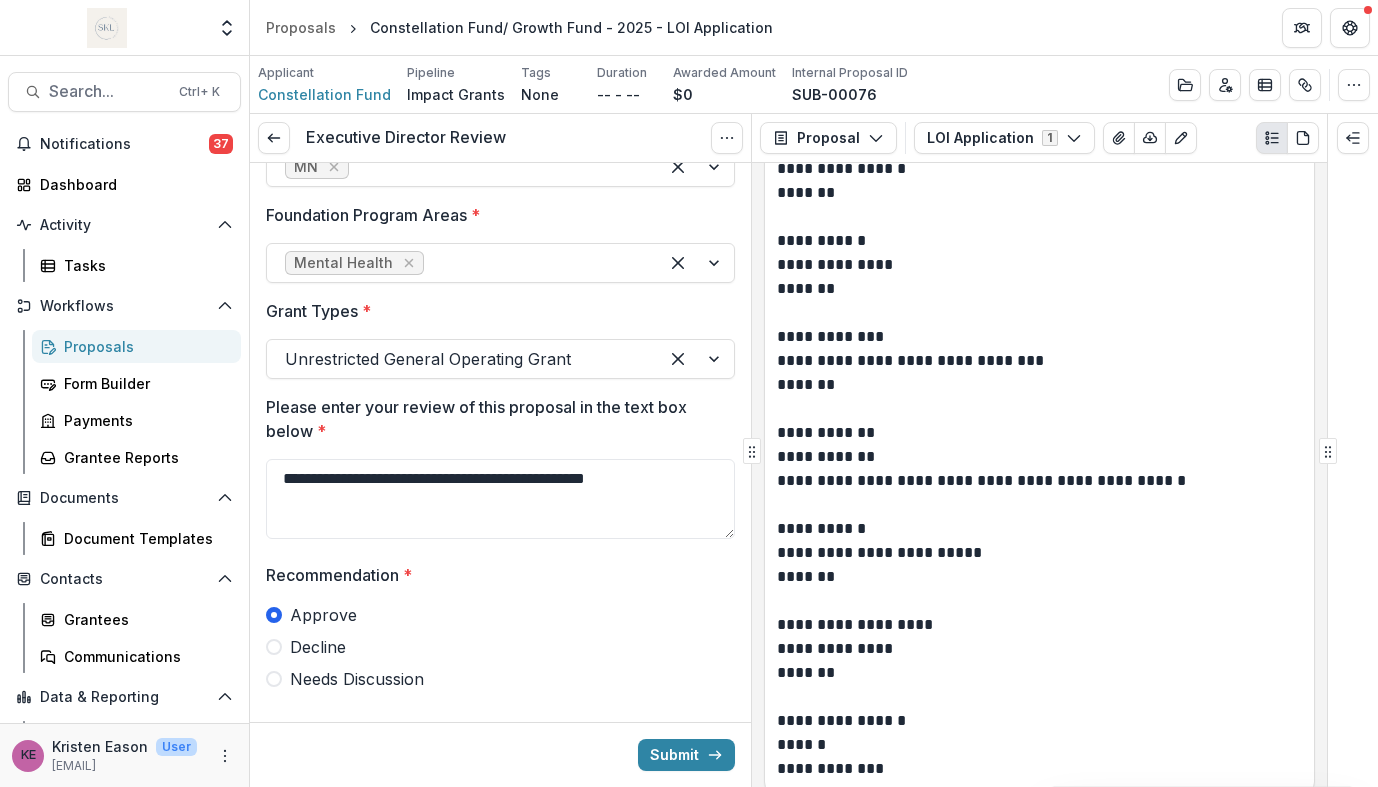 scroll, scrollTop: 103, scrollLeft: 0, axis: vertical 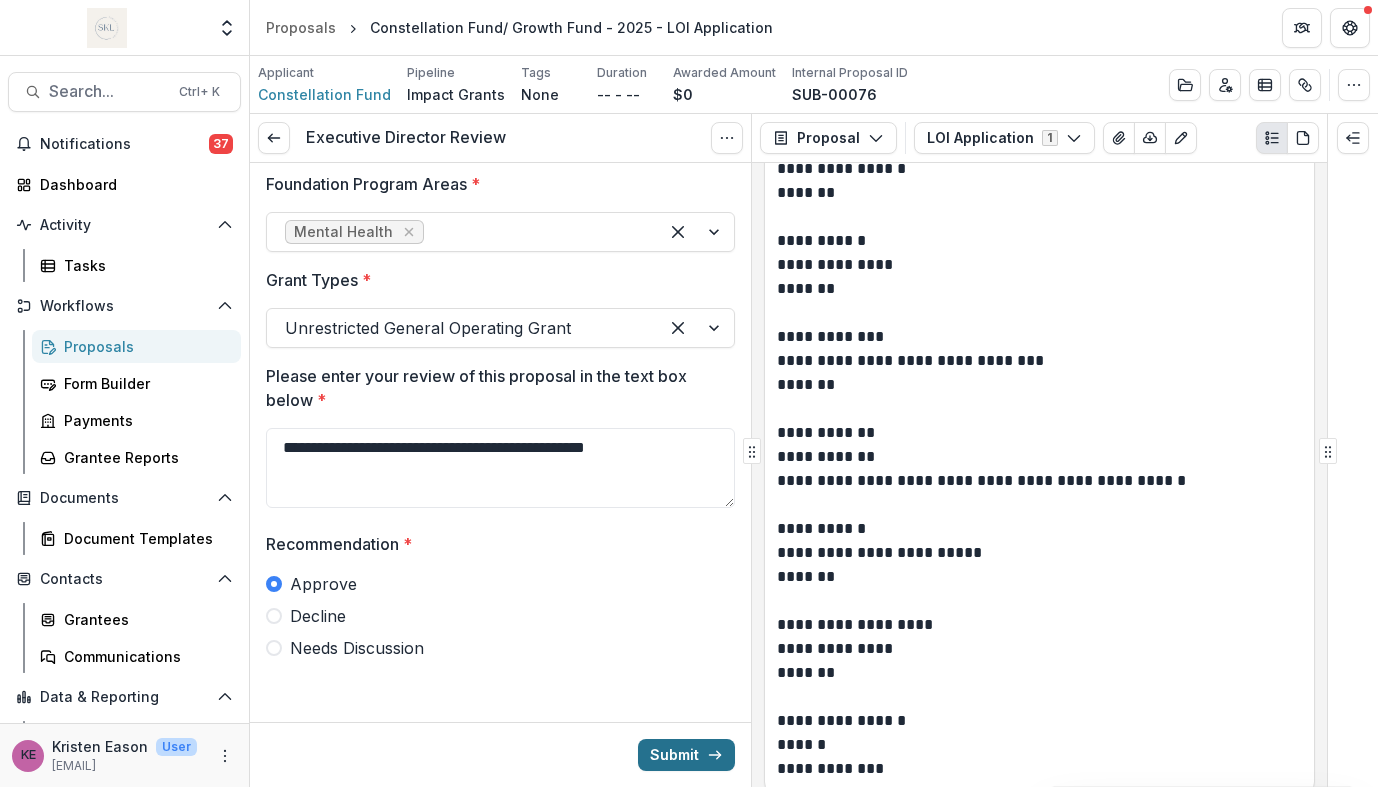 click on "Submit" at bounding box center (686, 755) 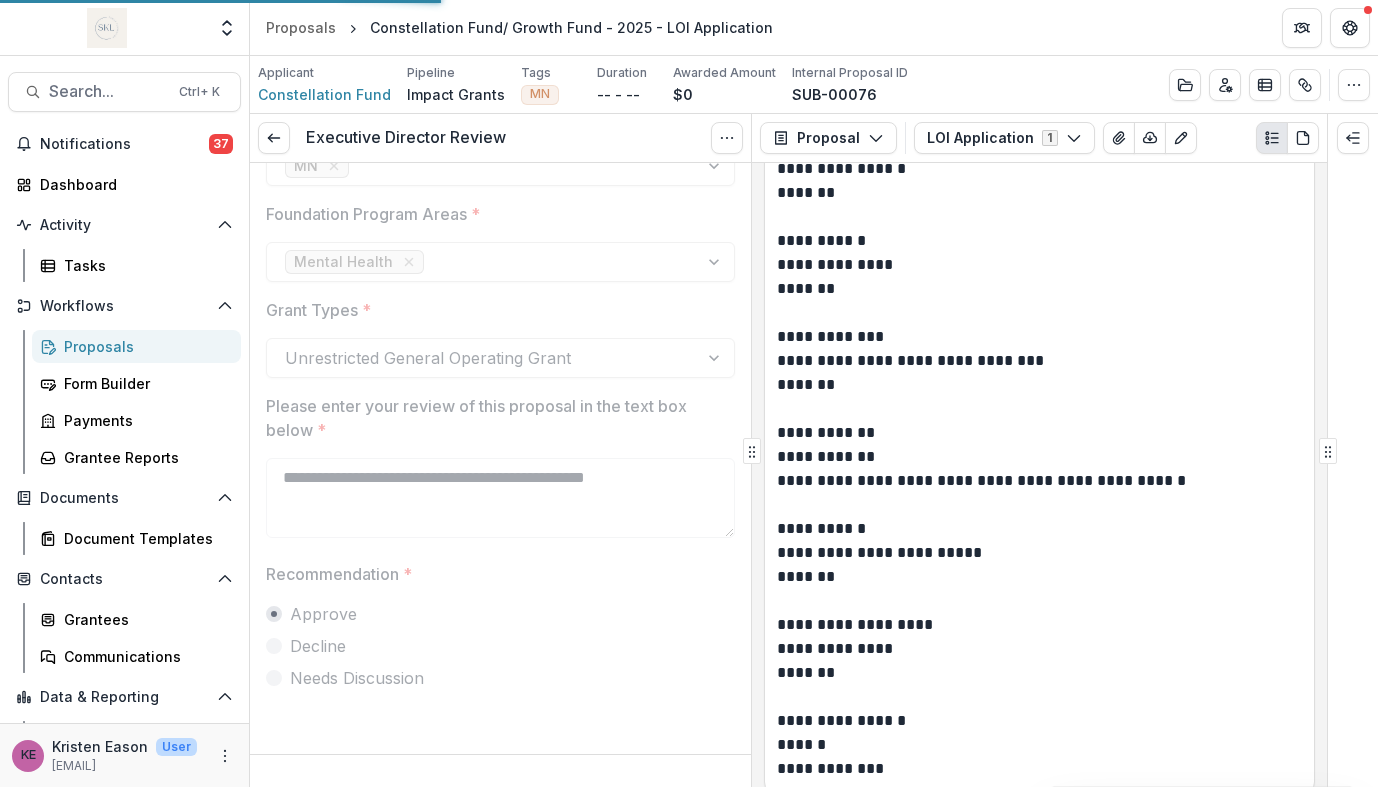 scroll, scrollTop: 71, scrollLeft: 0, axis: vertical 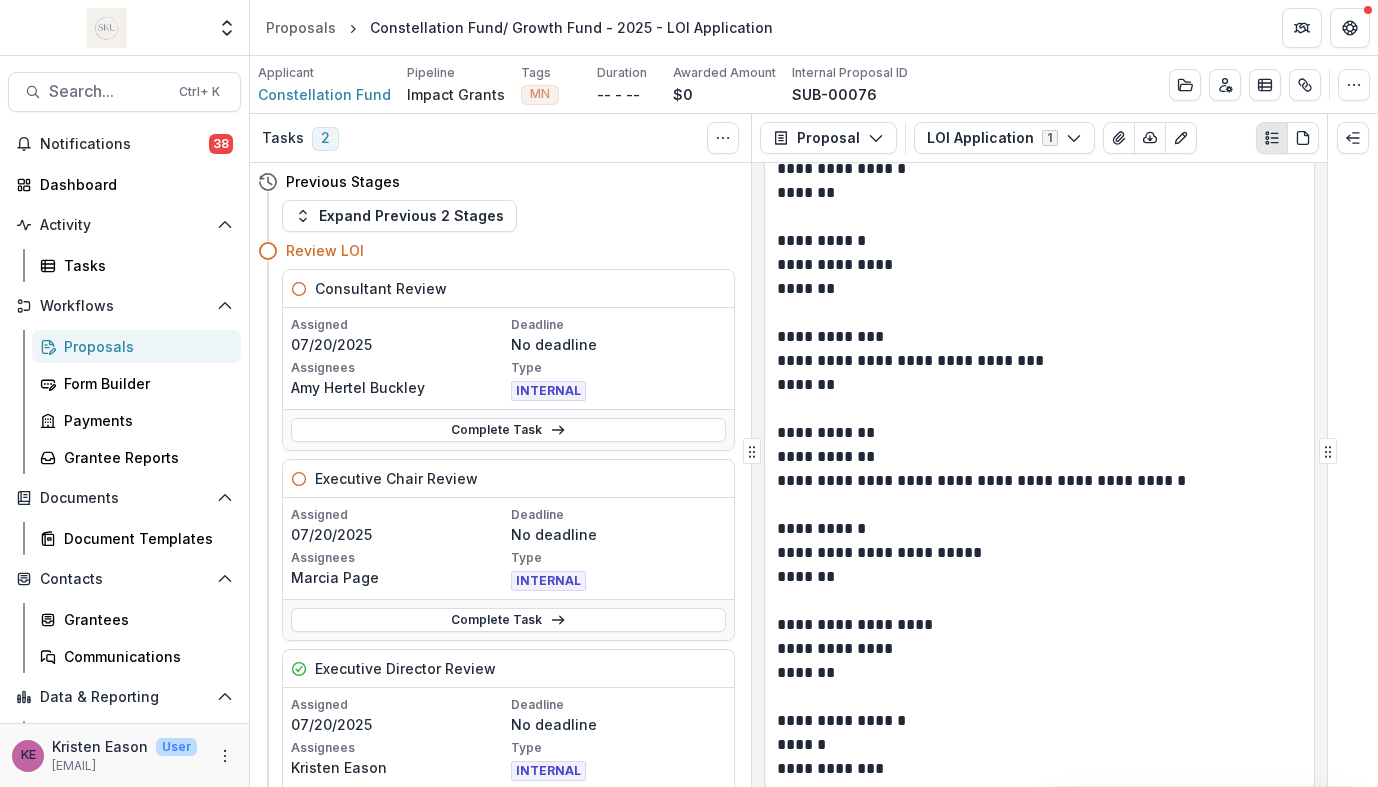 click on "Review LOI" at bounding box center (510, 250) 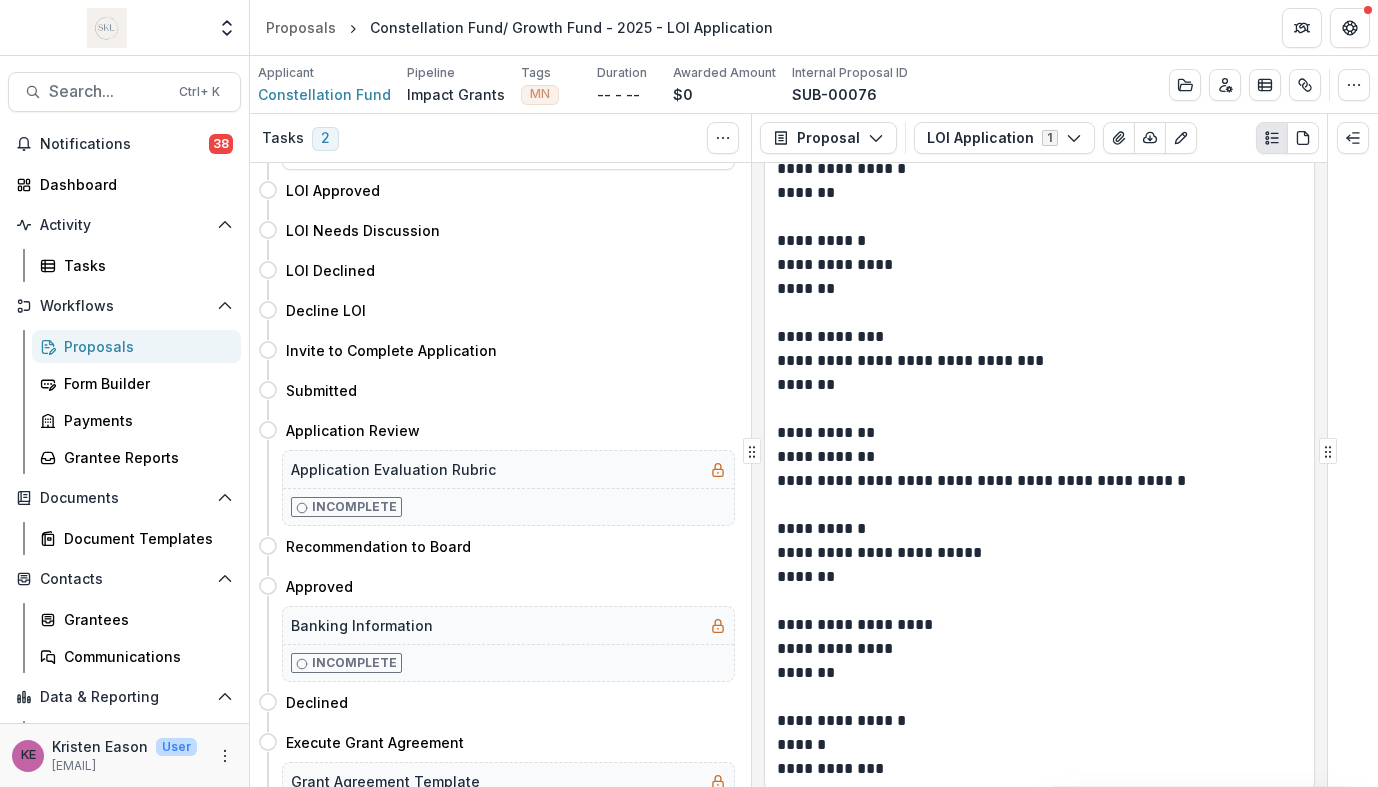 scroll, scrollTop: 0, scrollLeft: 0, axis: both 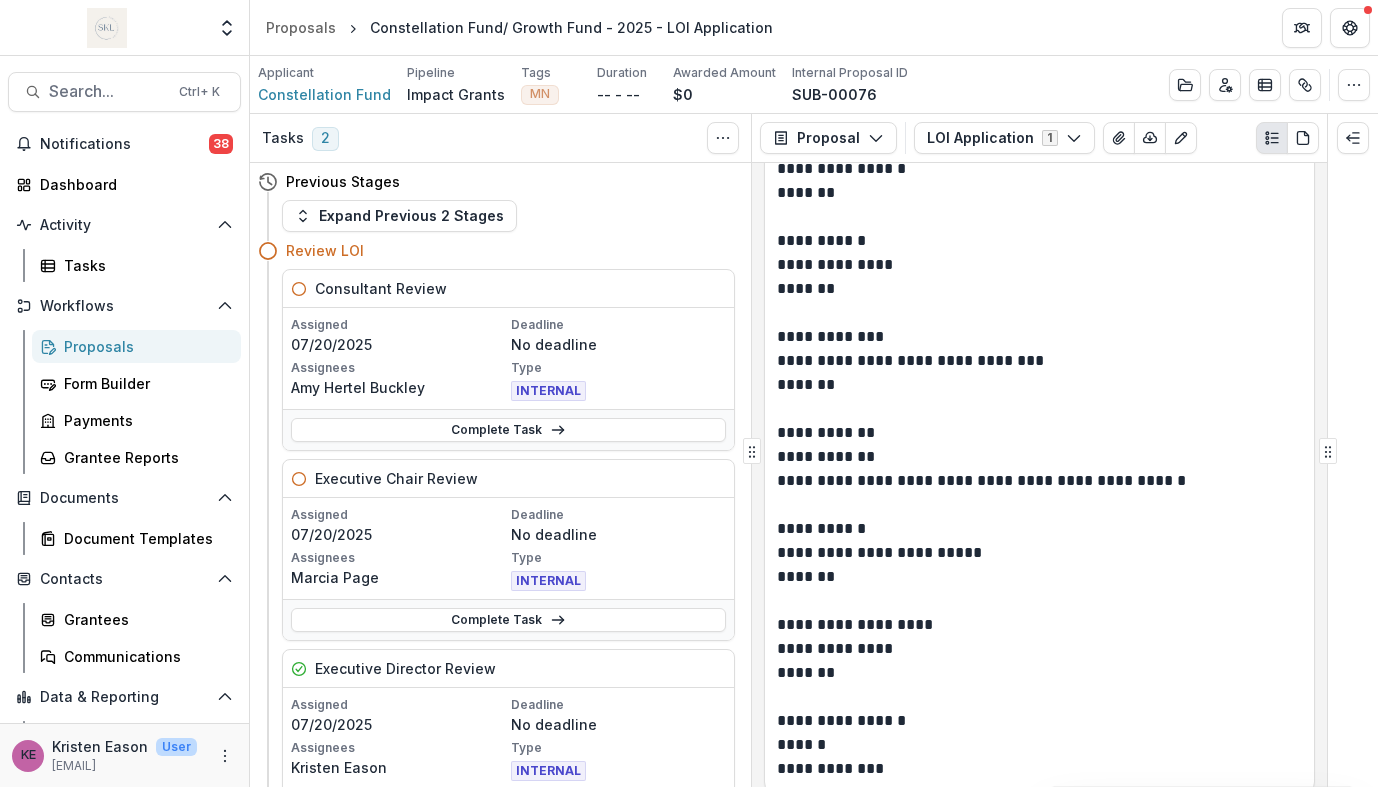 click on "Proposals" at bounding box center [144, 346] 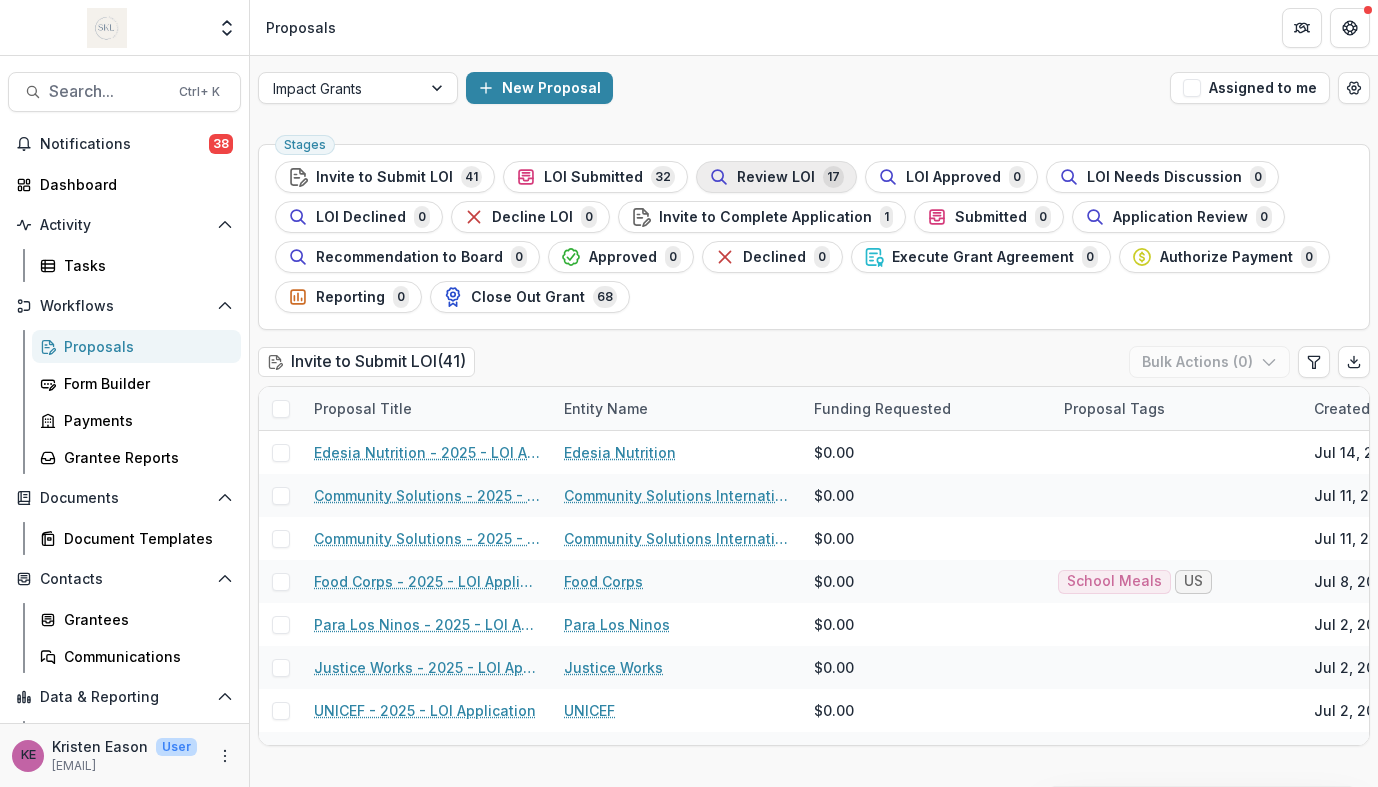 click on "Review LOI" at bounding box center (776, 177) 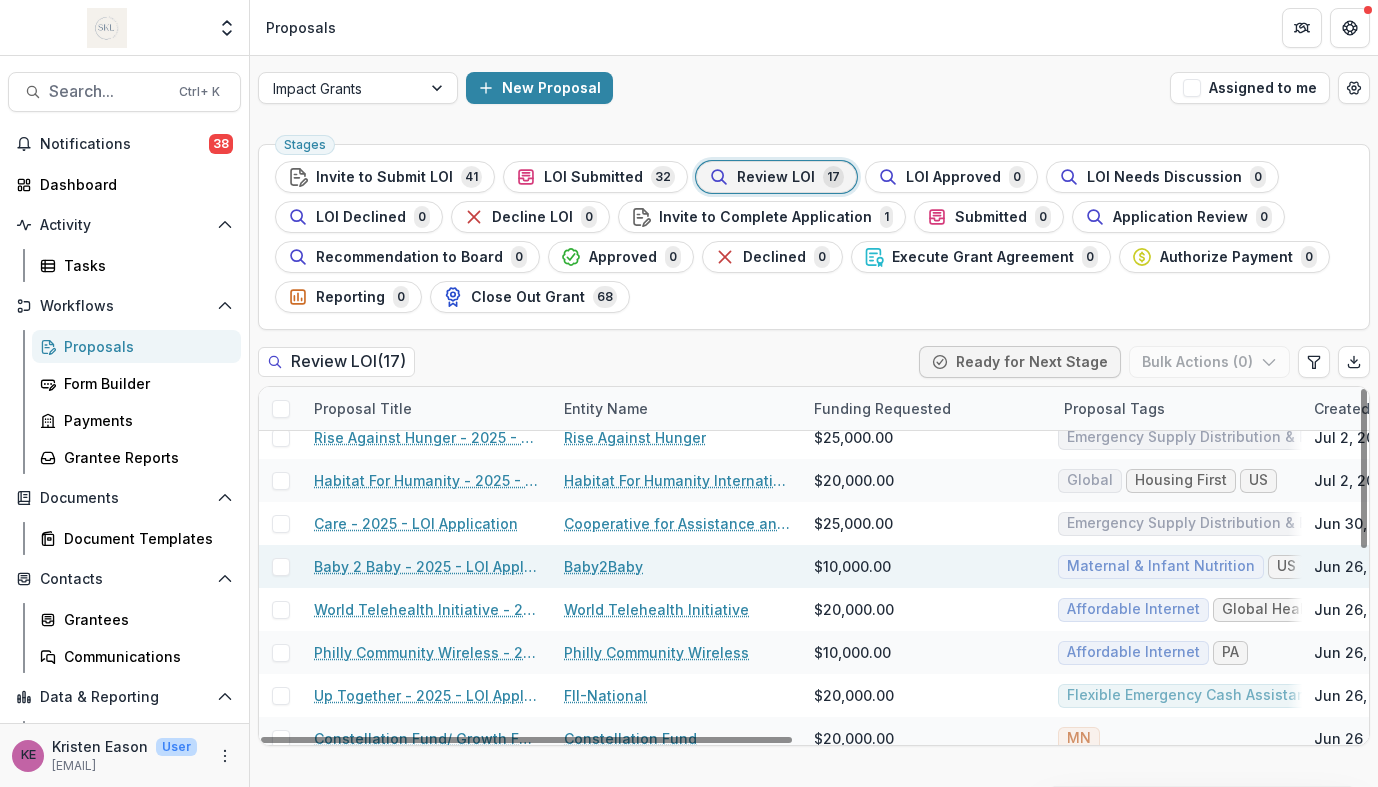 scroll, scrollTop: 0, scrollLeft: 0, axis: both 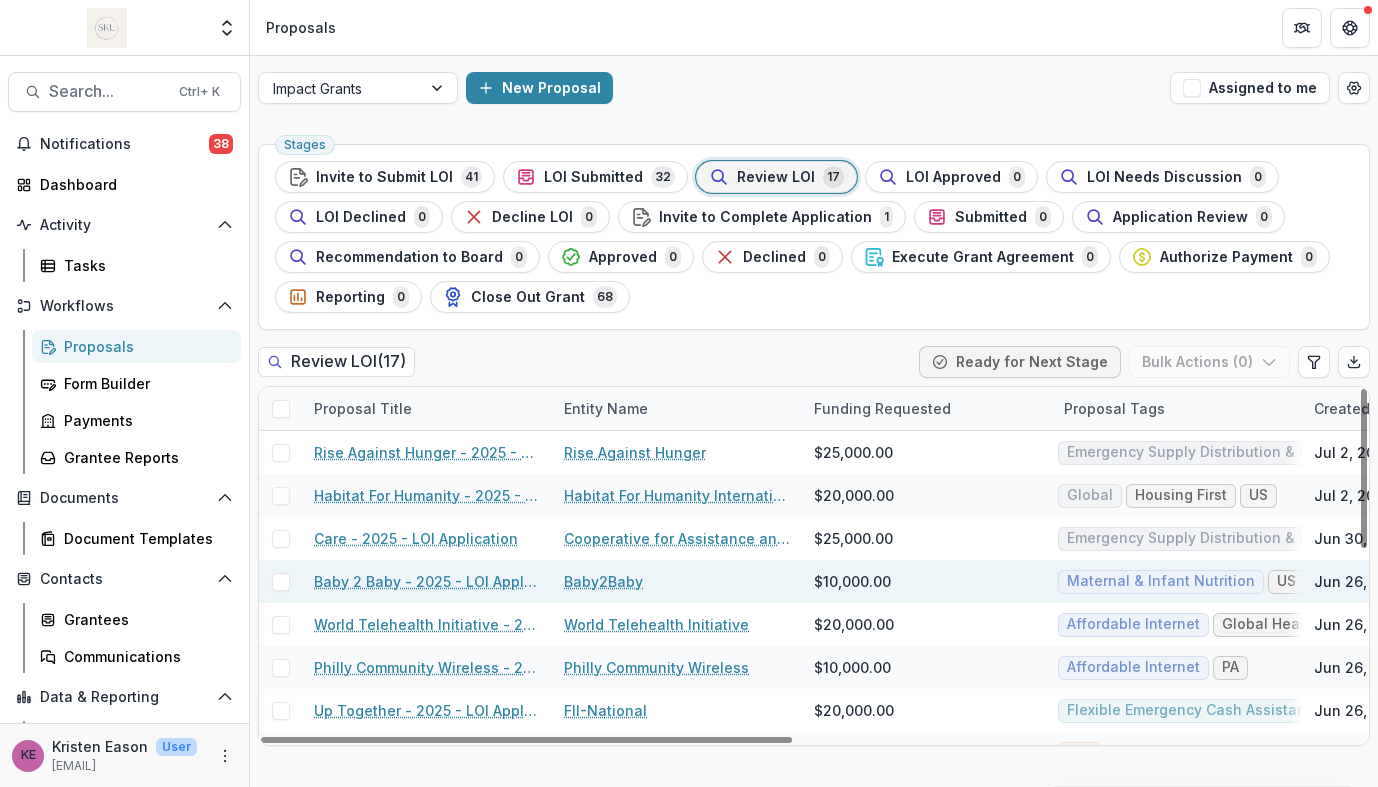 click on "Baby2Baby" at bounding box center [603, 581] 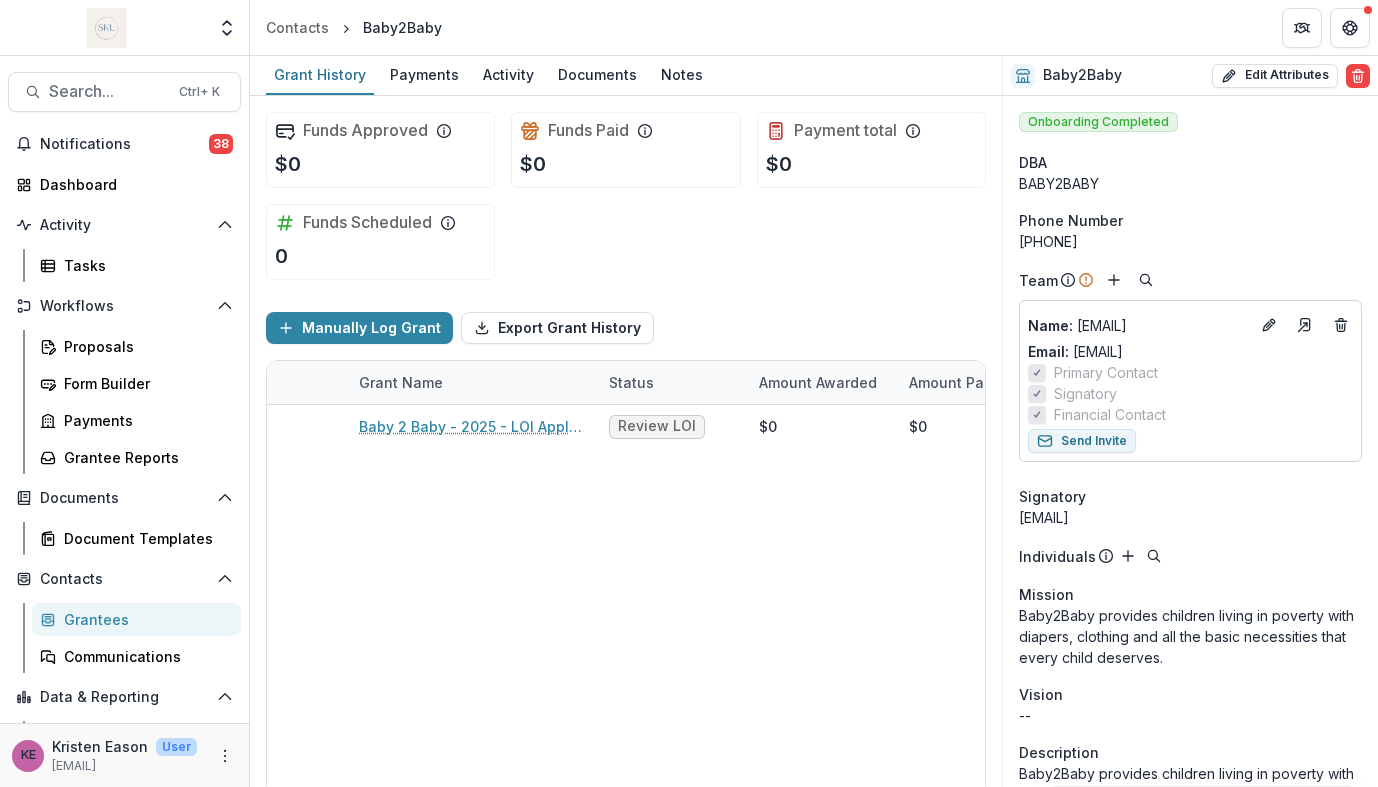 scroll, scrollTop: 14, scrollLeft: 0, axis: vertical 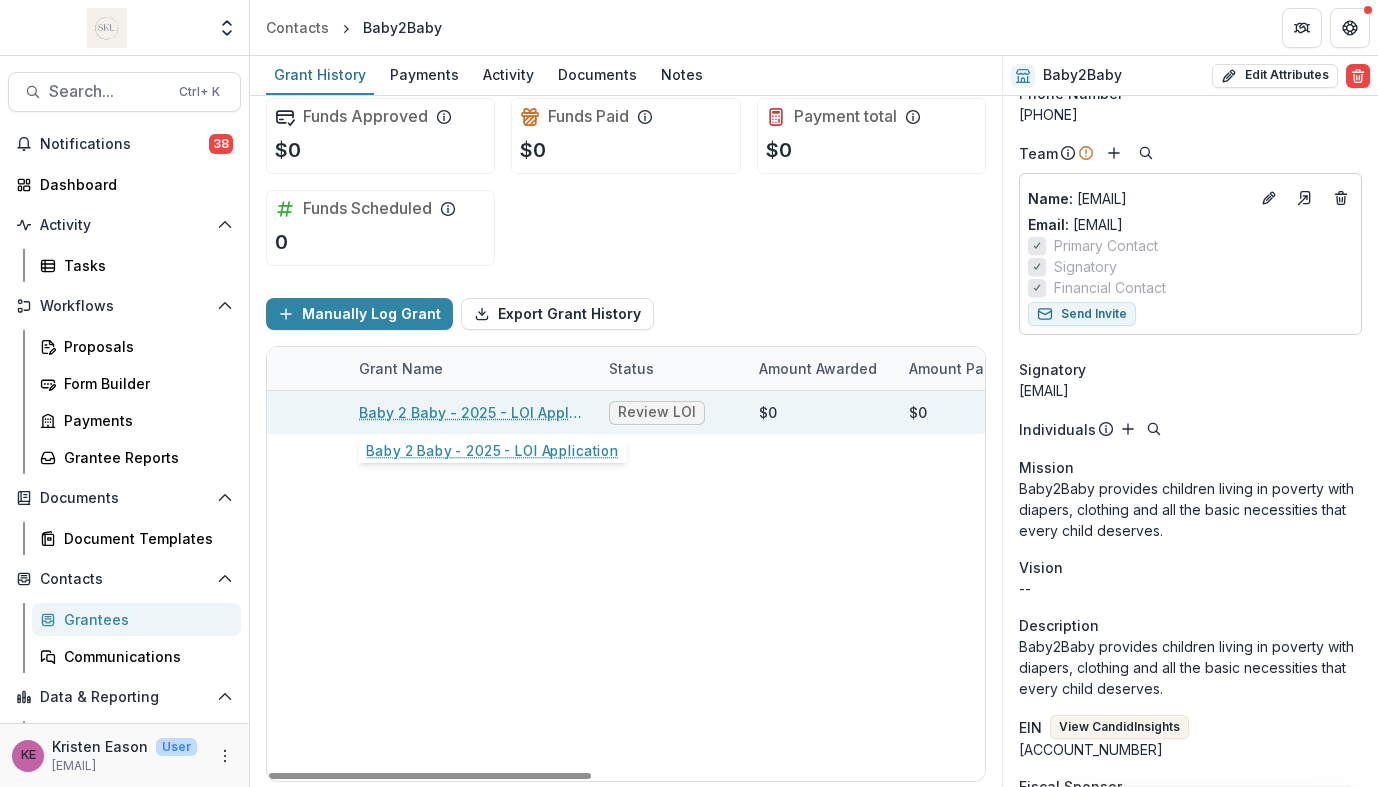 click on "Baby 2 Baby - 2025 - LOI Application" at bounding box center [472, 412] 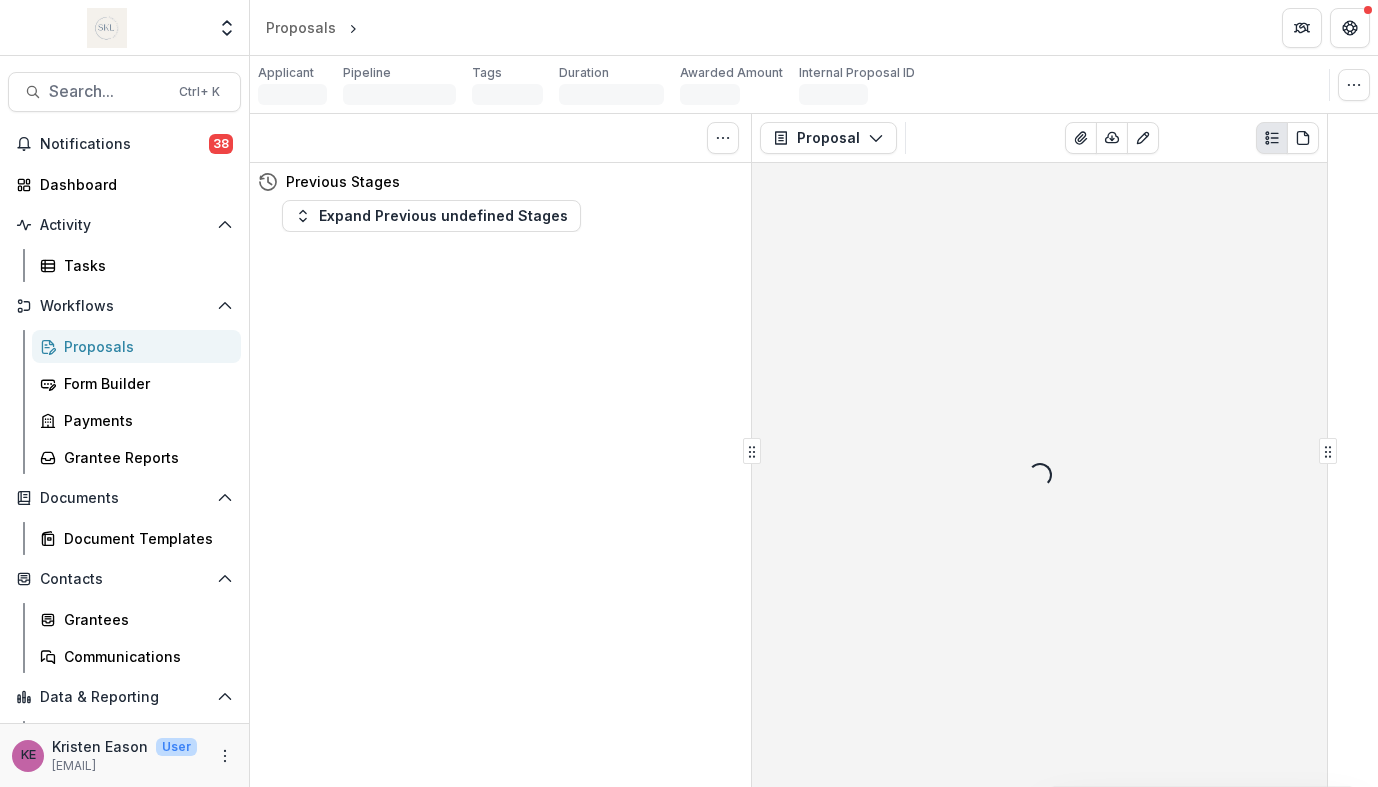 click on "Loading..." at bounding box center (1039, 475) 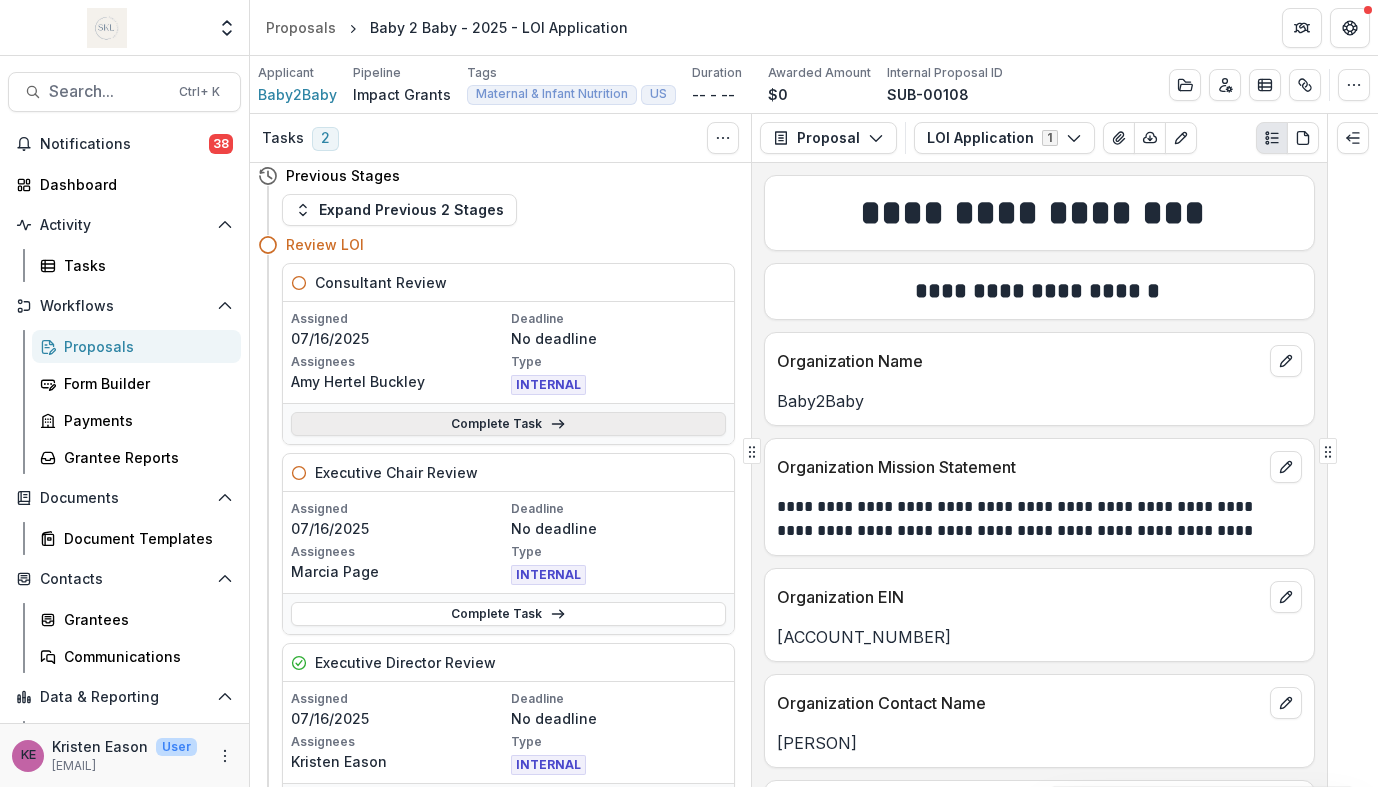 scroll, scrollTop: 3, scrollLeft: 0, axis: vertical 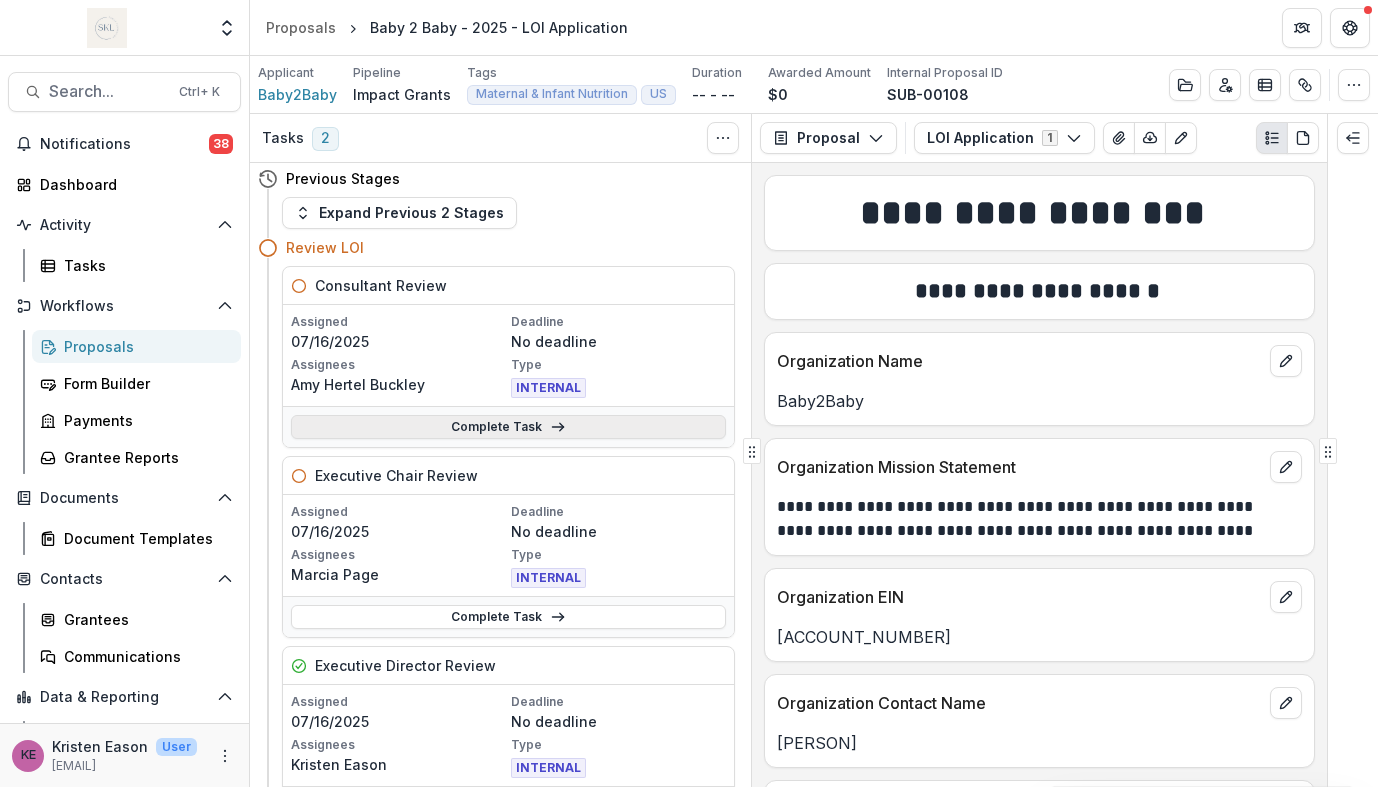 click 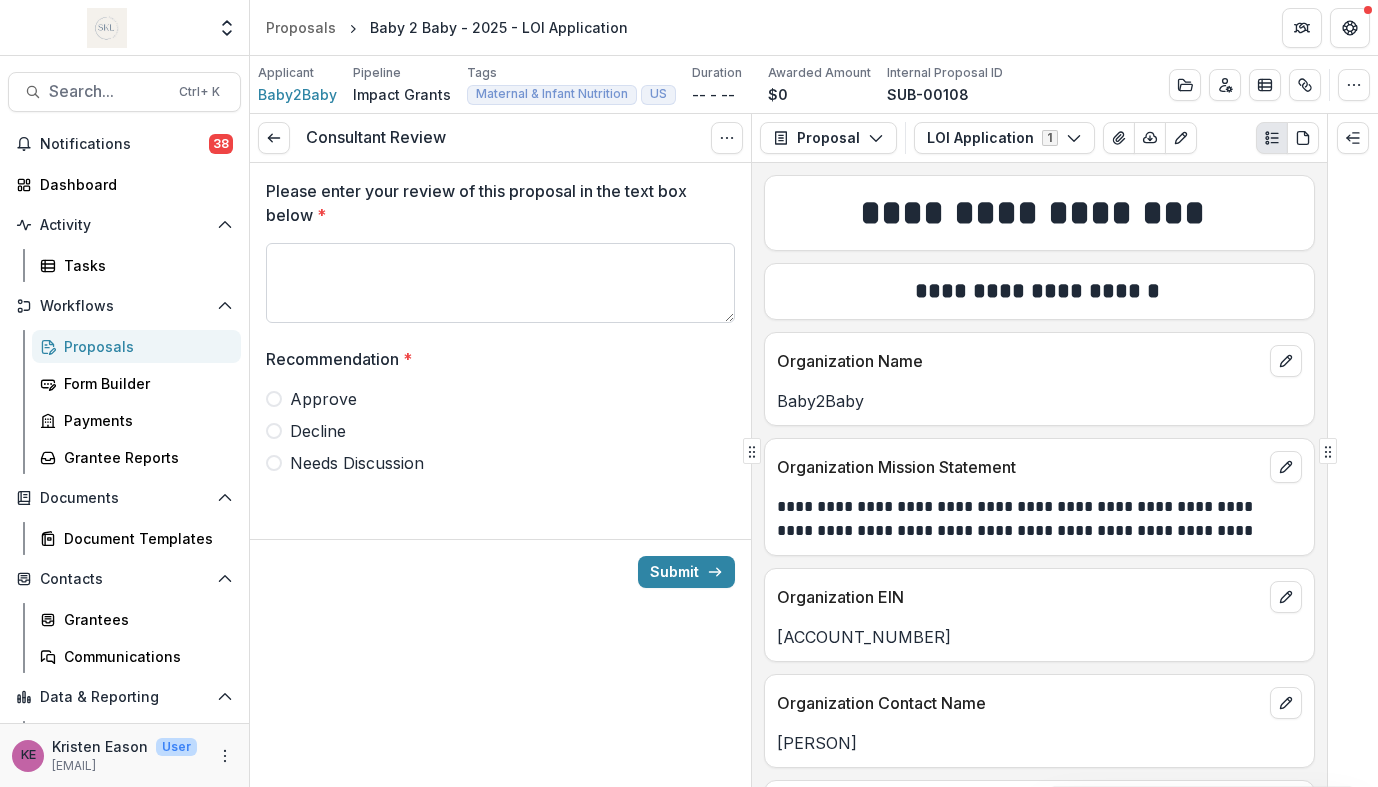 click on "Please enter your review of this proposal in the text box below *" at bounding box center [500, 283] 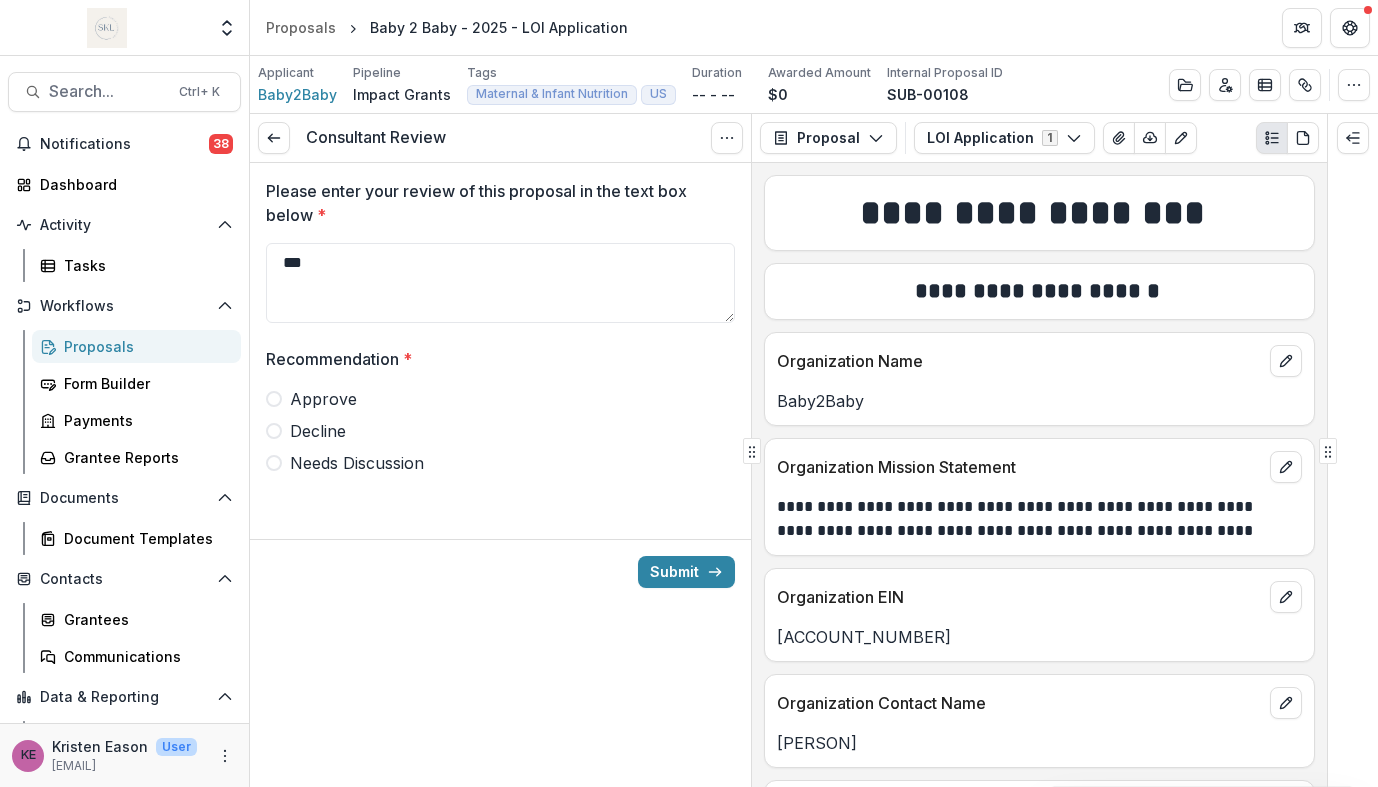 type on "***" 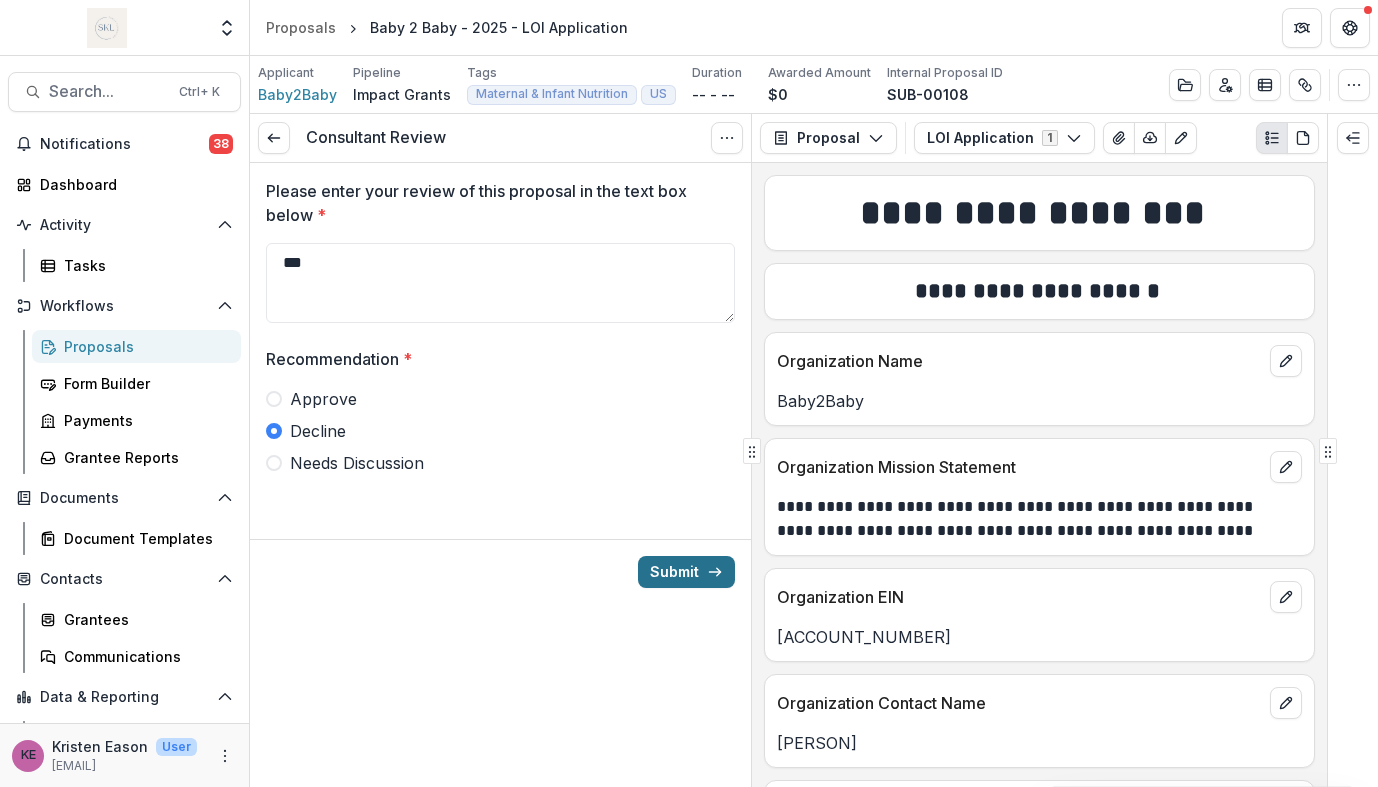 click on "Submit" at bounding box center [686, 572] 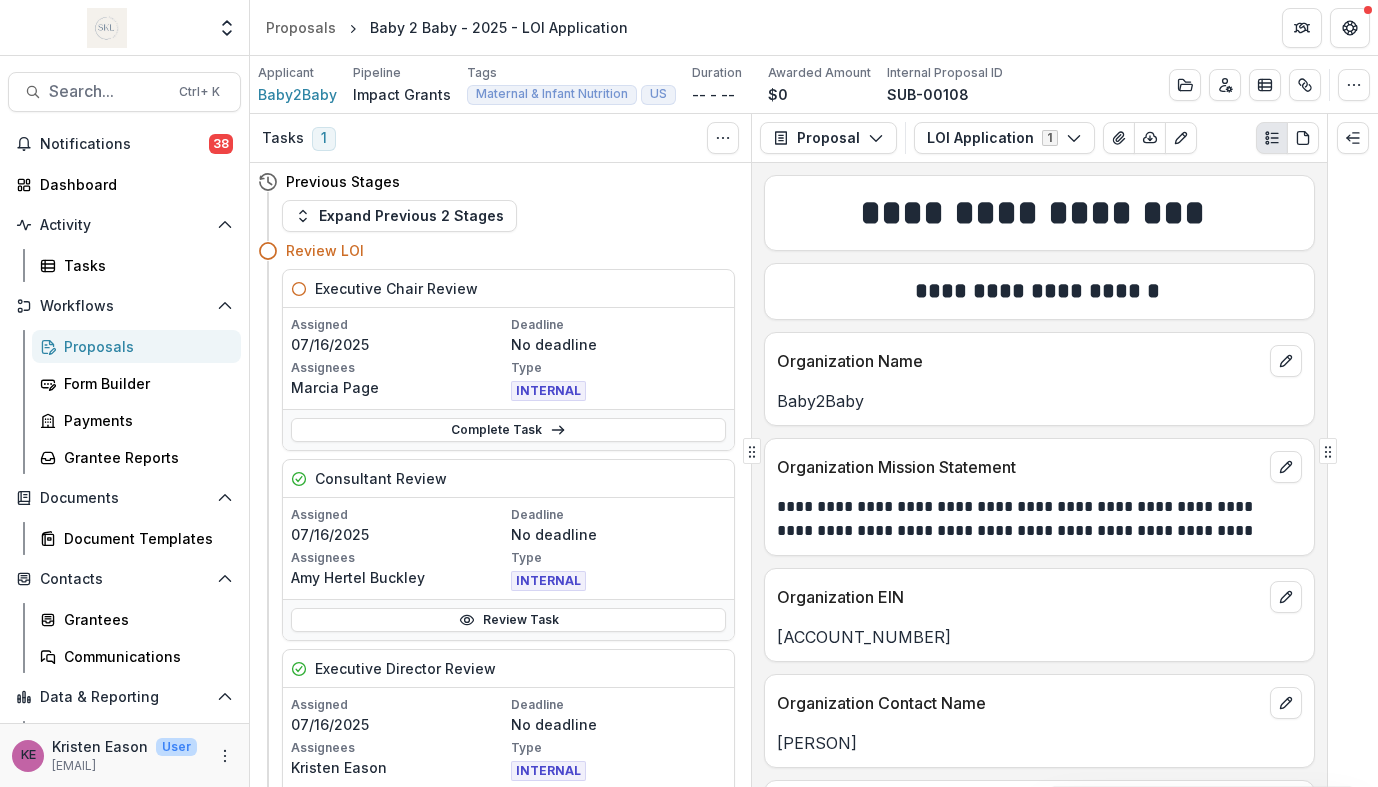 scroll, scrollTop: 76, scrollLeft: 0, axis: vertical 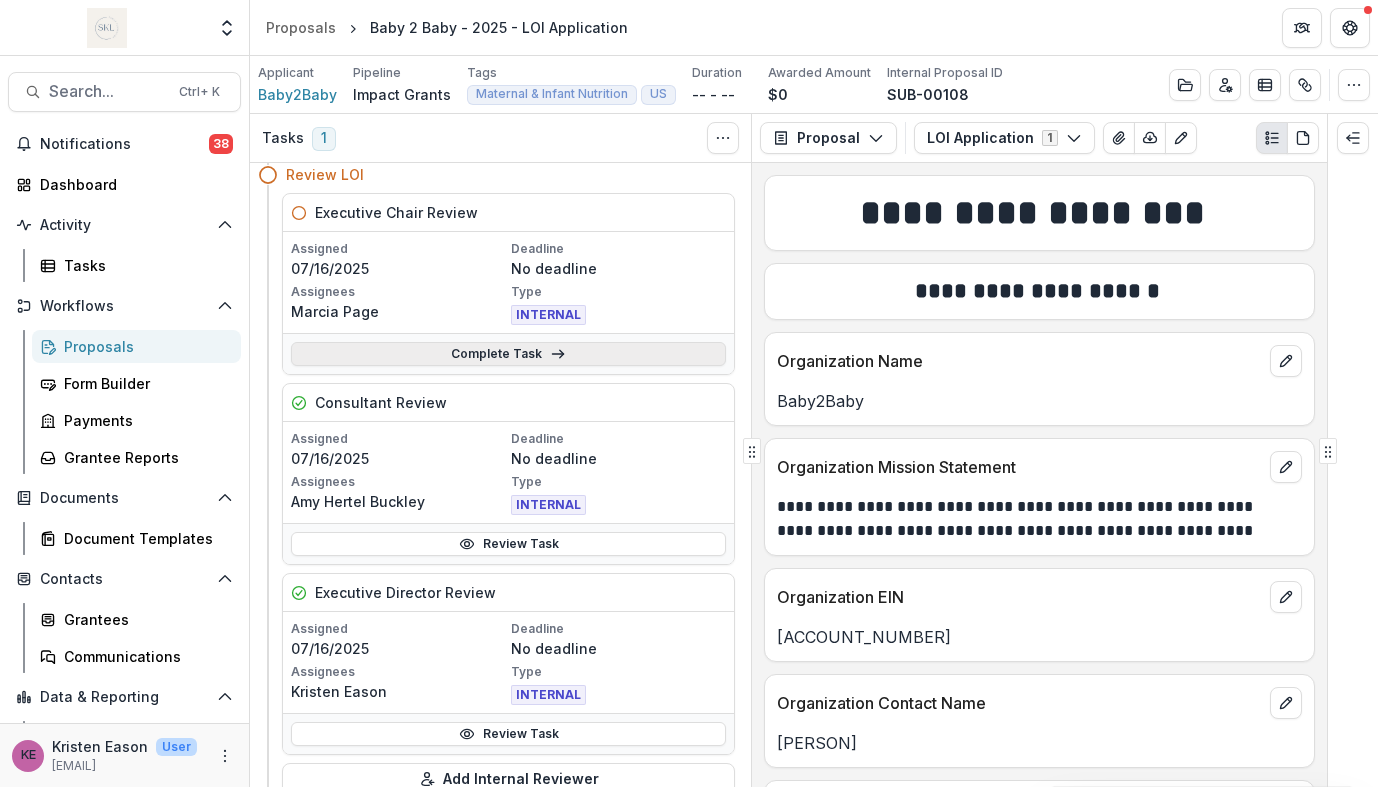 click on "Complete Task" at bounding box center [508, 354] 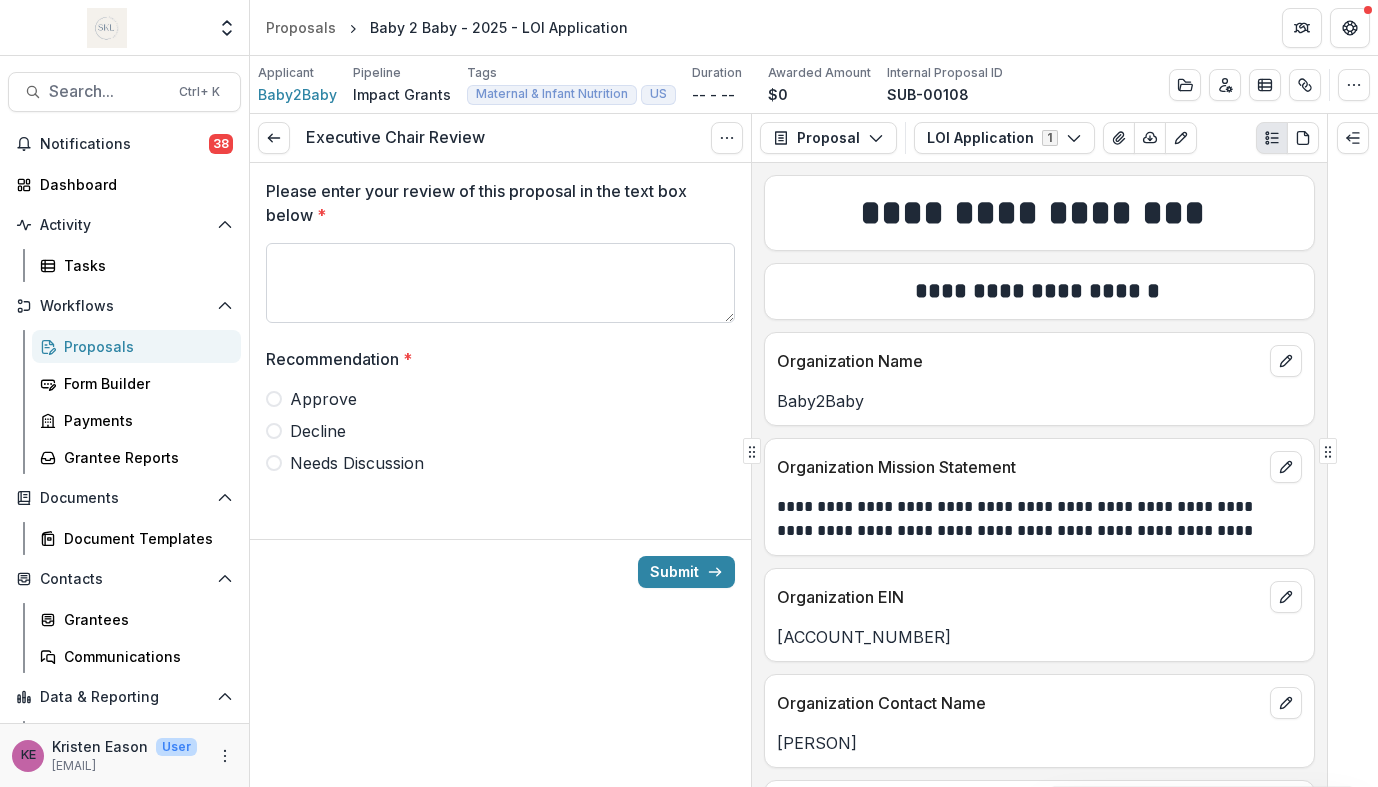 click on "Please enter your review of this proposal in the text box below *" at bounding box center (500, 283) 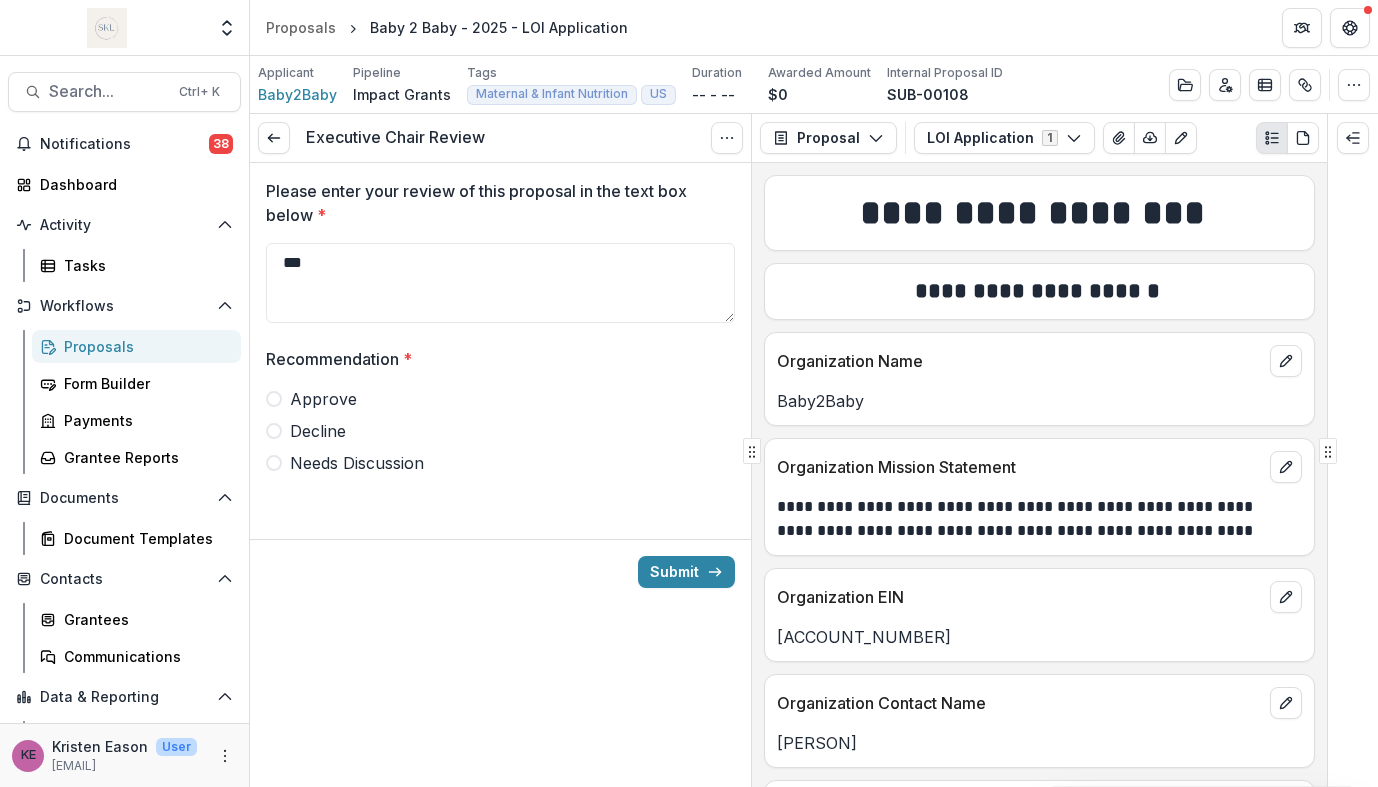 type on "***" 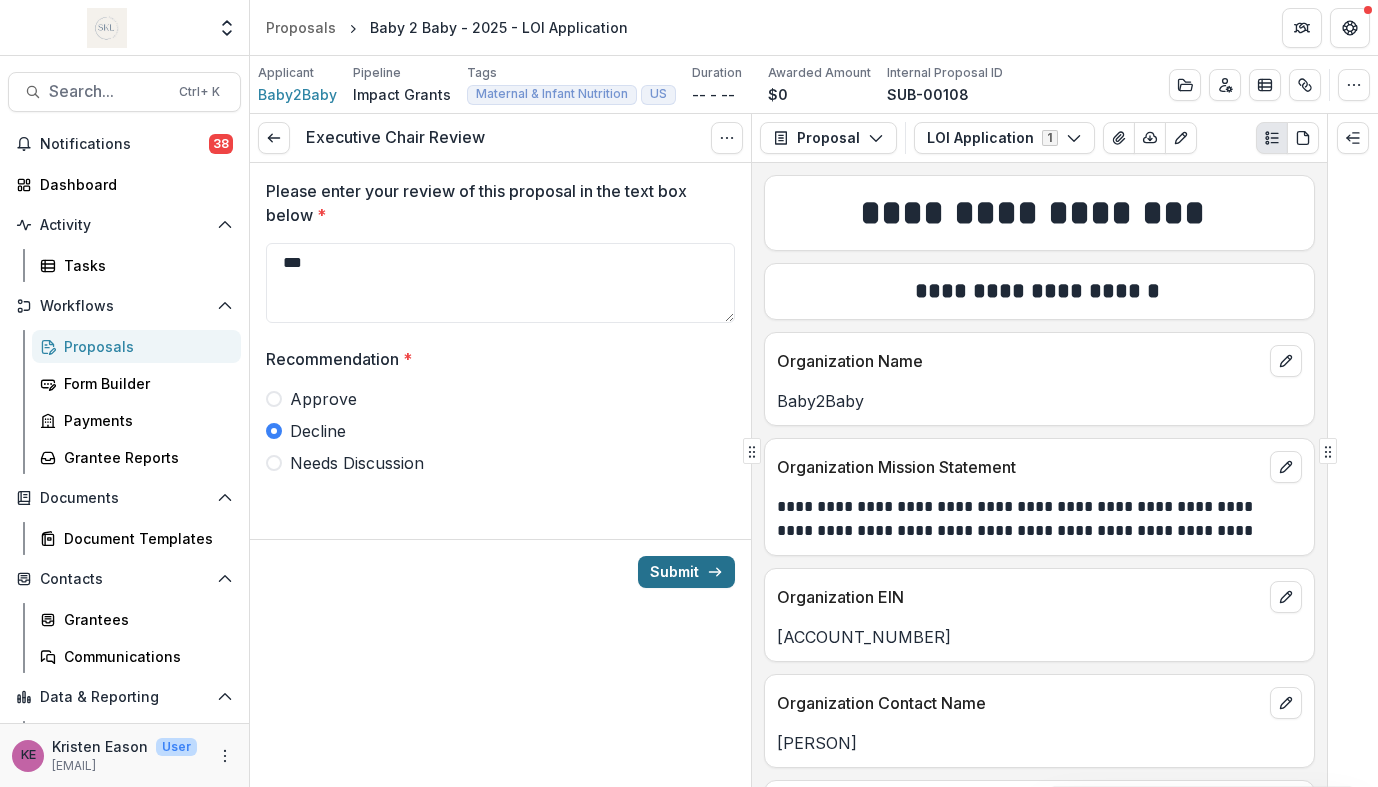 click on "Submit" at bounding box center [686, 572] 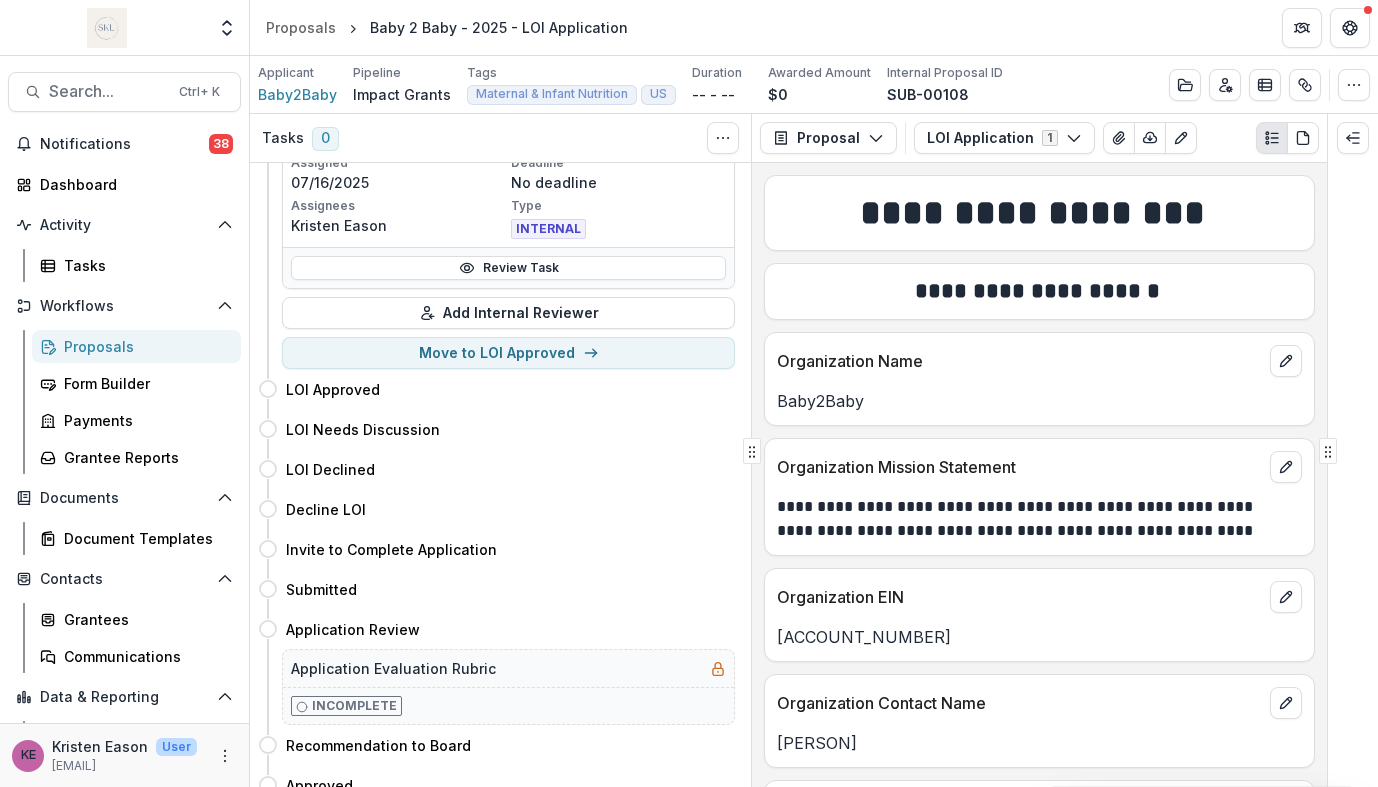 scroll, scrollTop: 543, scrollLeft: 0, axis: vertical 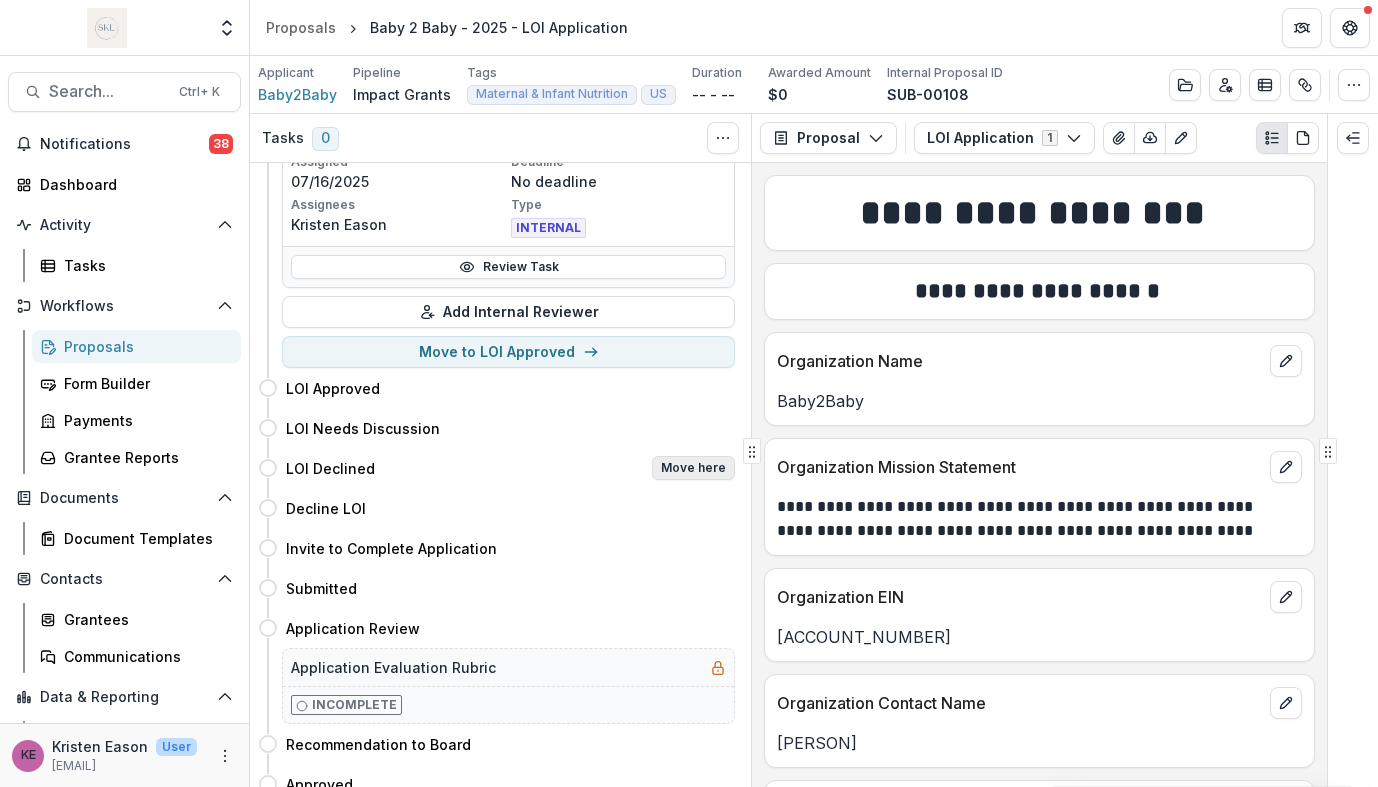 click on "Move here" at bounding box center [693, 468] 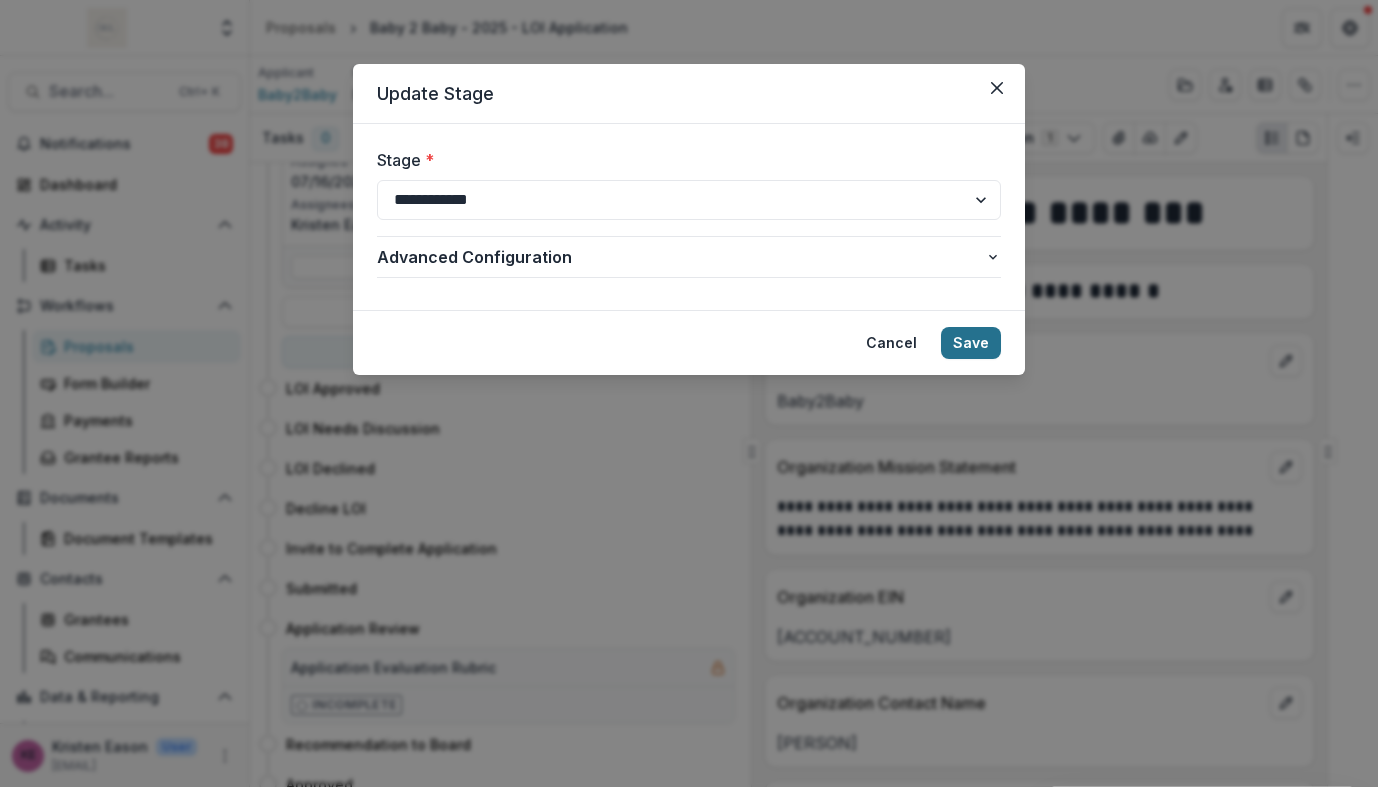 click on "Save" at bounding box center [971, 343] 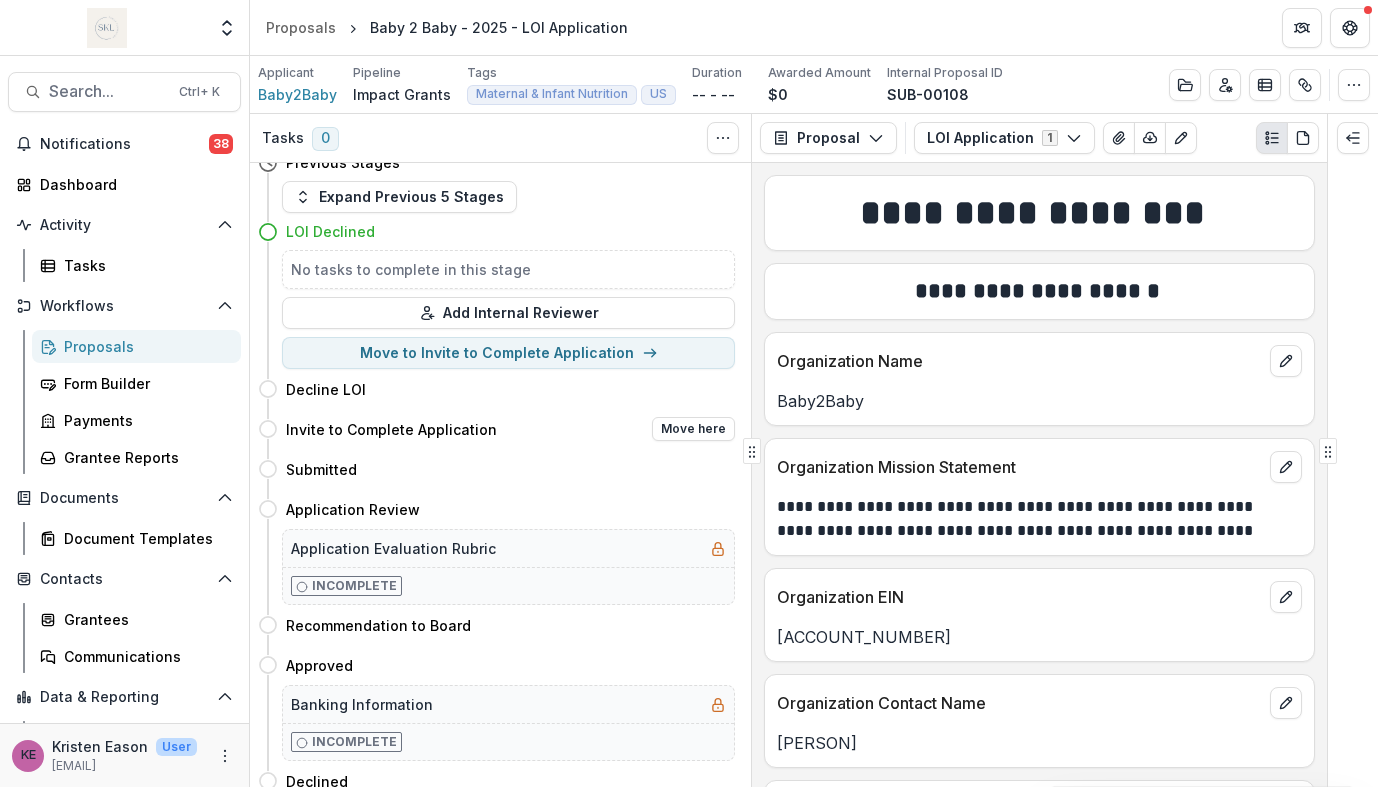 scroll, scrollTop: 0, scrollLeft: 0, axis: both 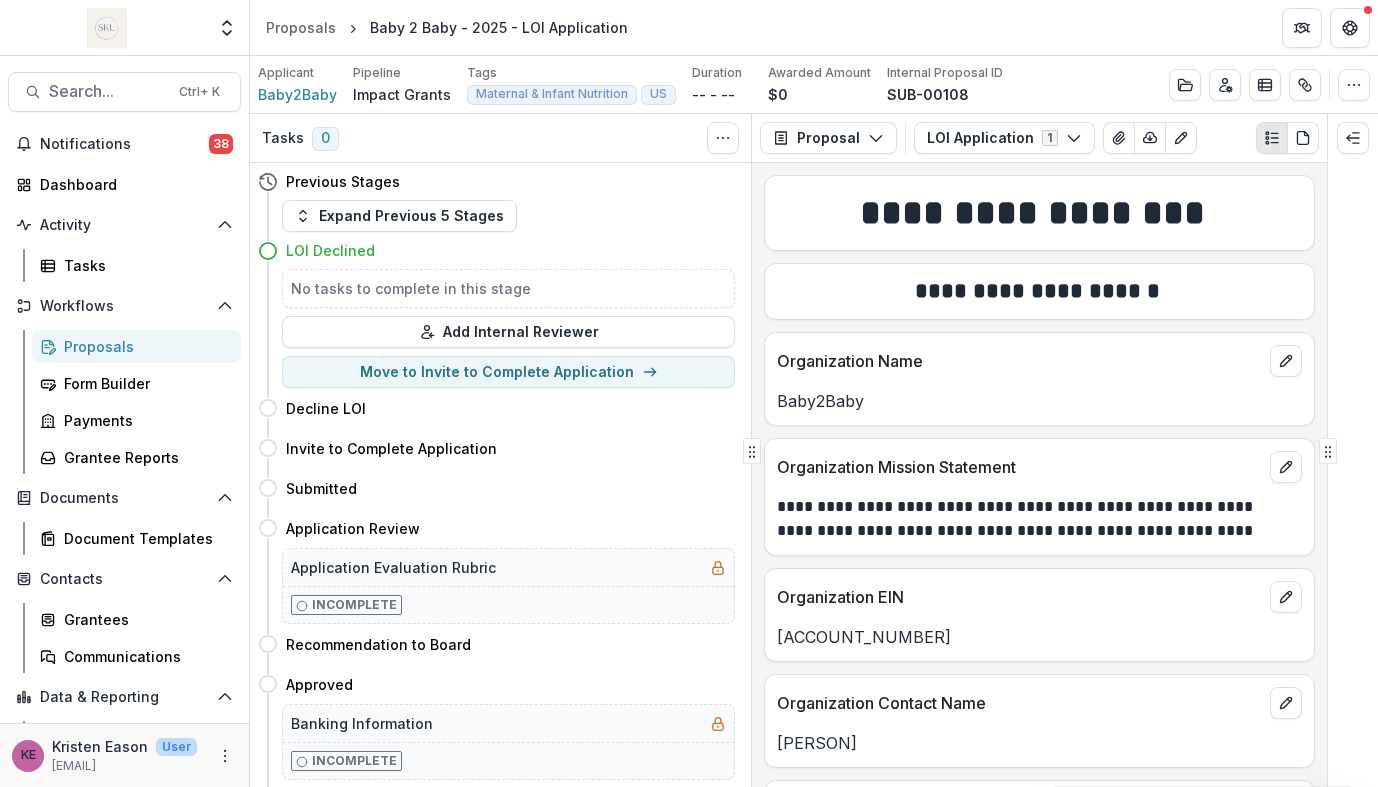 click on "LOI Declined" at bounding box center (330, 250) 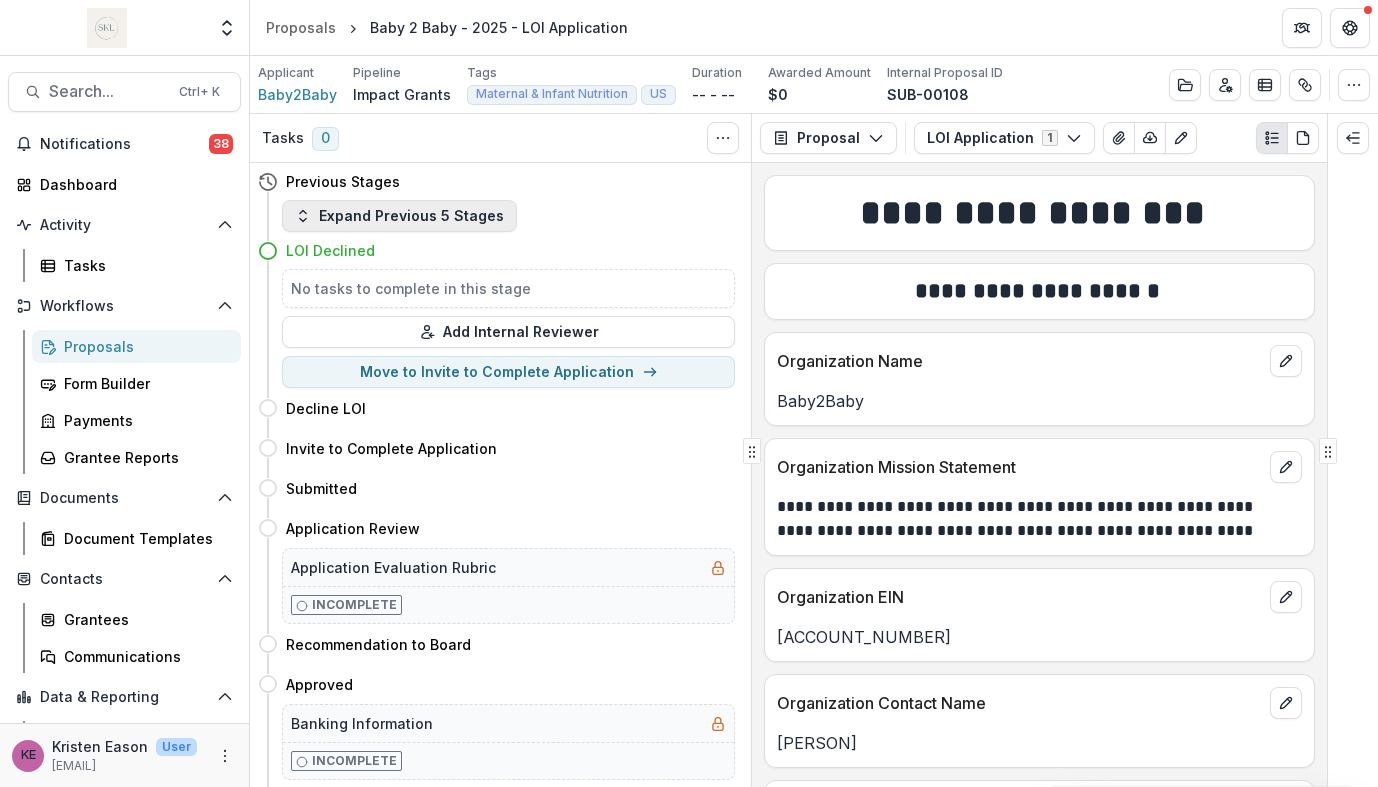 click on "Expand Previous 5 Stages" at bounding box center [399, 216] 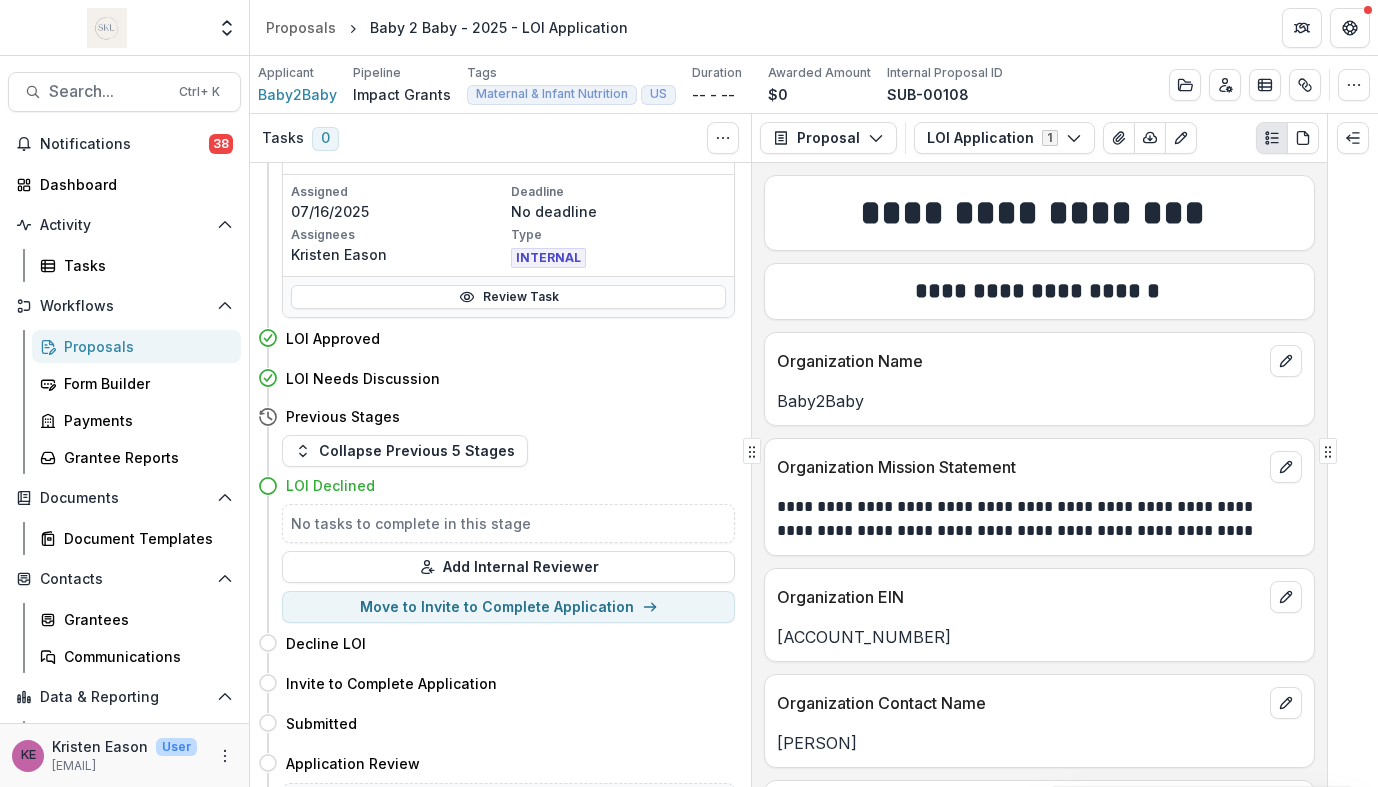 scroll, scrollTop: 559, scrollLeft: 0, axis: vertical 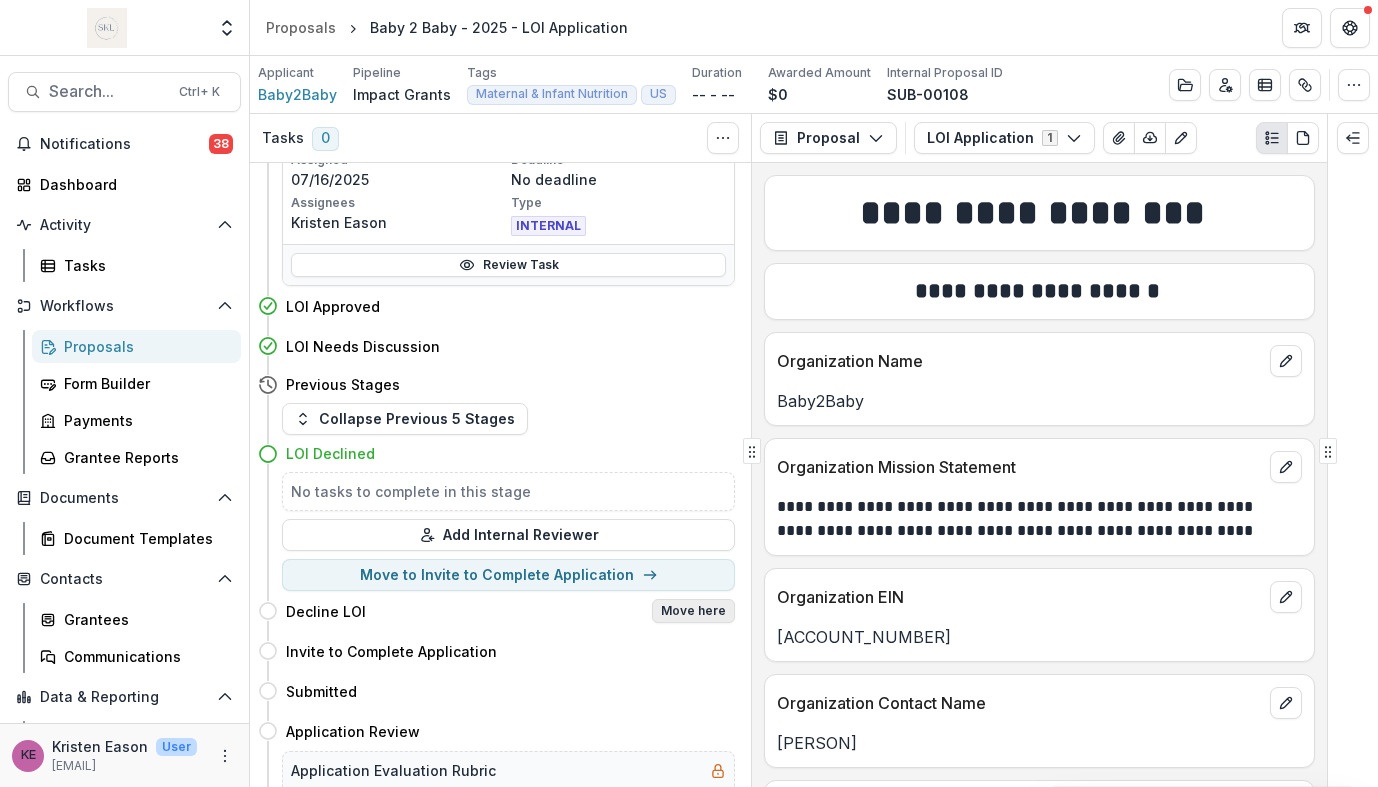 click on "Move here" at bounding box center [693, 611] 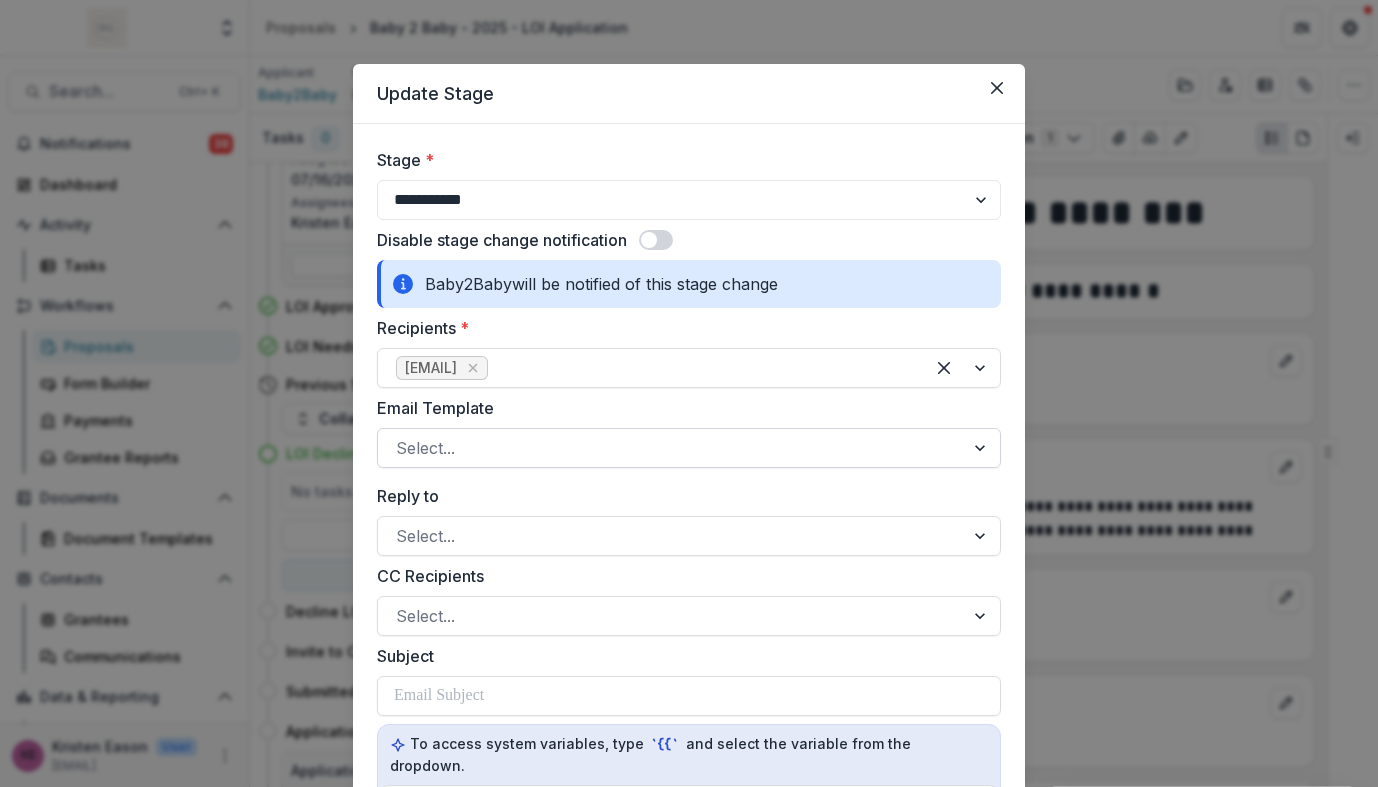 click at bounding box center (671, 448) 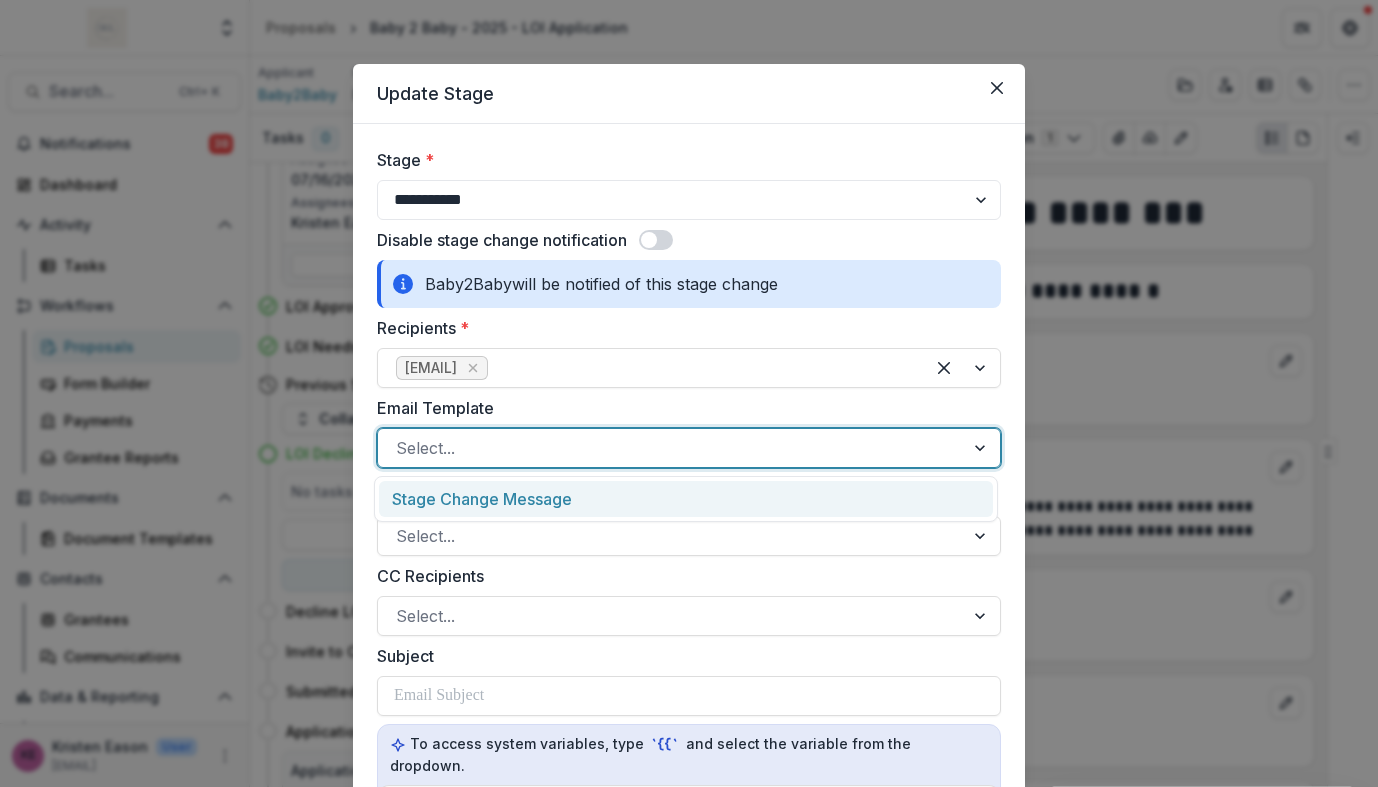 click on "Stage Change Message" at bounding box center [686, 499] 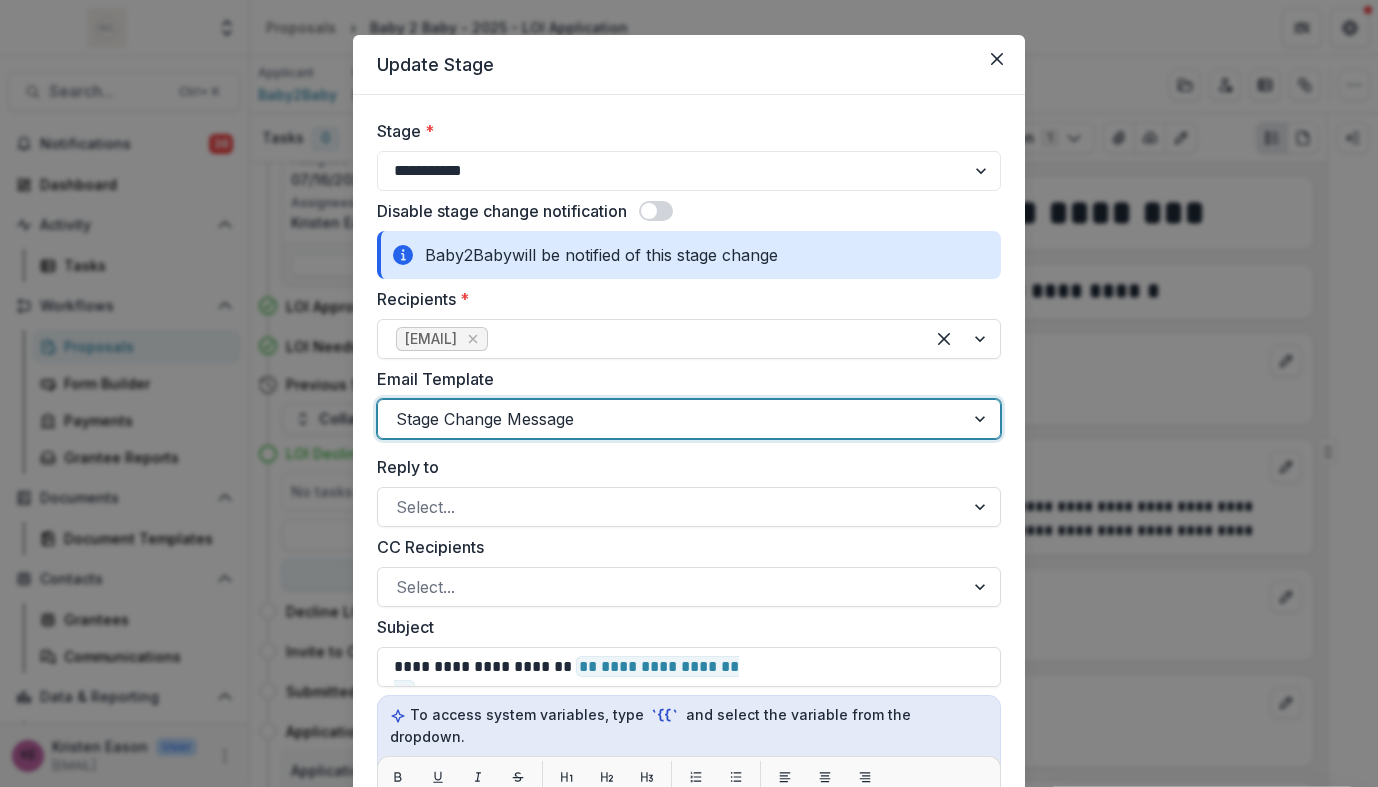 scroll, scrollTop: 226, scrollLeft: 0, axis: vertical 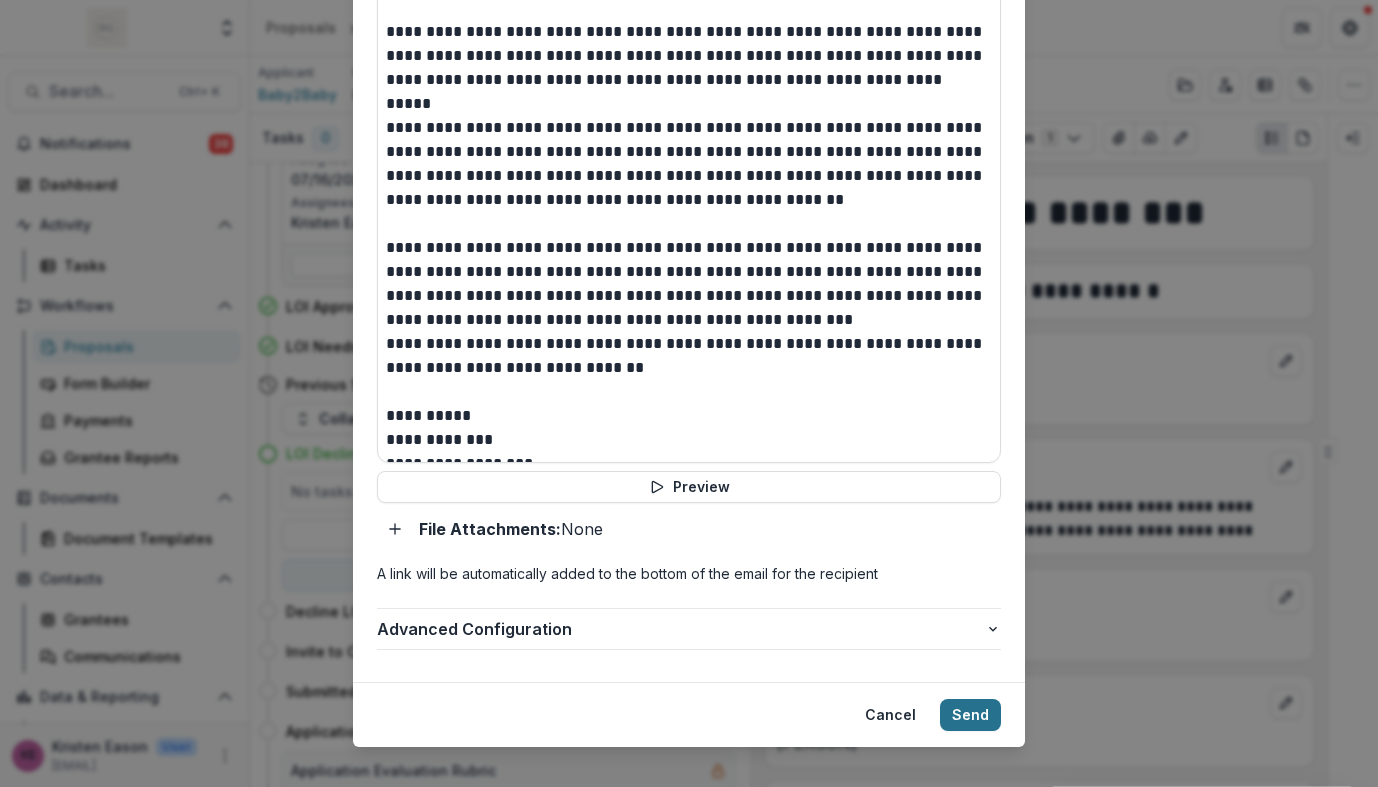 click on "Send" at bounding box center (970, 715) 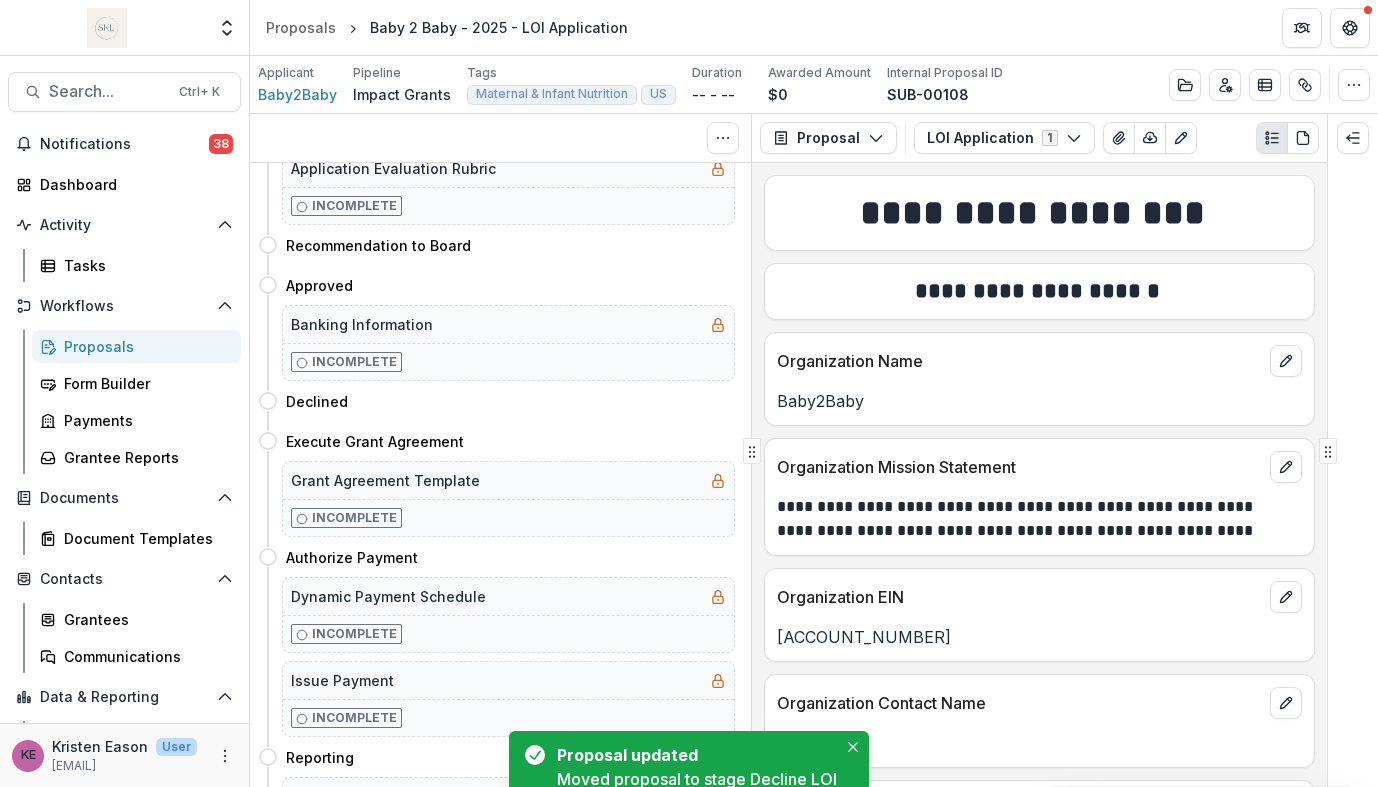 scroll, scrollTop: 96, scrollLeft: 0, axis: vertical 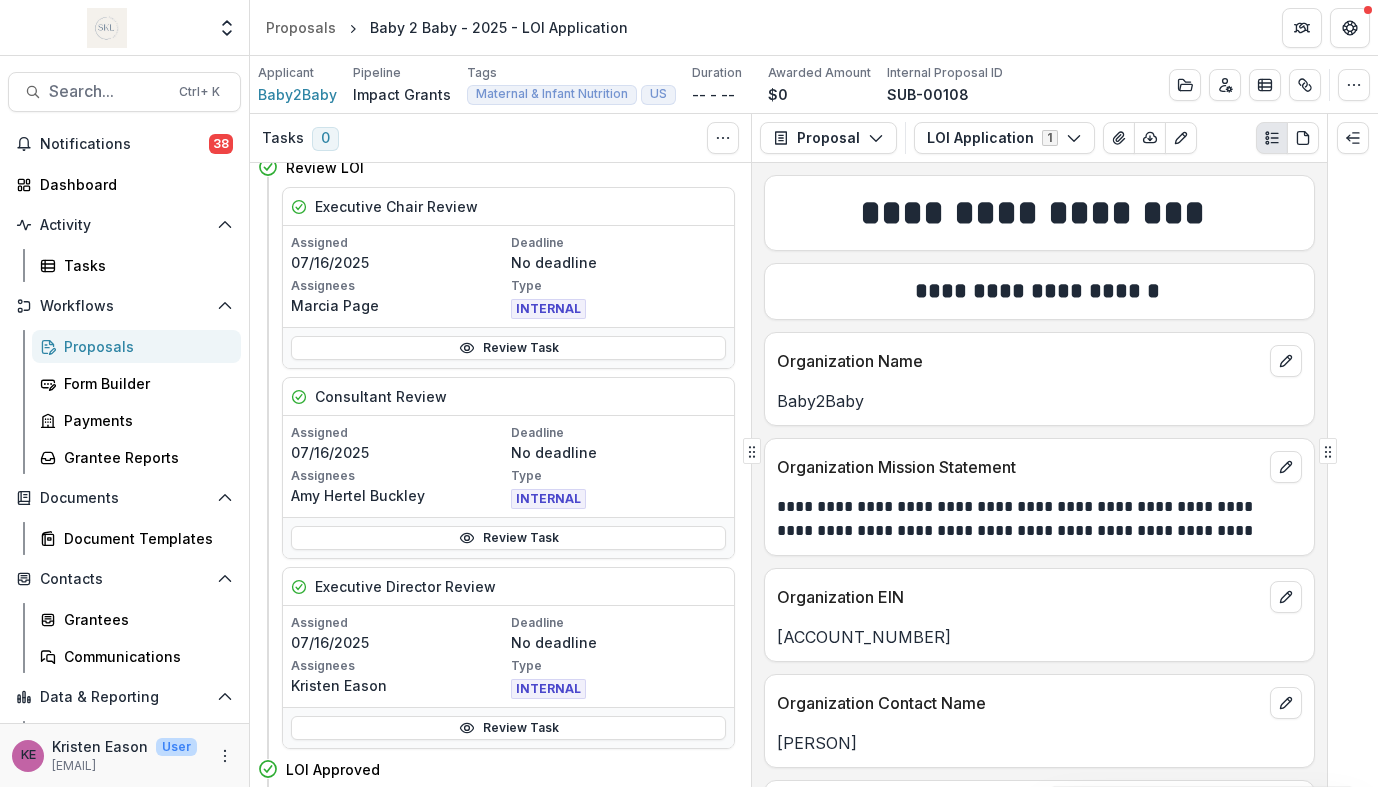 click on "Proposals" at bounding box center [144, 346] 